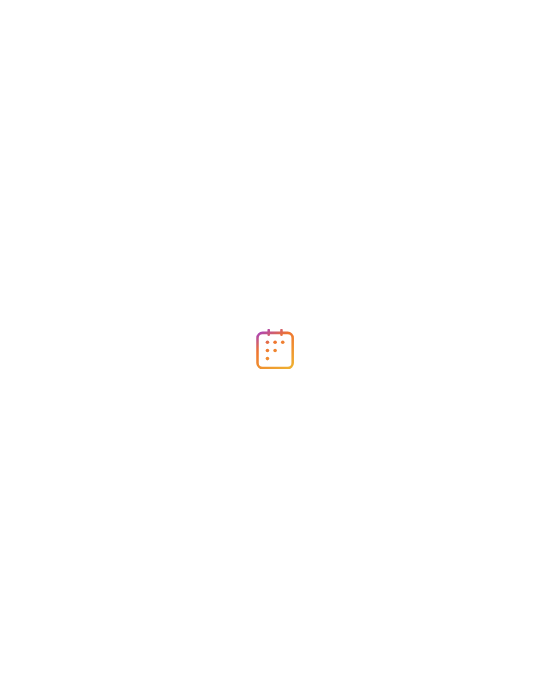 scroll, scrollTop: 0, scrollLeft: 0, axis: both 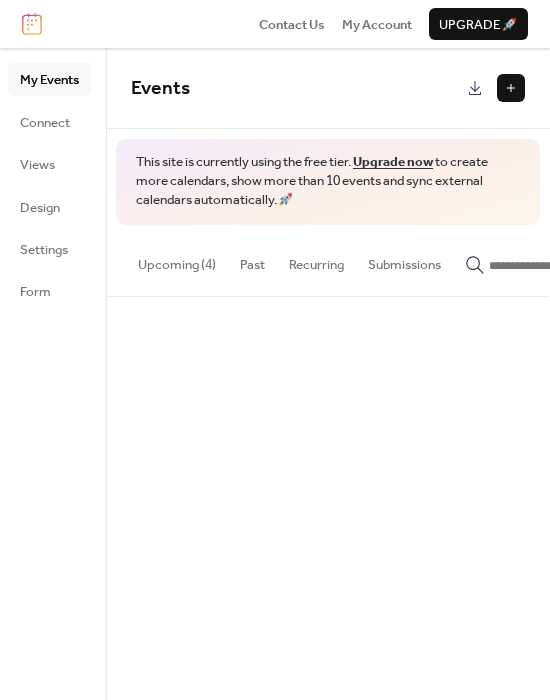 click on "Past" at bounding box center (252, 260) 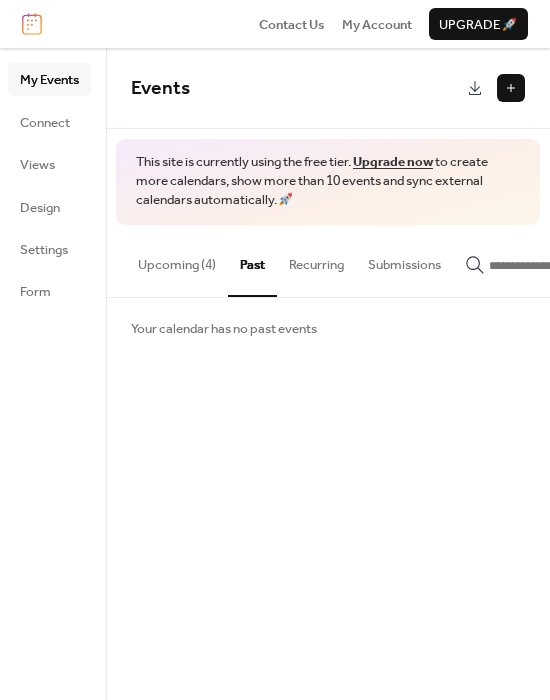 click on "Upcoming (4)" at bounding box center (177, 260) 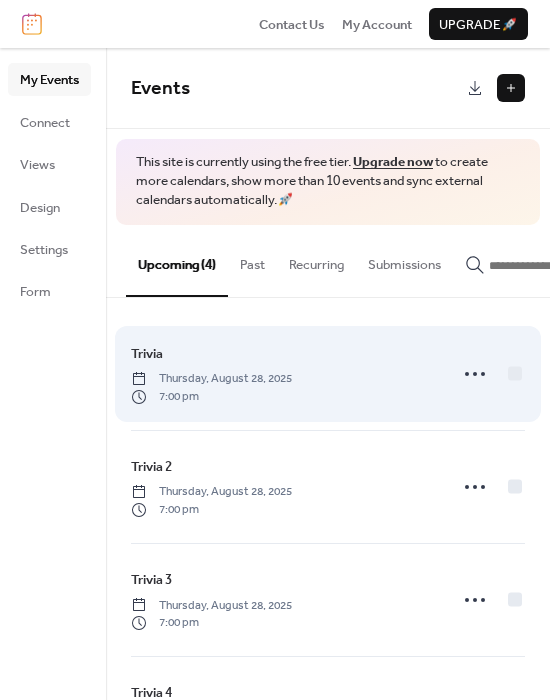 click on "Trivia Thursday, August 28, 2025 7:00 pm" at bounding box center (283, 374) 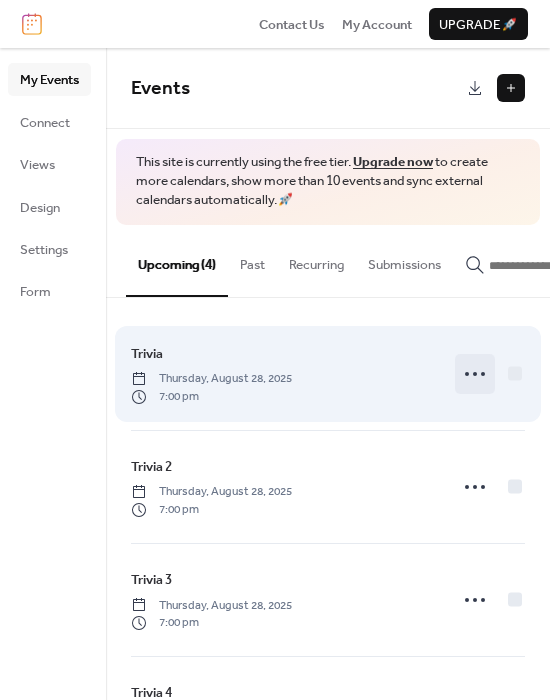 click 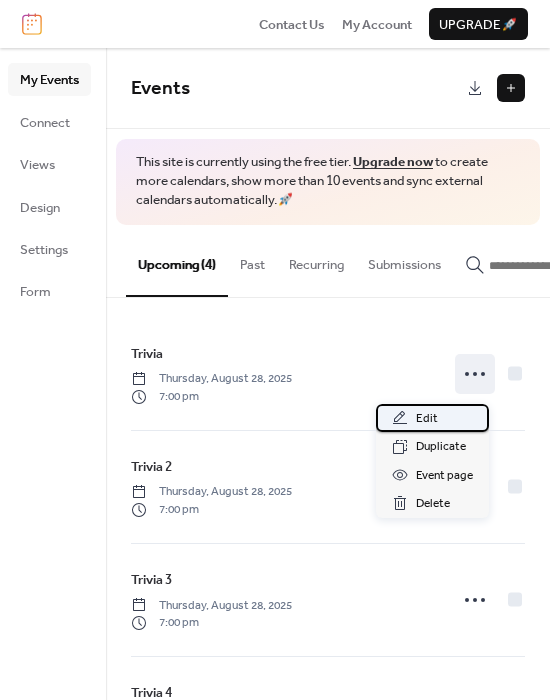 click on "Edit" at bounding box center (427, 419) 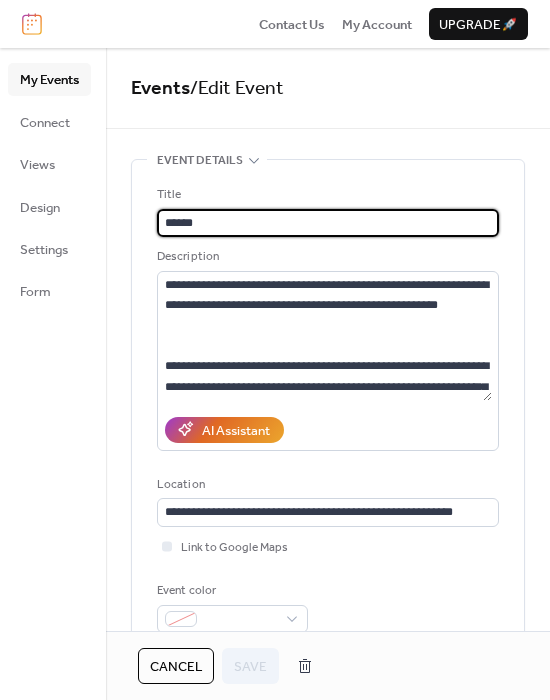 click on "******" at bounding box center [328, 223] 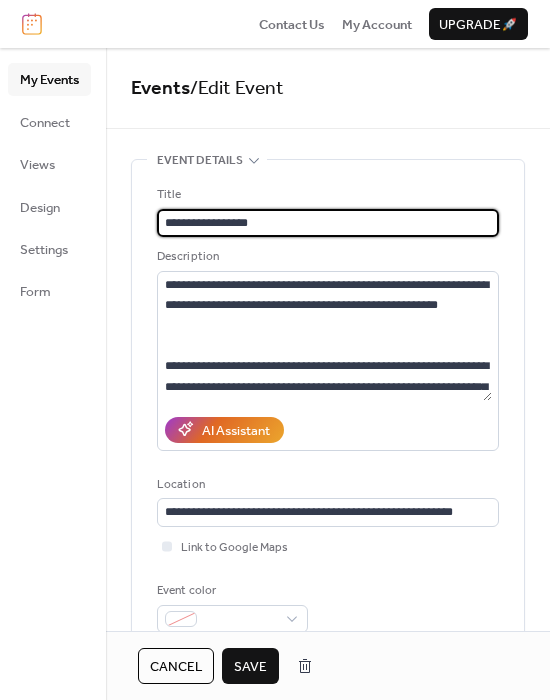 type on "**********" 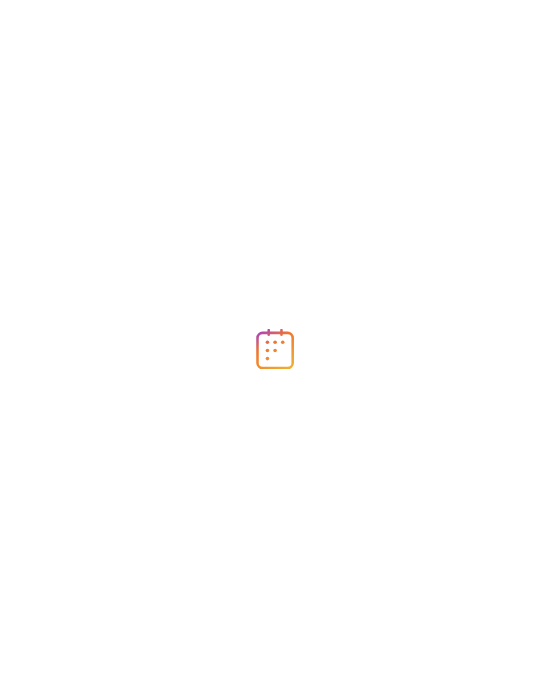 scroll, scrollTop: 0, scrollLeft: 0, axis: both 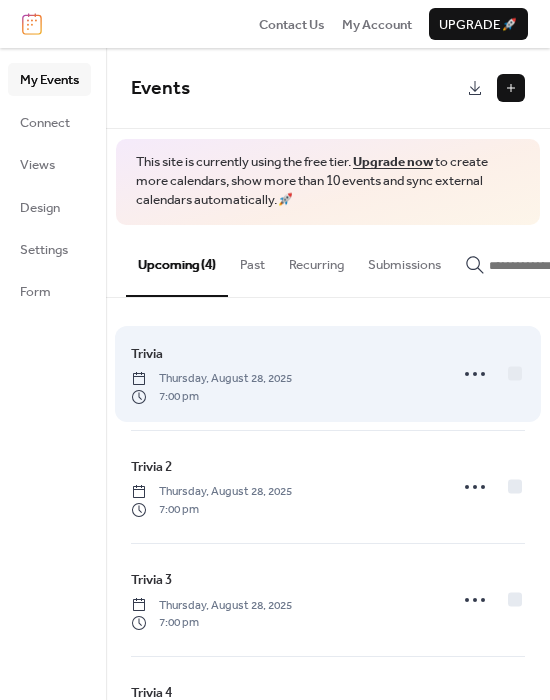 click on "Trivia Thursday, August 28, 2025 7:00 pm" at bounding box center [283, 374] 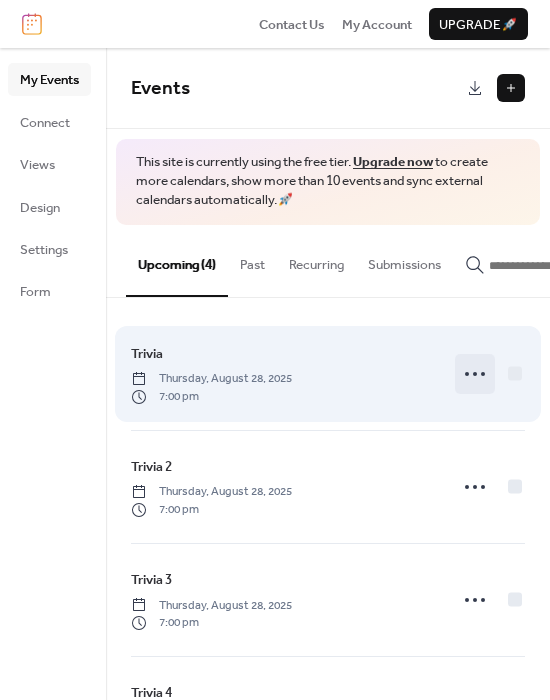 click 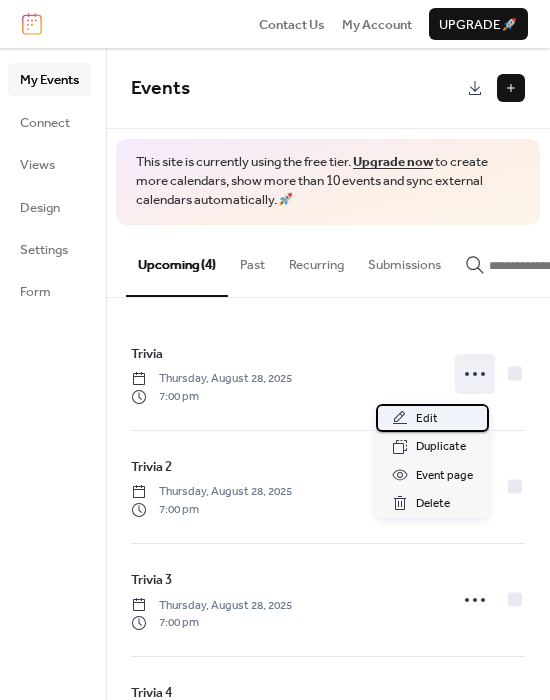 click on "Edit" at bounding box center [432, 418] 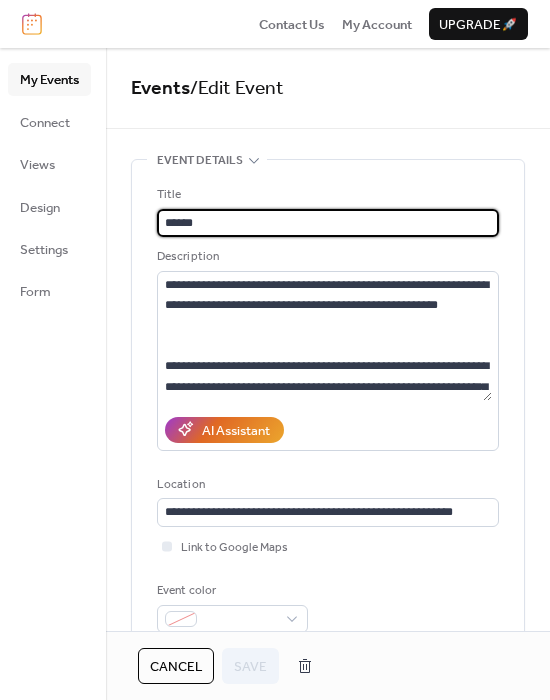 click on "******" at bounding box center (328, 223) 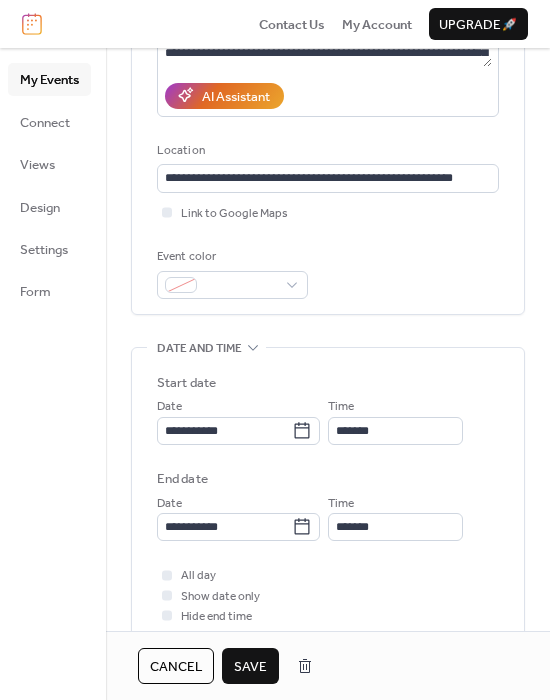scroll, scrollTop: 342, scrollLeft: 0, axis: vertical 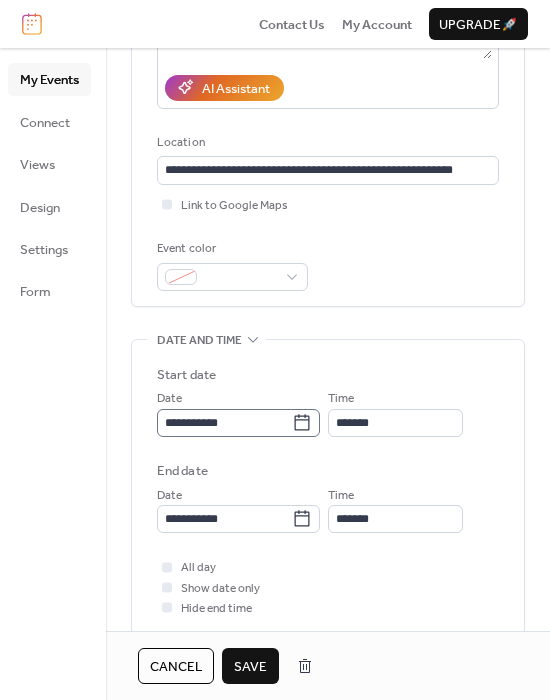 type on "**********" 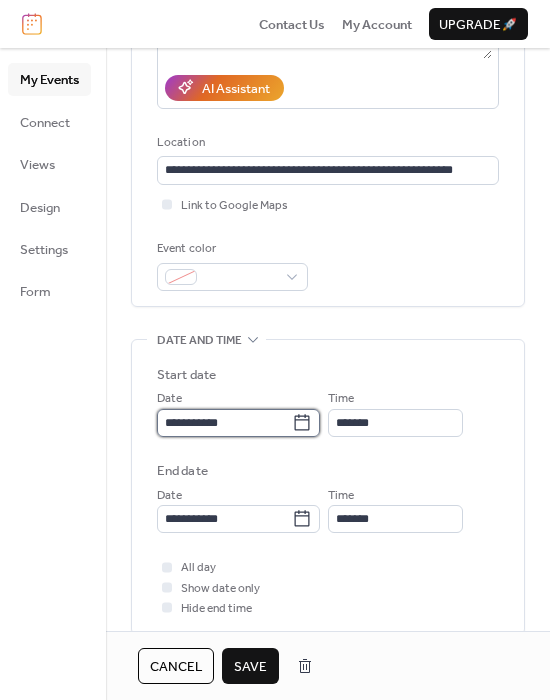 click on "**********" at bounding box center [224, 423] 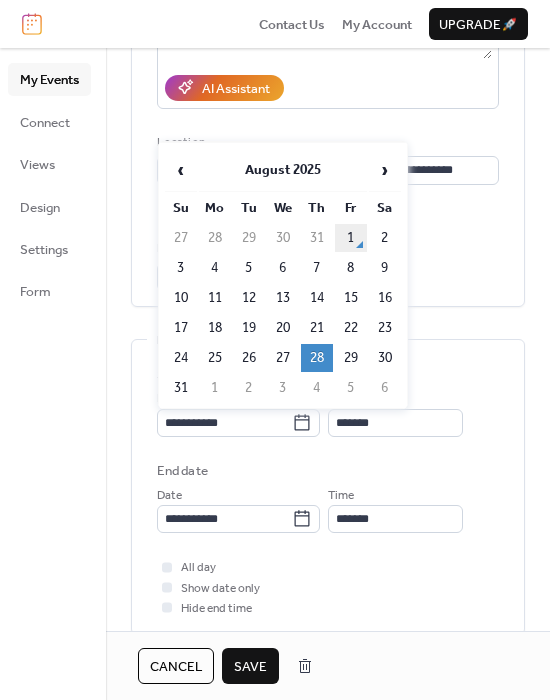 click on "1" at bounding box center (351, 238) 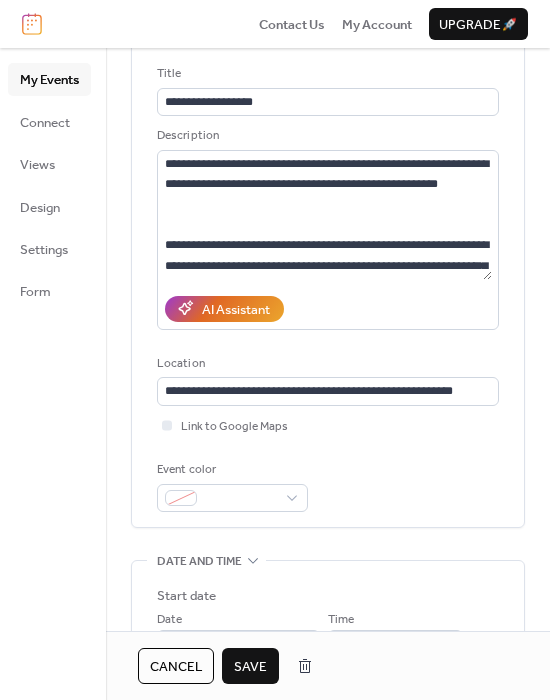 scroll, scrollTop: 26, scrollLeft: 0, axis: vertical 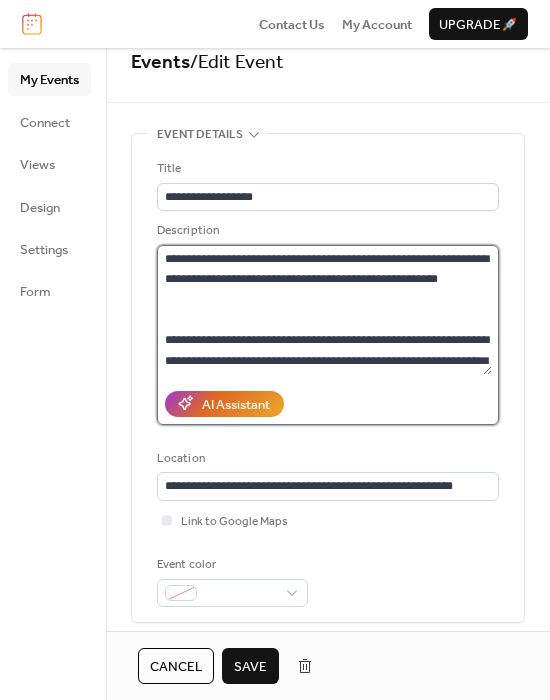 click on "**********" at bounding box center (324, 310) 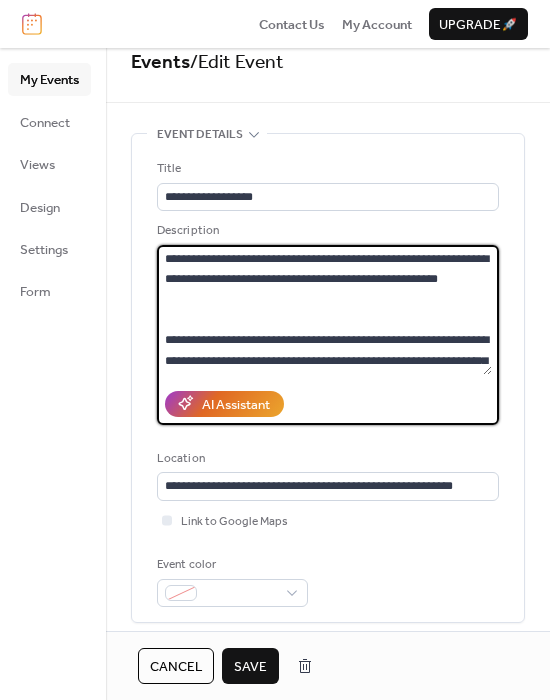click on "**********" at bounding box center (324, 310) 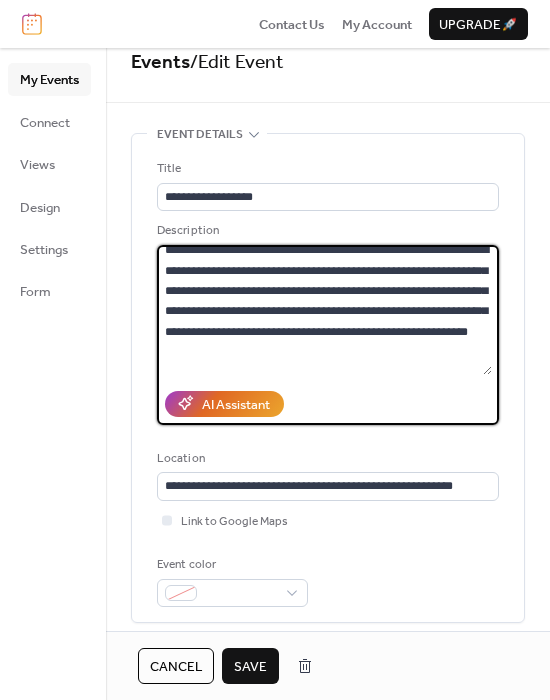 scroll, scrollTop: 244, scrollLeft: 0, axis: vertical 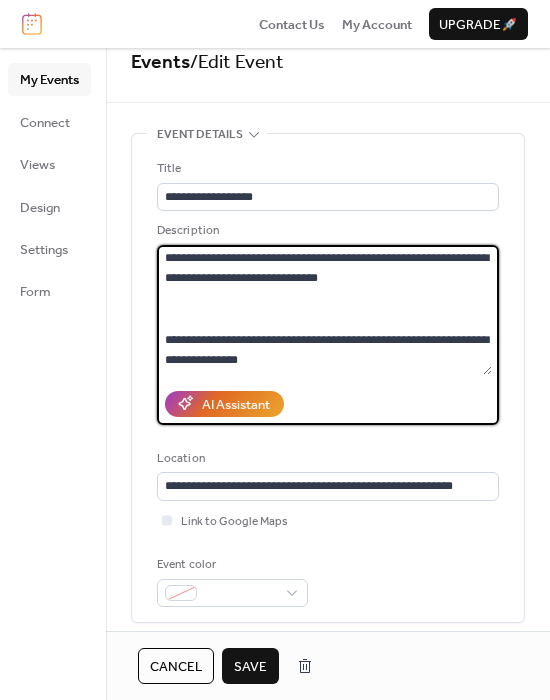 drag, startPoint x: 167, startPoint y: 255, endPoint x: 477, endPoint y: 371, distance: 330.99246 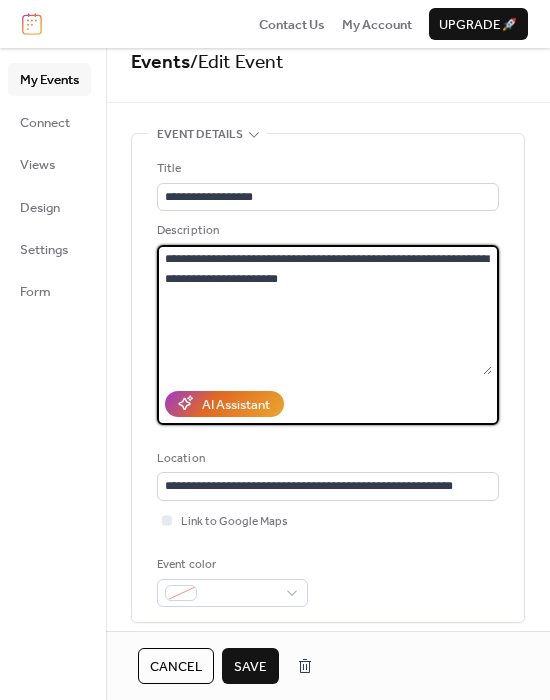 scroll, scrollTop: 0, scrollLeft: 0, axis: both 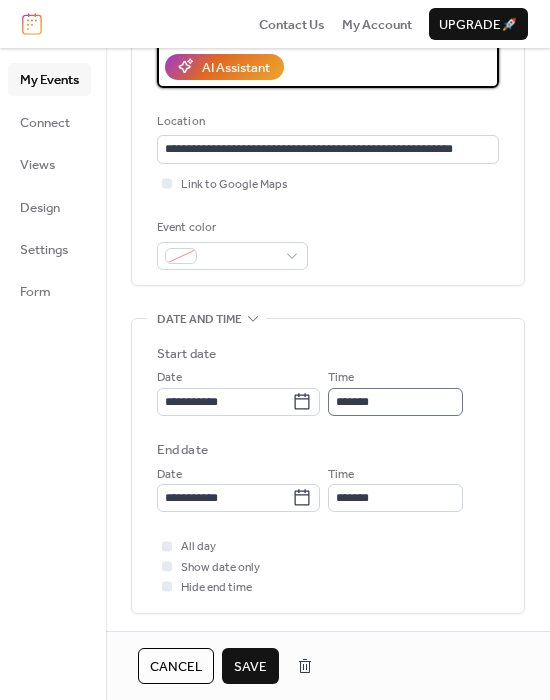 type on "**********" 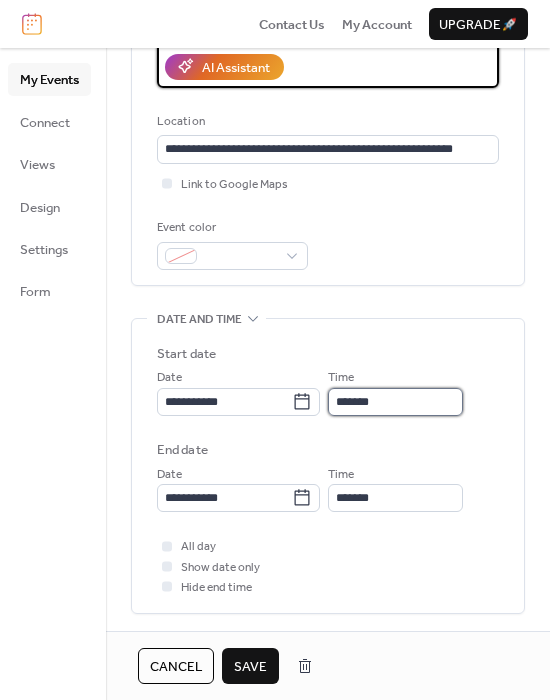 click on "*******" at bounding box center (395, 402) 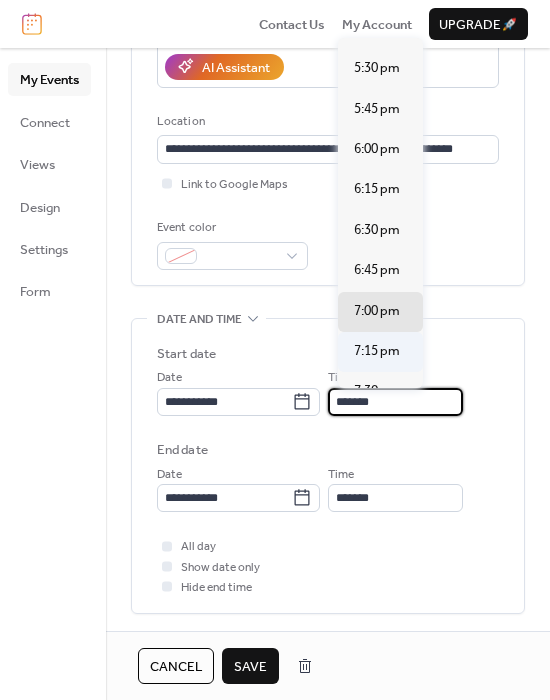 scroll, scrollTop: 2789, scrollLeft: 0, axis: vertical 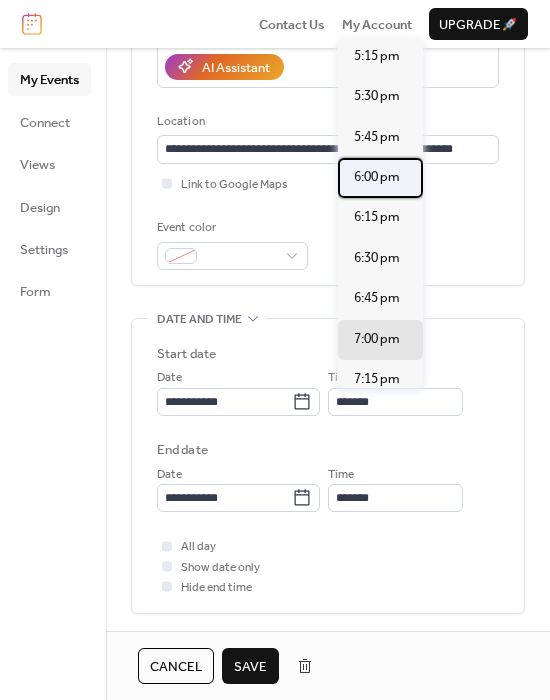 click on "6:00 pm" at bounding box center [377, 177] 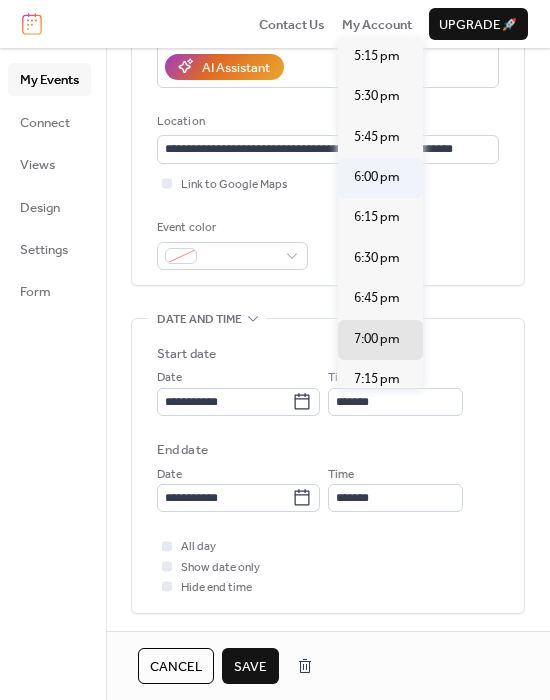 type on "*******" 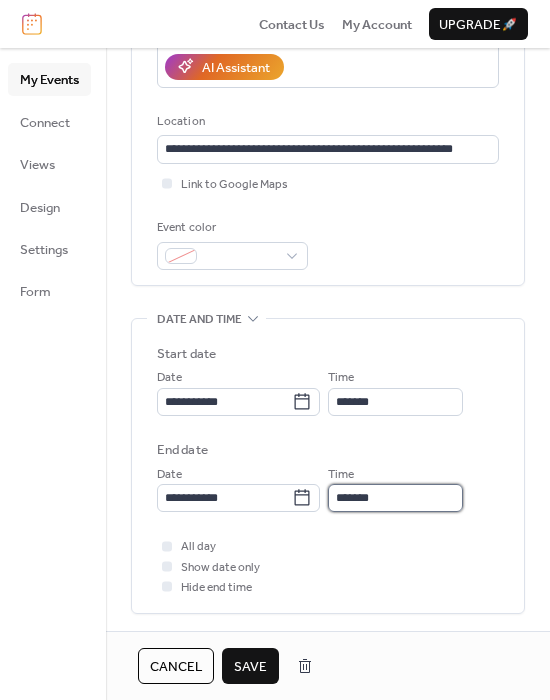 click on "*******" at bounding box center [395, 498] 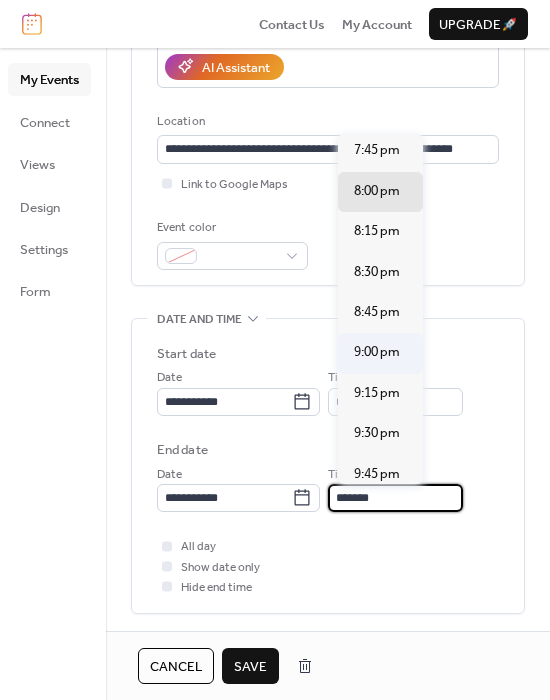 scroll, scrollTop: 246, scrollLeft: 0, axis: vertical 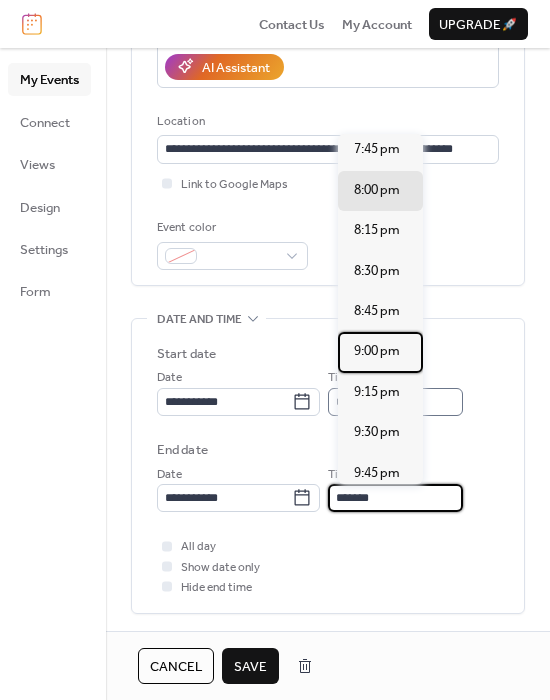 drag, startPoint x: 369, startPoint y: 343, endPoint x: 387, endPoint y: 389, distance: 49.396355 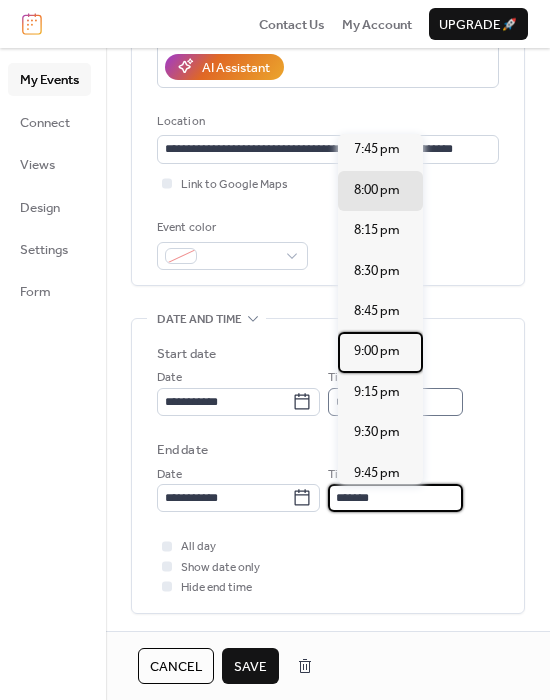 click on "9:00 pm" at bounding box center (377, 351) 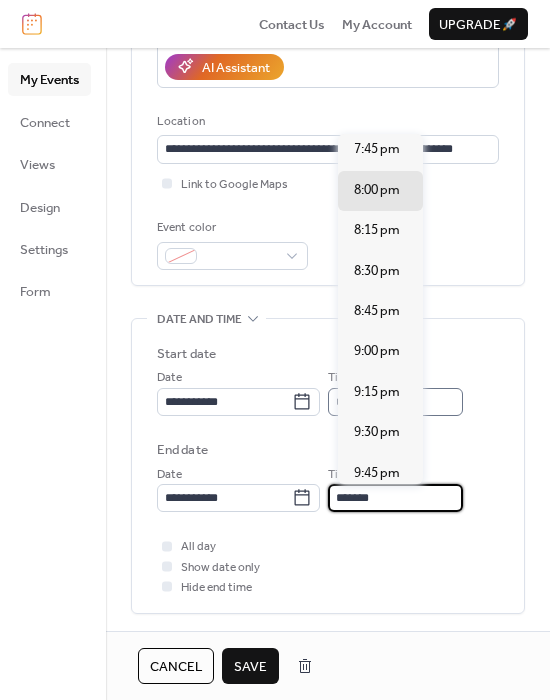 type on "*******" 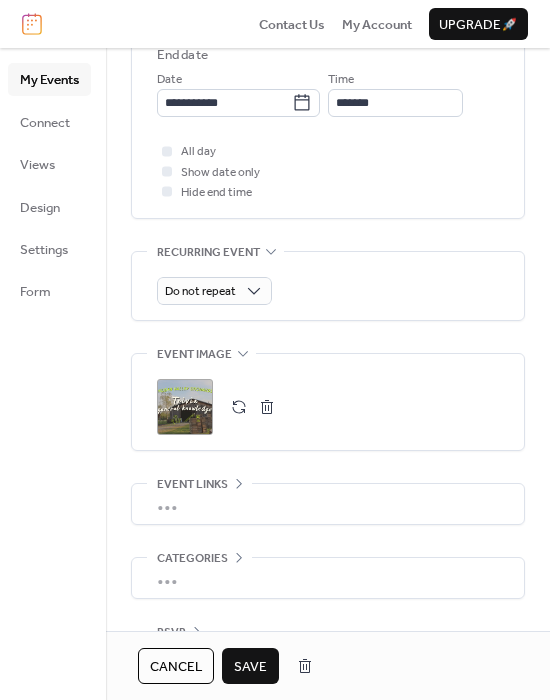 scroll, scrollTop: 763, scrollLeft: 0, axis: vertical 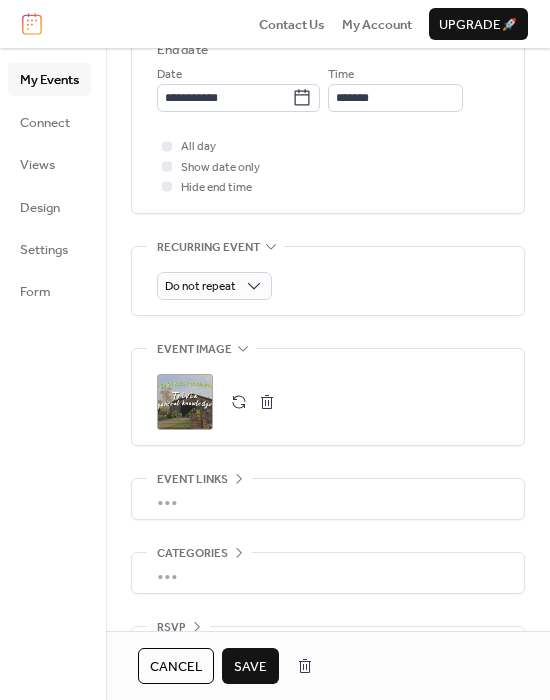 click at bounding box center (239, 402) 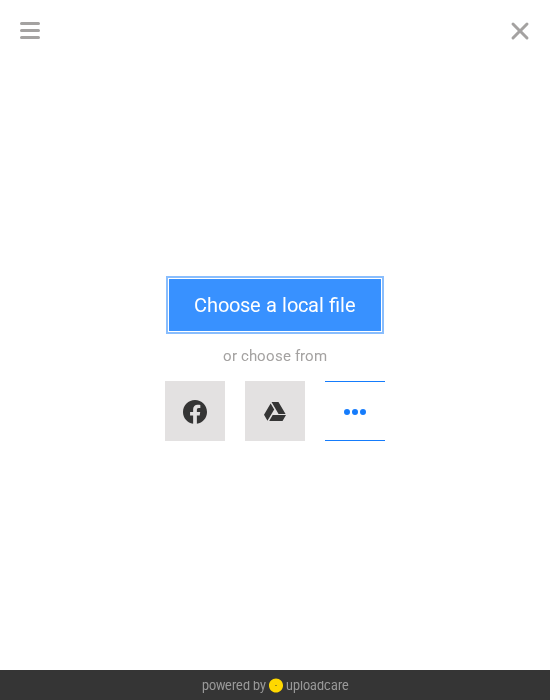 click on "Choose a local file" at bounding box center (275, 305) 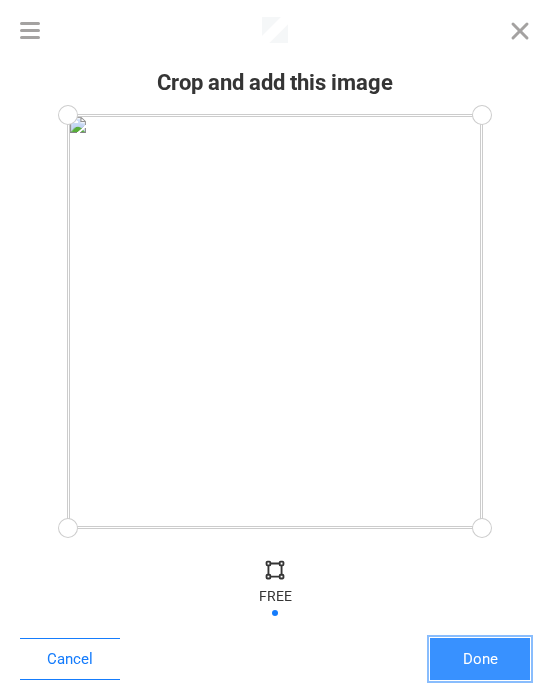 click on "Done" at bounding box center (480, 659) 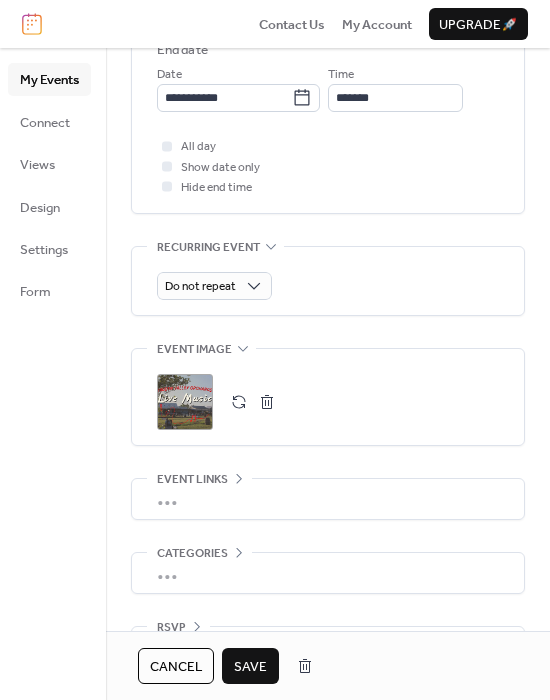 click on "Save" at bounding box center (250, 667) 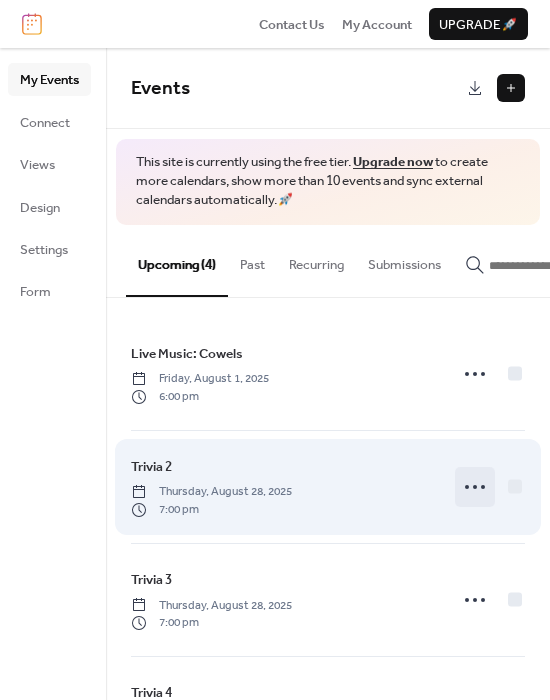 click 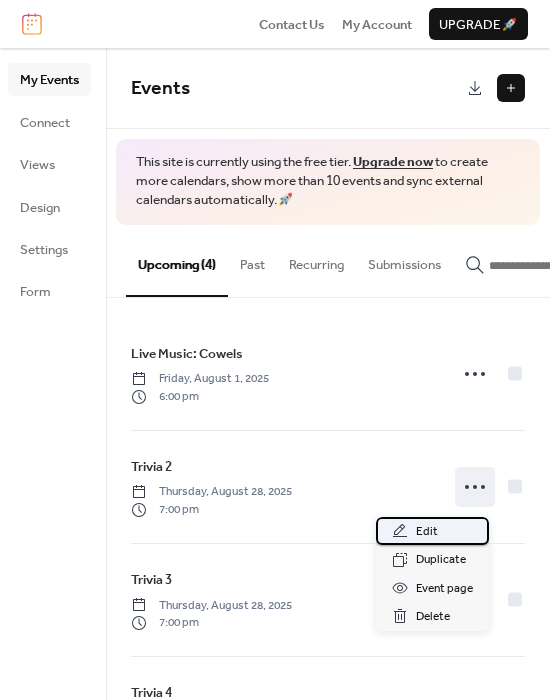 click on "Edit" at bounding box center [427, 532] 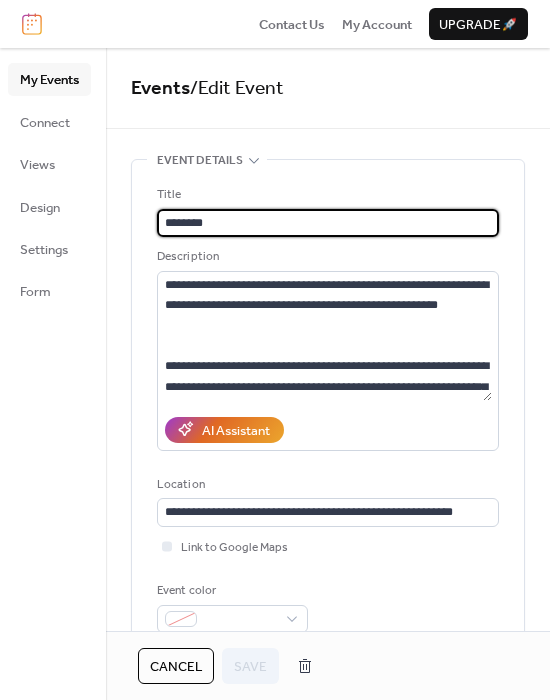 click on "********" at bounding box center [328, 223] 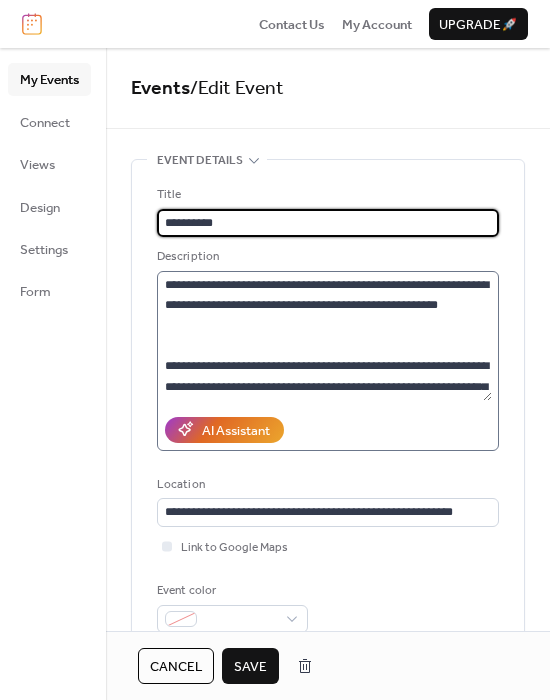 type on "**********" 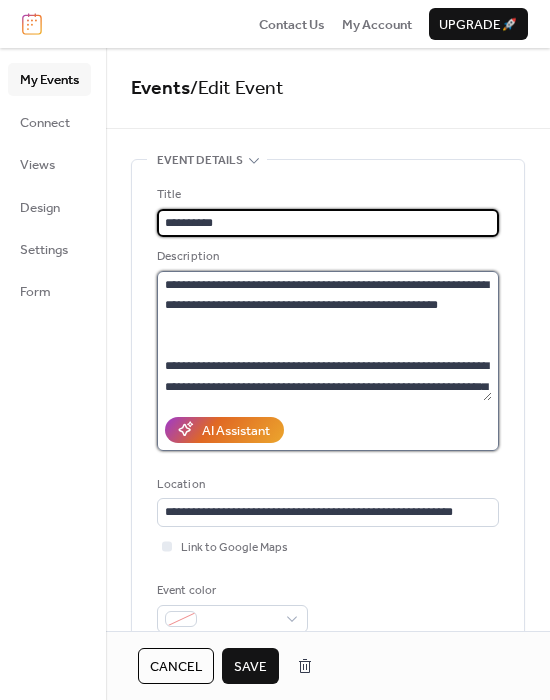 click on "**********" at bounding box center [324, 336] 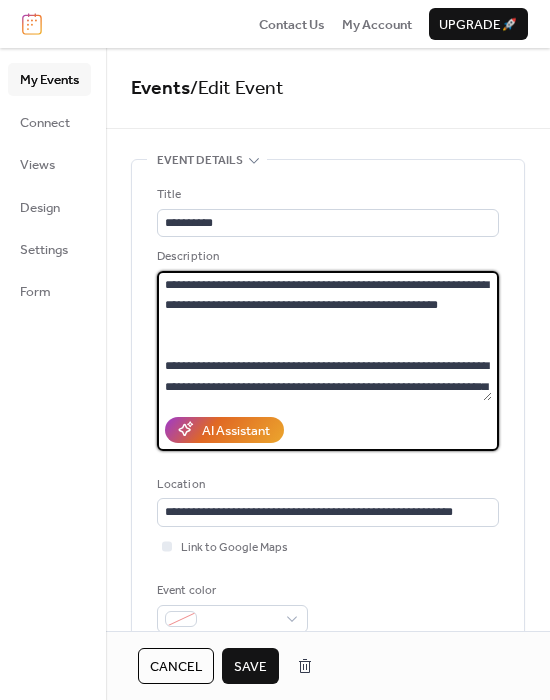 click on "**********" at bounding box center (324, 336) 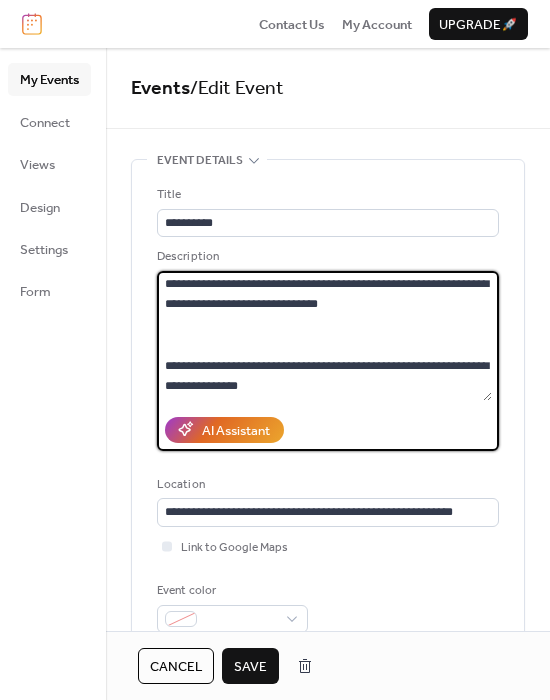 drag, startPoint x: 165, startPoint y: 281, endPoint x: 464, endPoint y: 454, distance: 345.44174 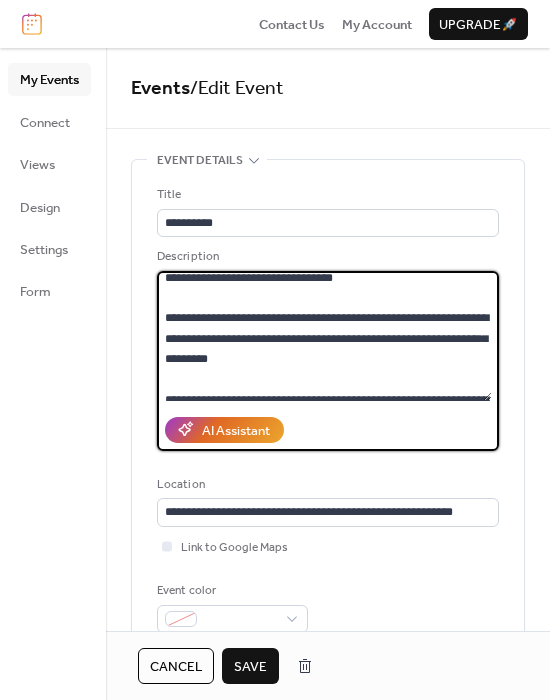 scroll, scrollTop: 0, scrollLeft: 0, axis: both 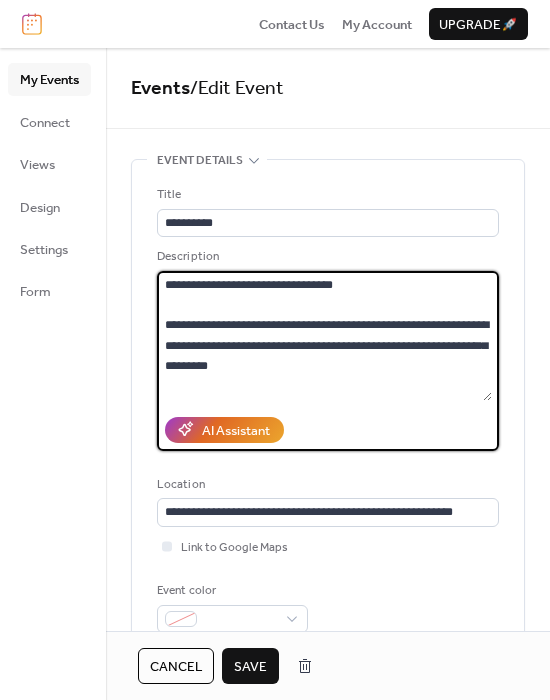 drag, startPoint x: 167, startPoint y: 323, endPoint x: 154, endPoint y: 283, distance: 42.059483 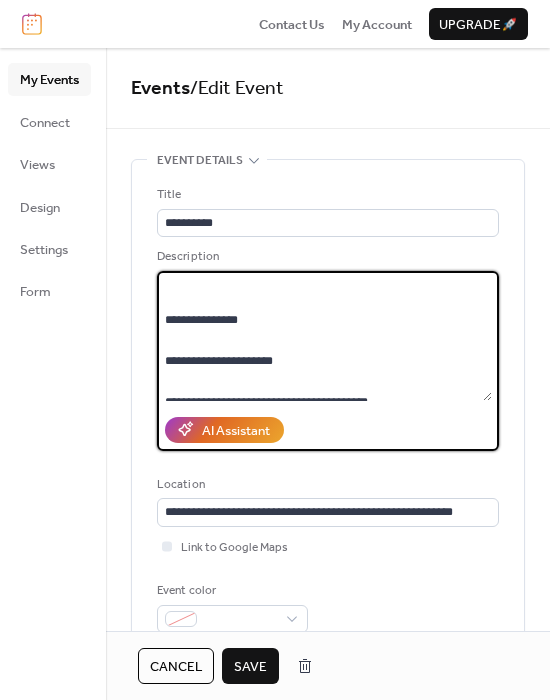 scroll, scrollTop: 448, scrollLeft: 0, axis: vertical 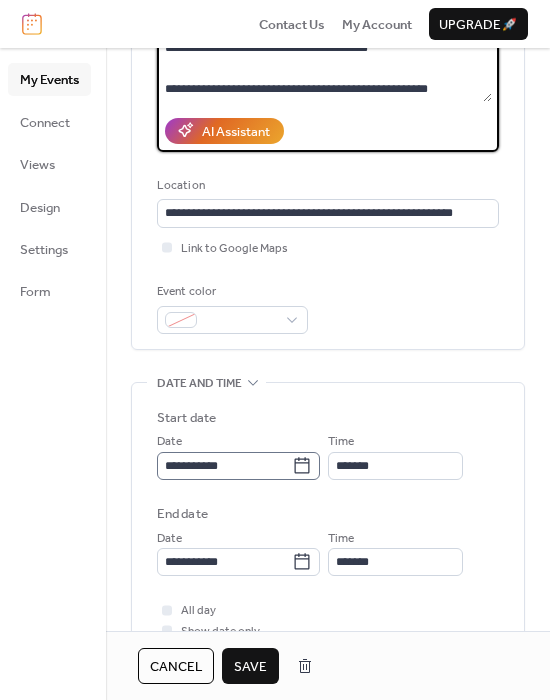 type on "**********" 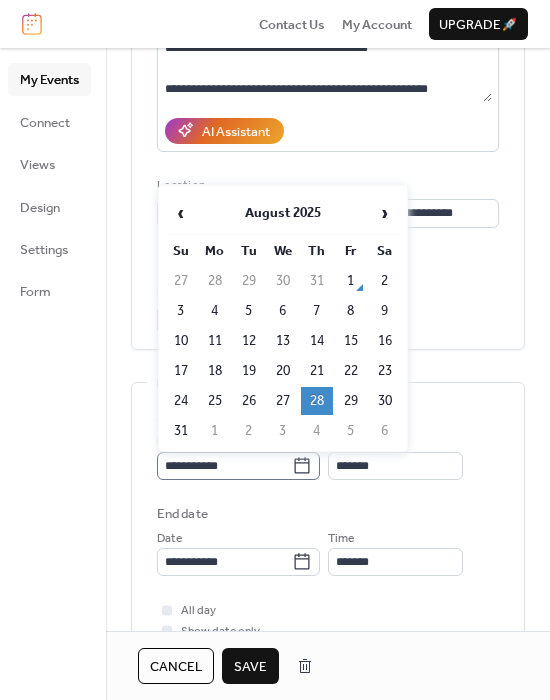 click 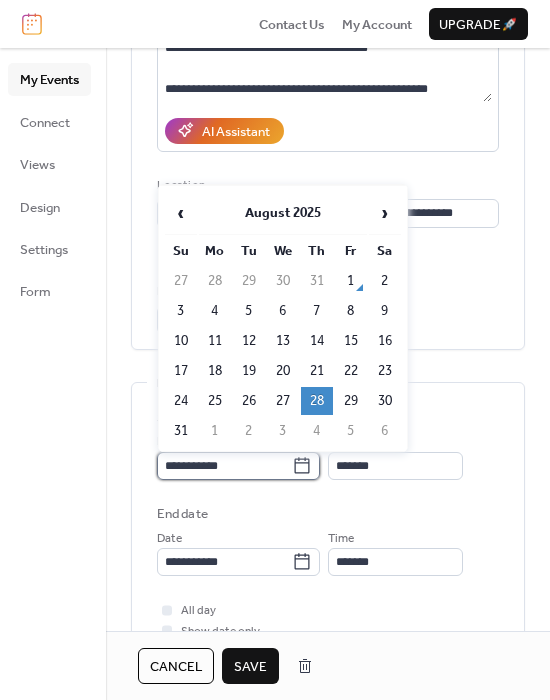 click on "**********" at bounding box center (224, 466) 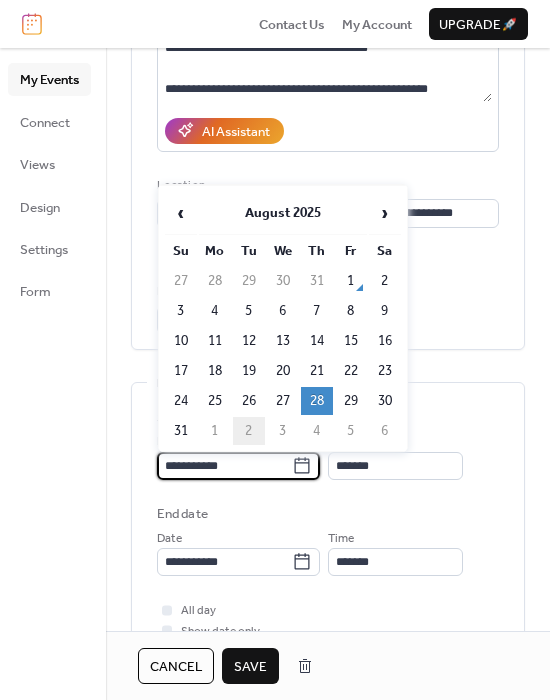 click on "2" at bounding box center [249, 431] 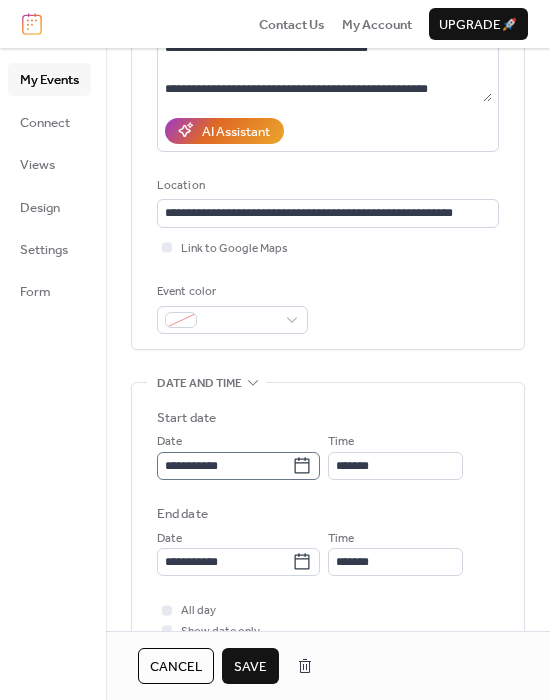 click on "**********" at bounding box center [238, 466] 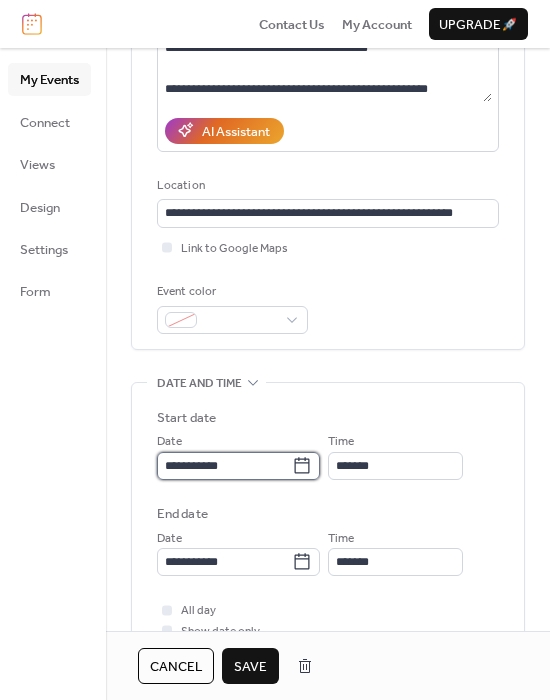 click on "**********" at bounding box center (224, 466) 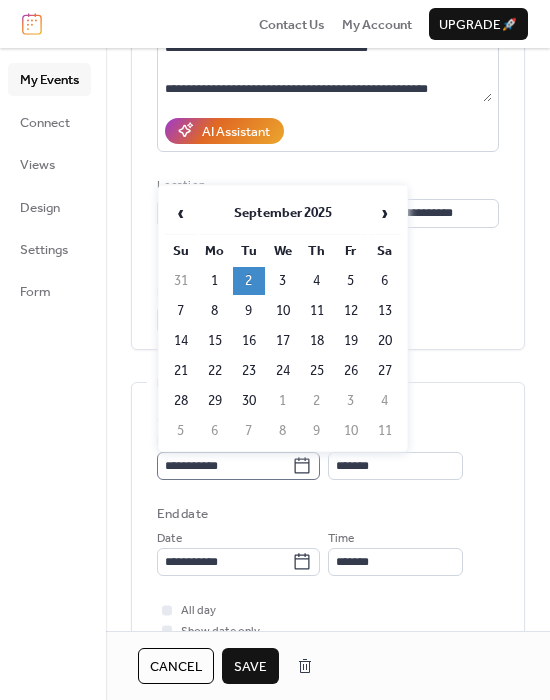 click 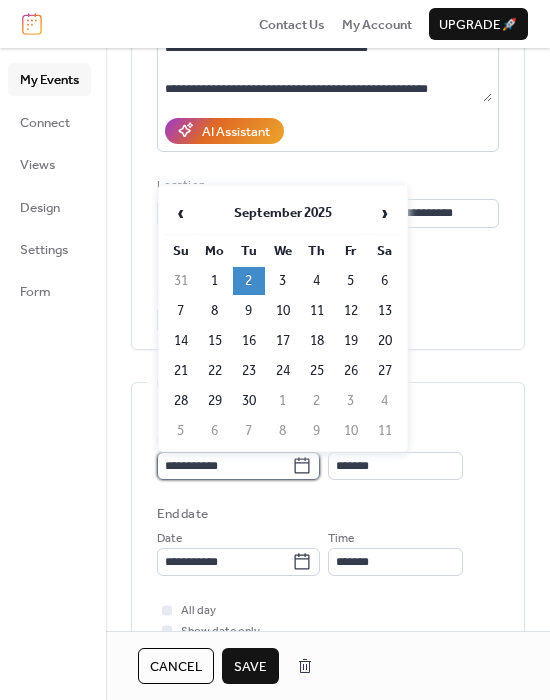 click on "**********" at bounding box center (224, 466) 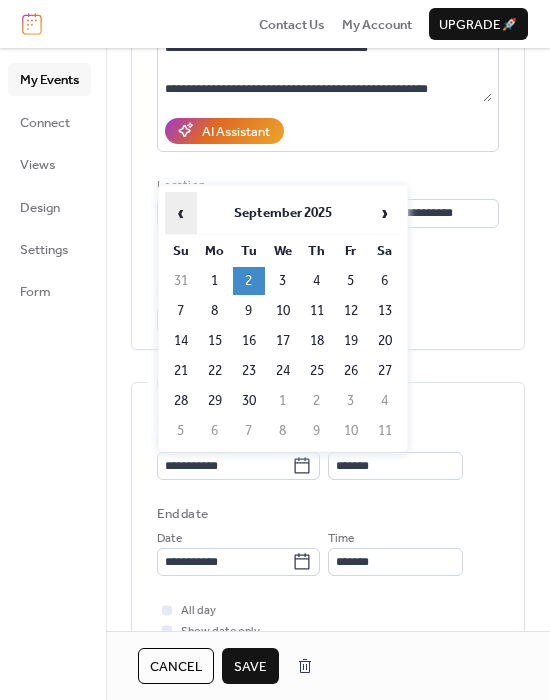 click on "‹" at bounding box center (181, 213) 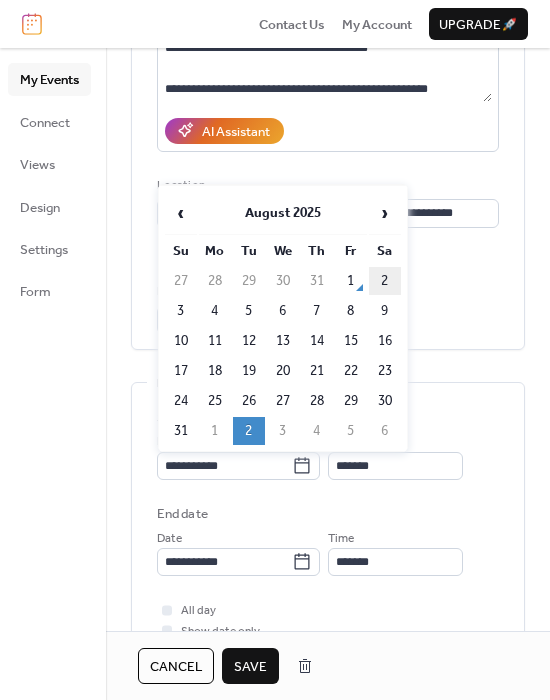click on "2" at bounding box center [385, 281] 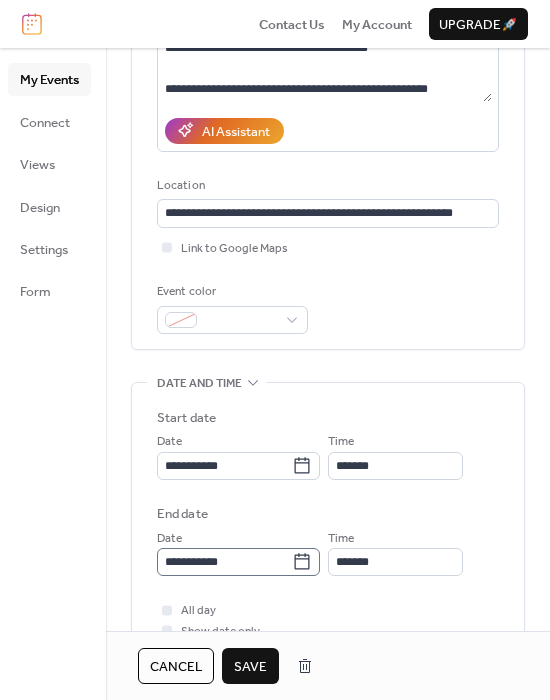click 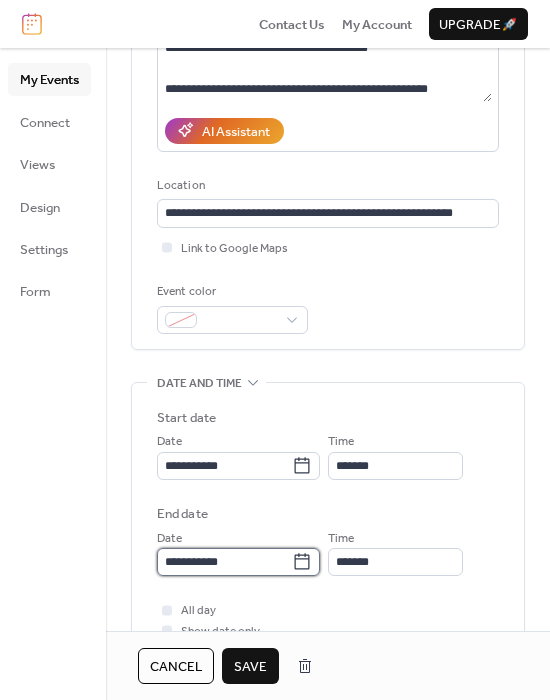 click on "**********" at bounding box center (224, 562) 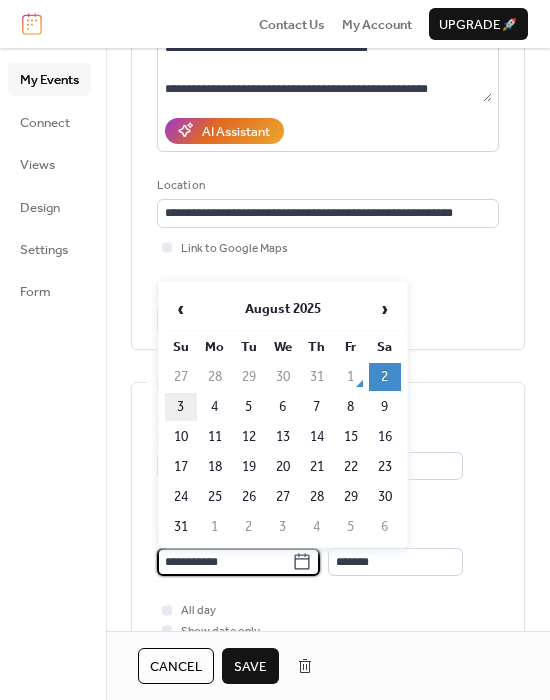 click on "3" at bounding box center (181, 407) 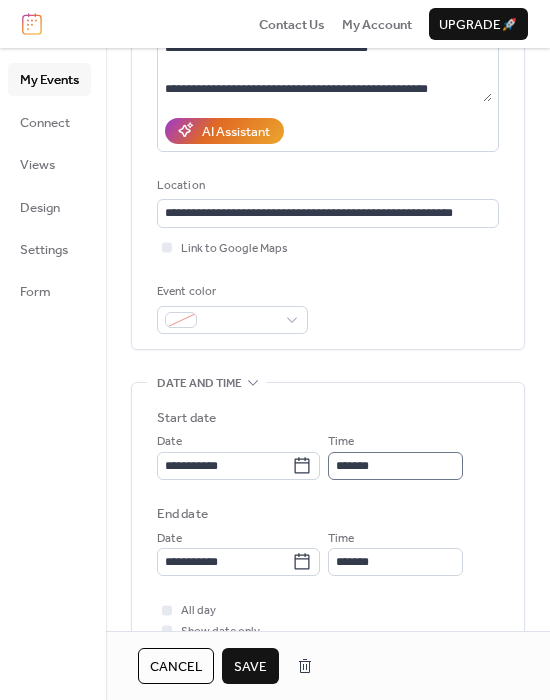 scroll, scrollTop: 0, scrollLeft: 0, axis: both 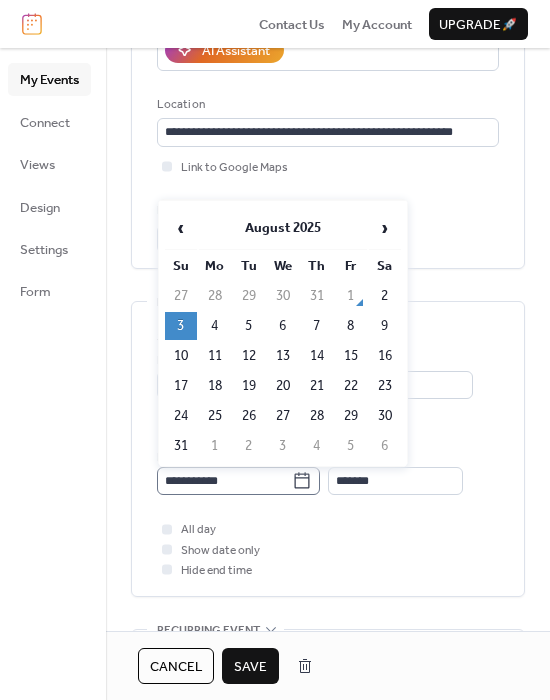 click 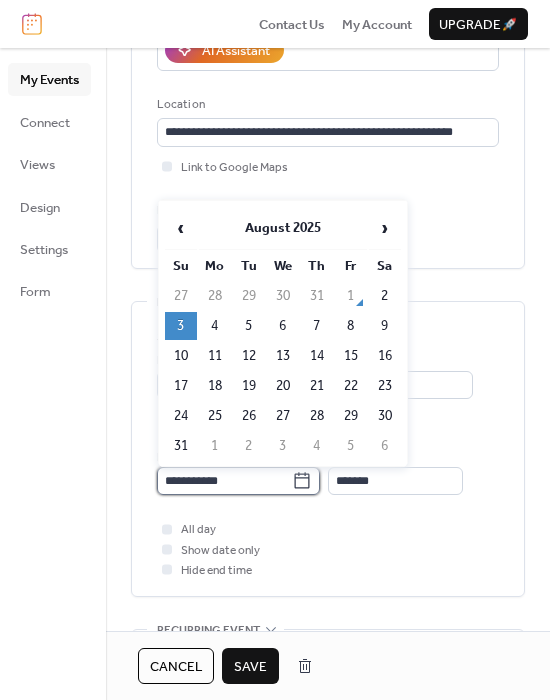 click on "**********" at bounding box center [224, 481] 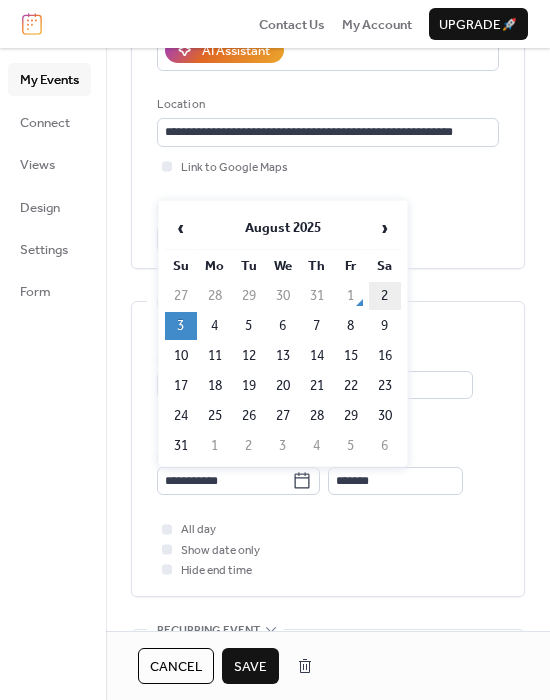 click on "2" at bounding box center [385, 296] 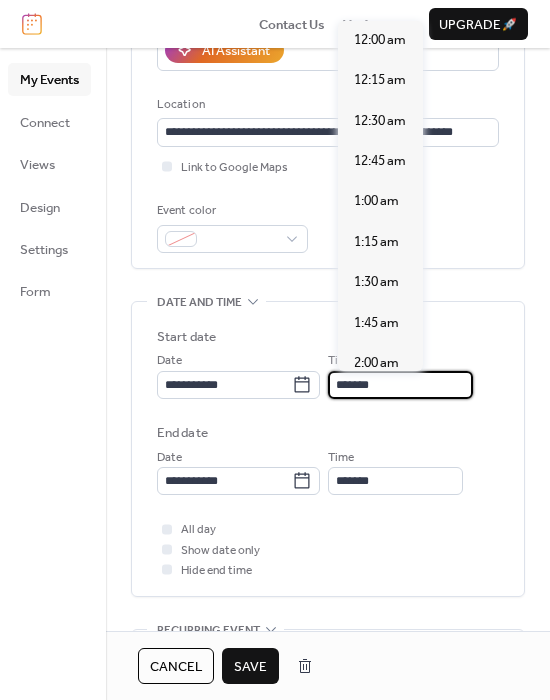 click on "*******" at bounding box center [400, 385] 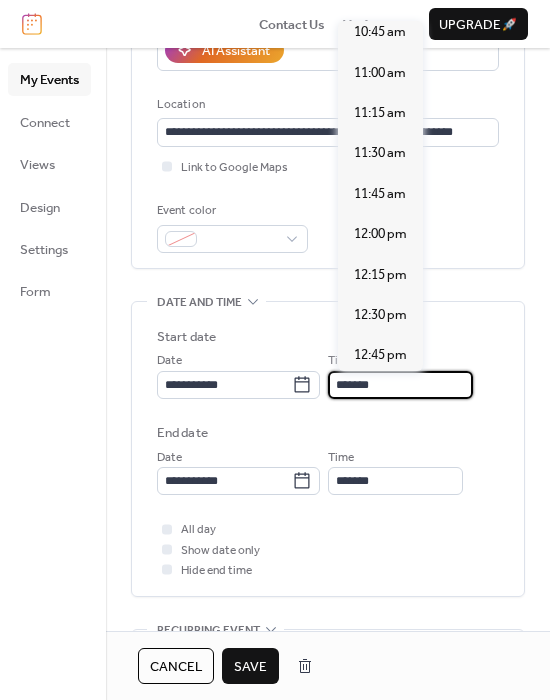 scroll, scrollTop: 1739, scrollLeft: 0, axis: vertical 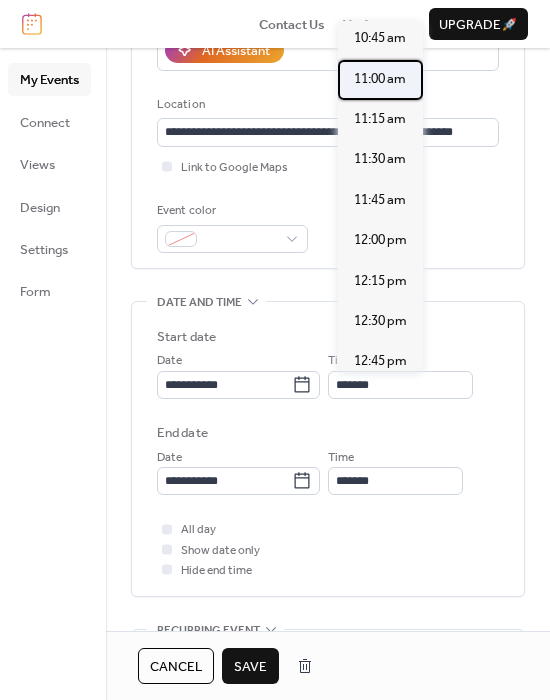 click on "11:00 am" at bounding box center [380, 79] 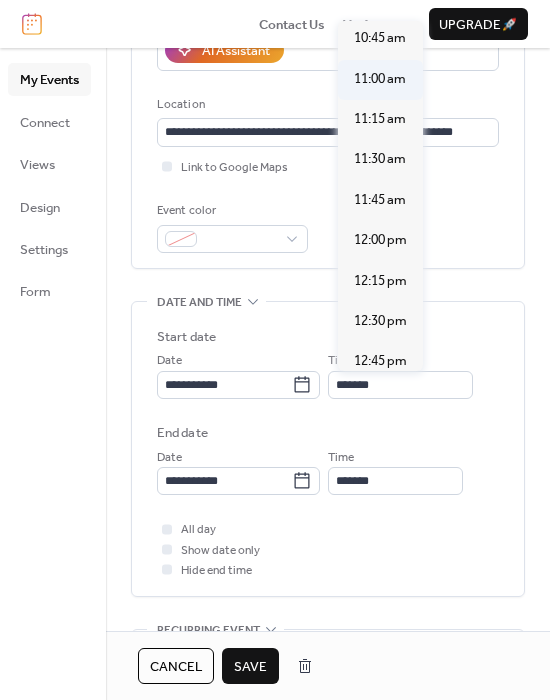 type on "********" 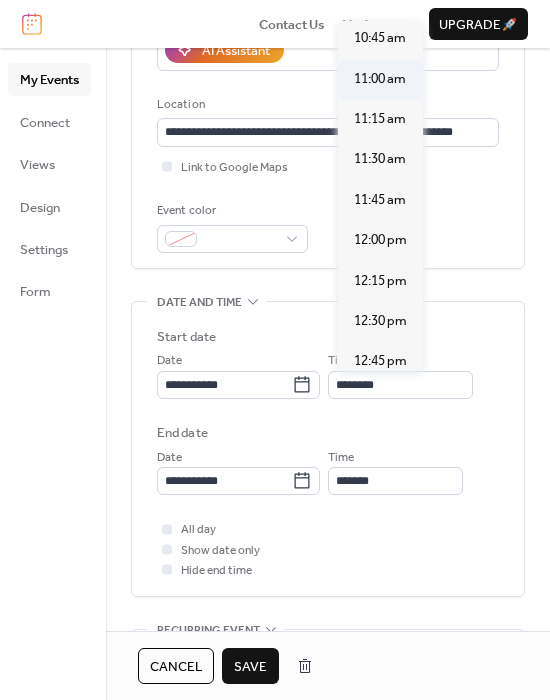 scroll, scrollTop: 0, scrollLeft: 0, axis: both 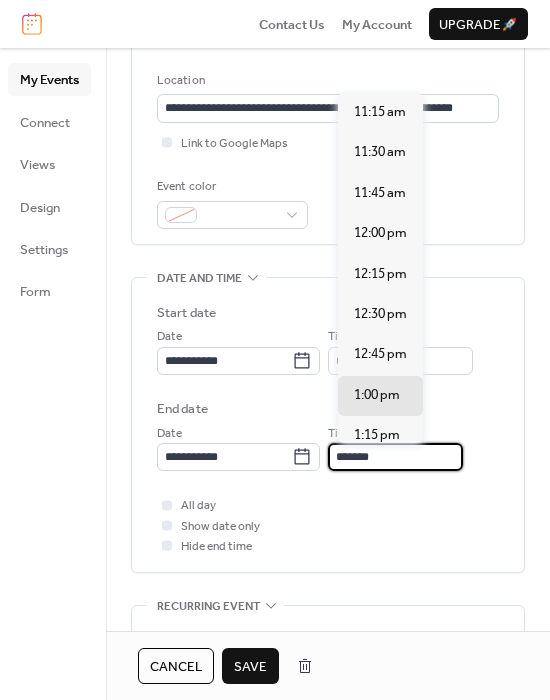 click on "*******" at bounding box center [395, 457] 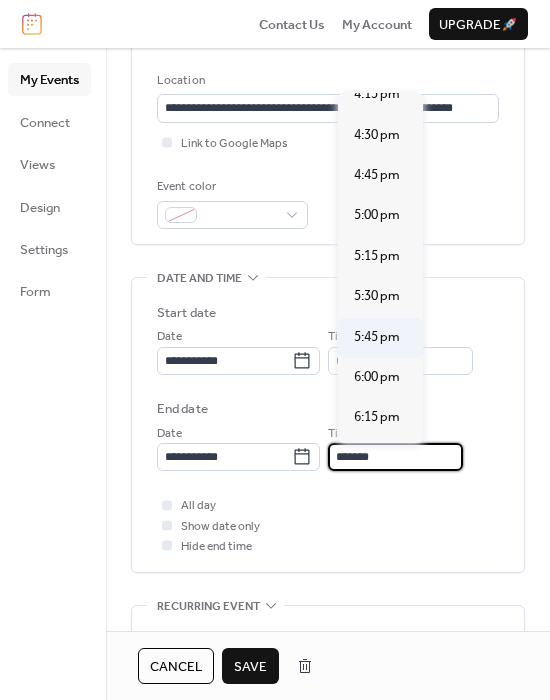 scroll, scrollTop: 829, scrollLeft: 0, axis: vertical 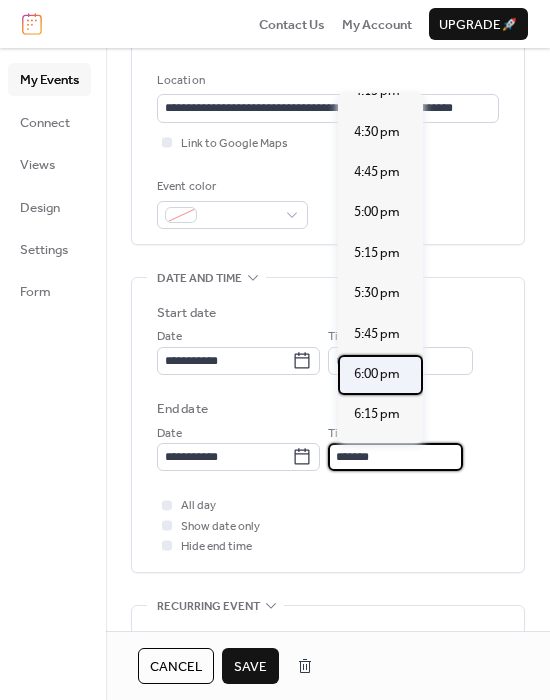 click on "6:00 pm" at bounding box center [377, 374] 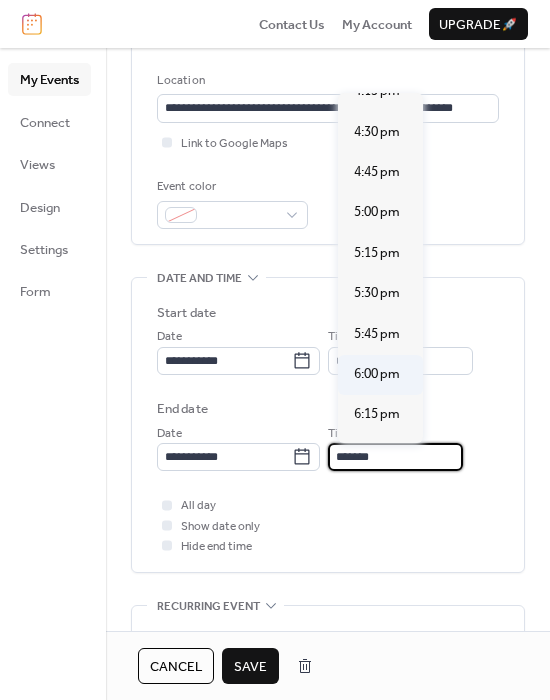 type on "*******" 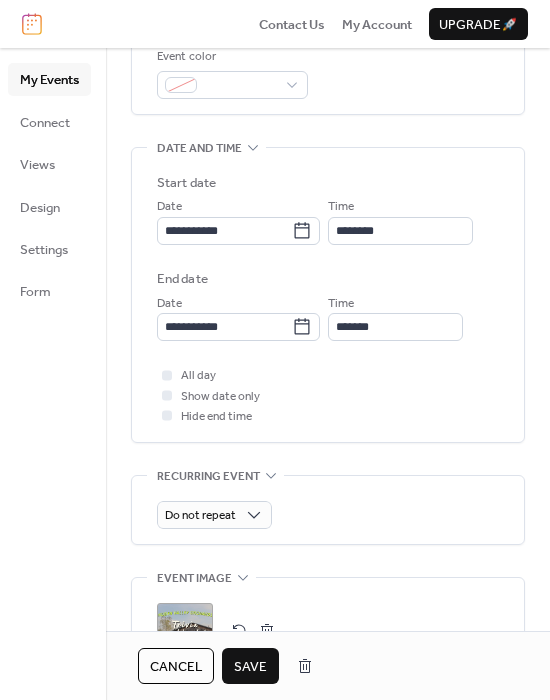 scroll, scrollTop: 565, scrollLeft: 0, axis: vertical 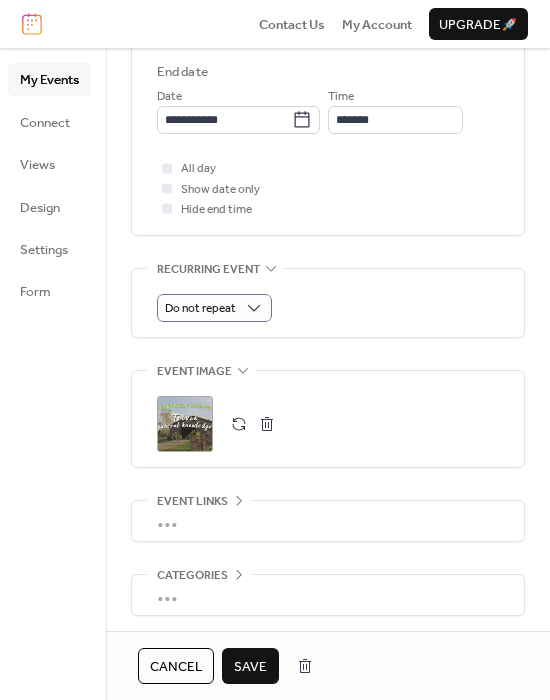 click on ";" at bounding box center (328, 419) 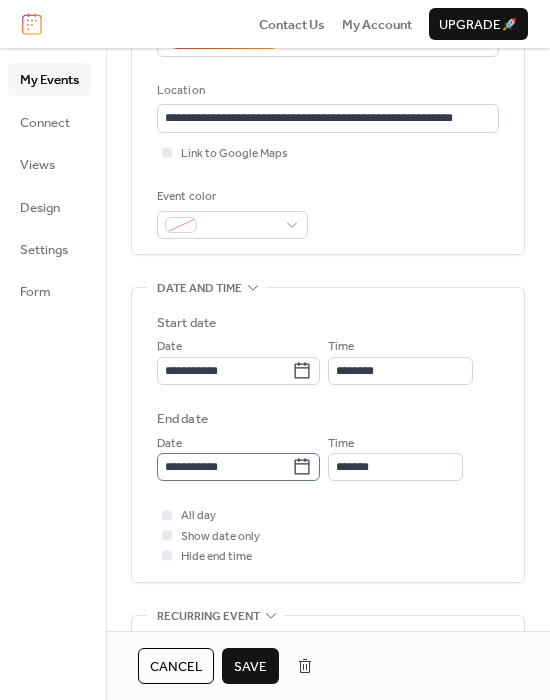 scroll, scrollTop: 0, scrollLeft: 0, axis: both 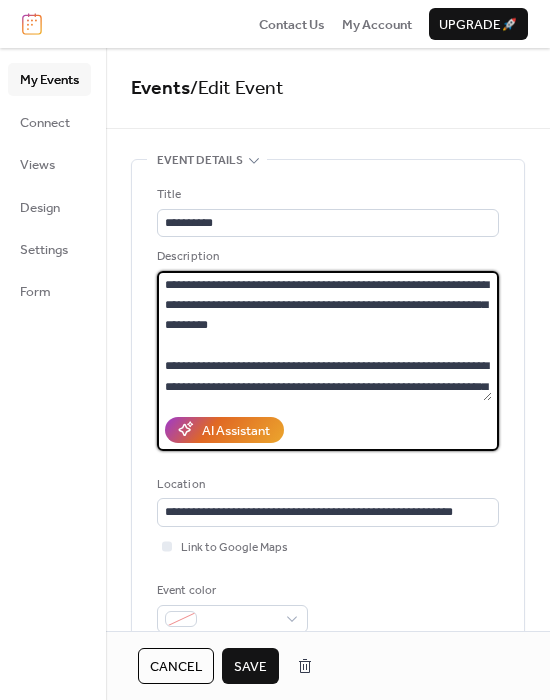 click on "**********" at bounding box center [324, 336] 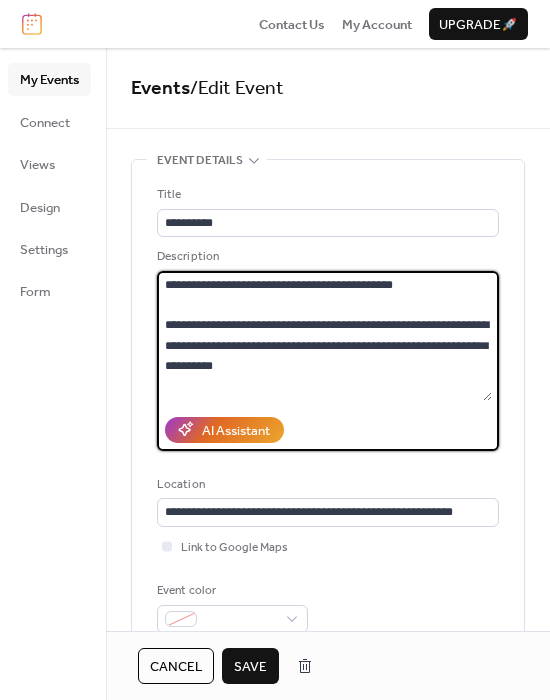scroll, scrollTop: 84, scrollLeft: 0, axis: vertical 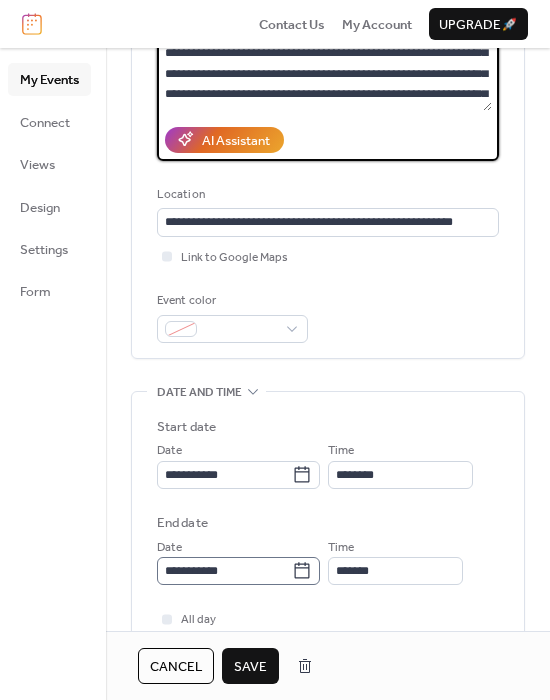type on "**********" 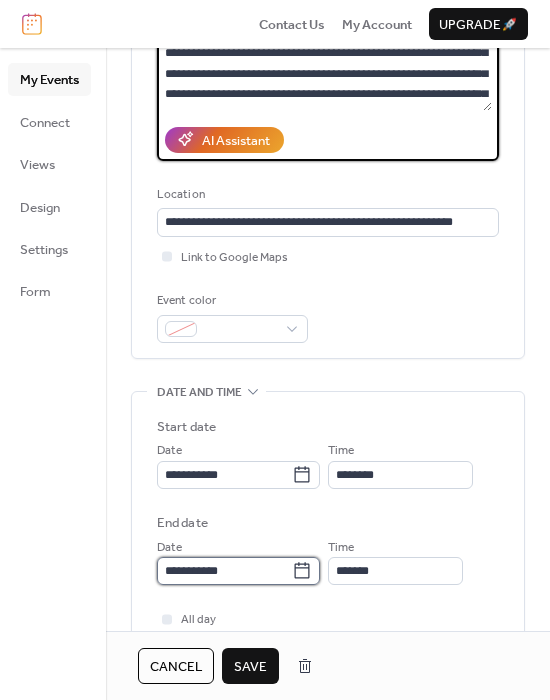 click on "**********" at bounding box center (224, 571) 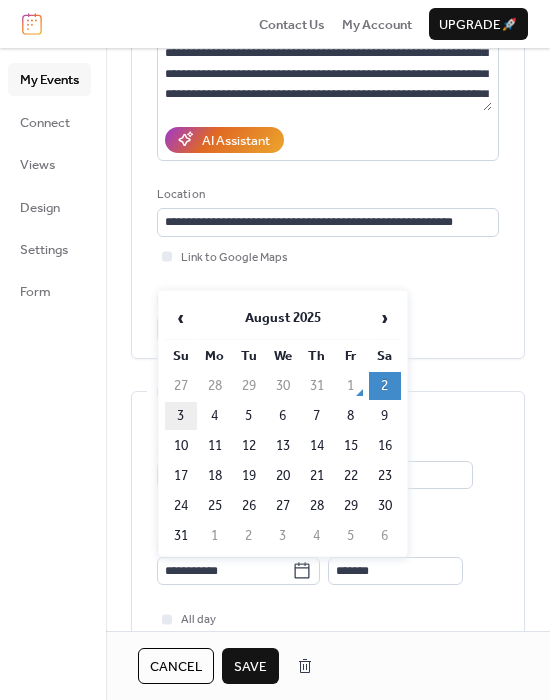 click on "3" at bounding box center (181, 416) 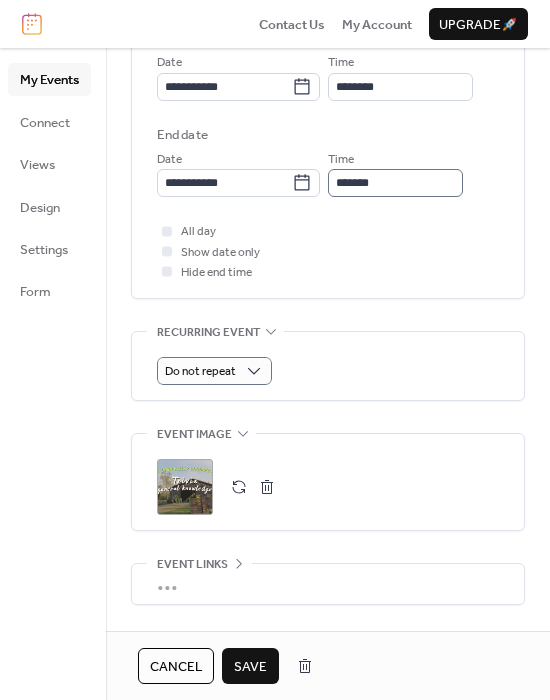 scroll, scrollTop: 820, scrollLeft: 0, axis: vertical 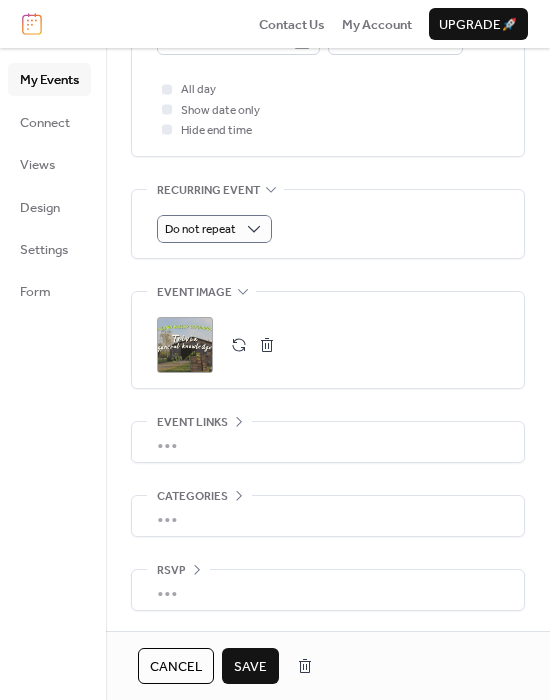 click on "•••" at bounding box center [328, 590] 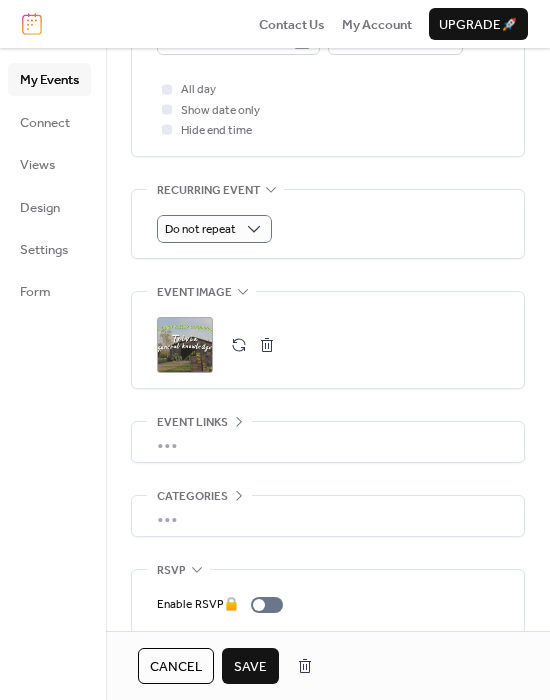 scroll, scrollTop: 885, scrollLeft: 0, axis: vertical 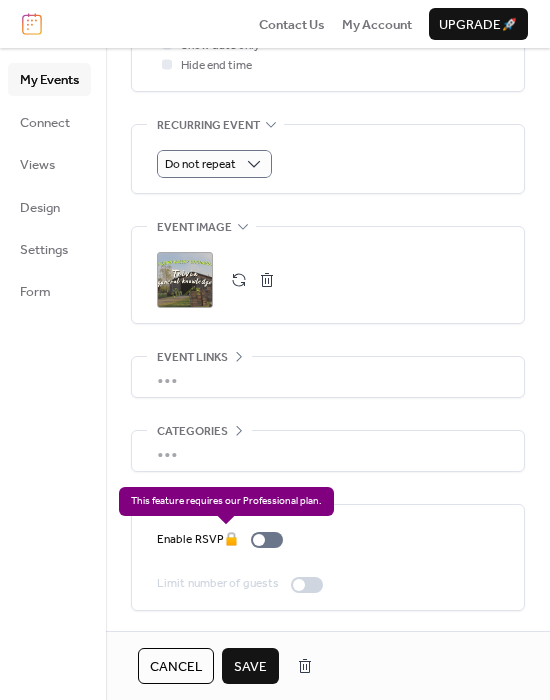 click on "Enable RSVP  🔒" at bounding box center [224, 540] 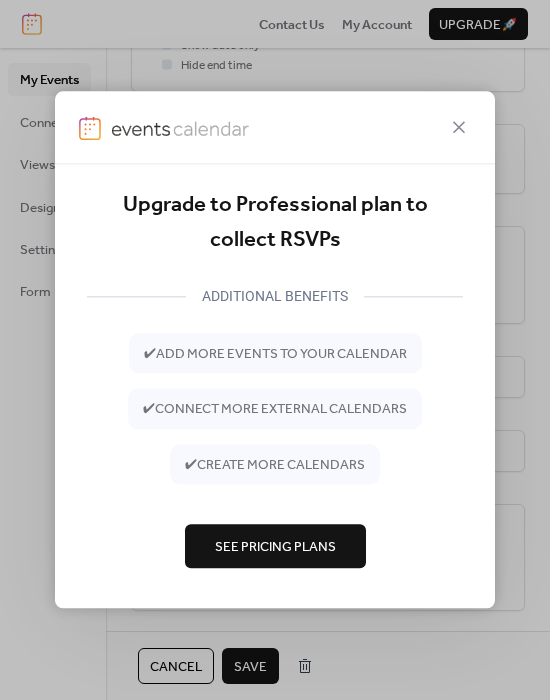 click on "See Pricing Plans" at bounding box center (275, 546) 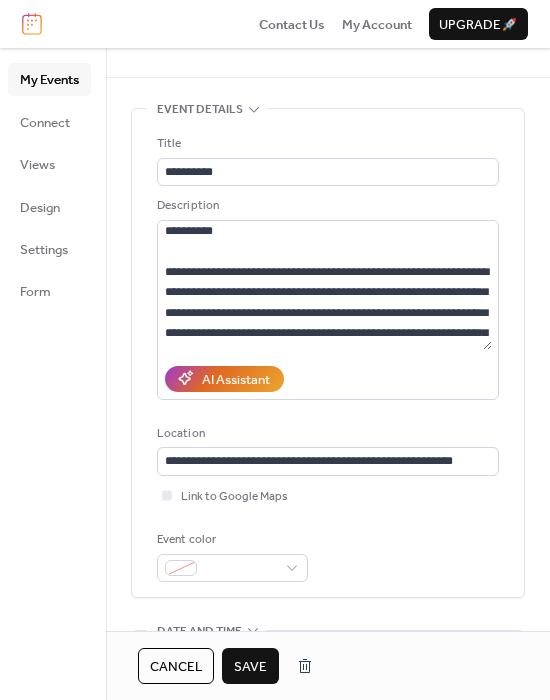 scroll, scrollTop: 0, scrollLeft: 0, axis: both 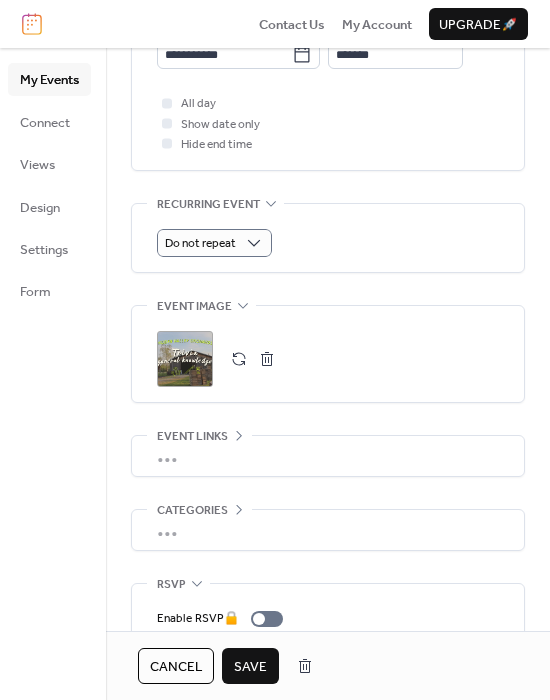 click at bounding box center [239, 359] 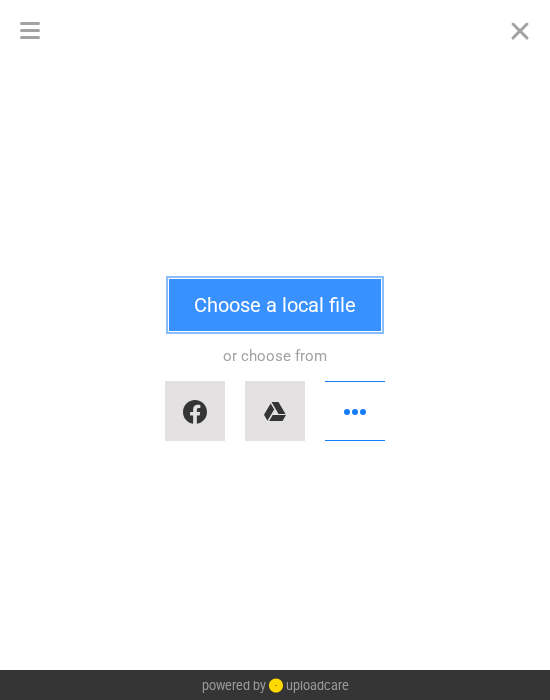 click on "Choose a local file" at bounding box center (275, 305) 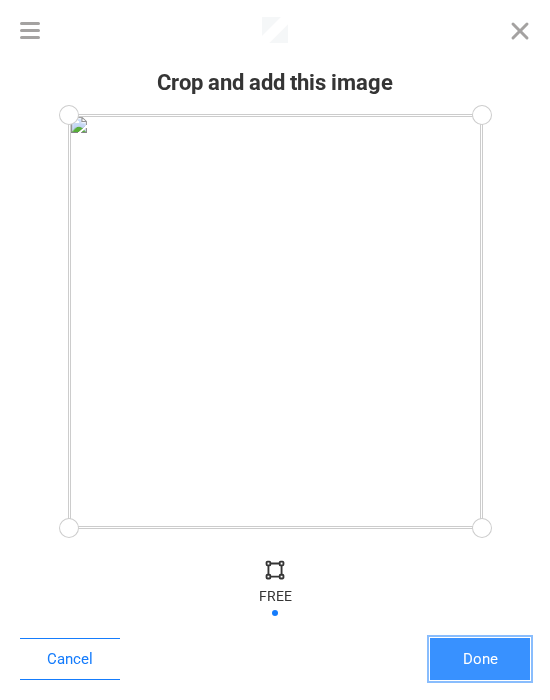 click on "Done" at bounding box center (480, 659) 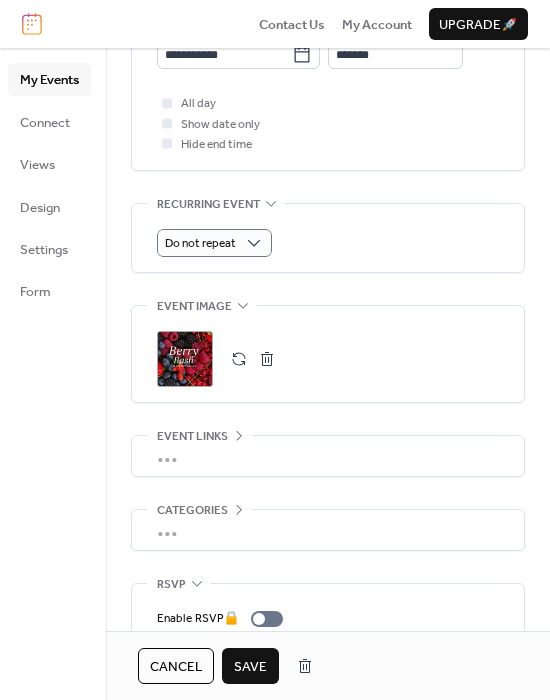 click on "Save" at bounding box center (250, 667) 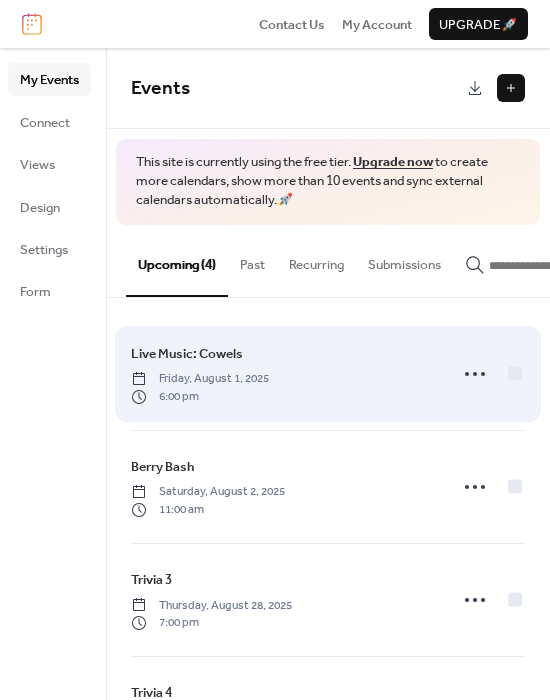 click on "Live Music: Cowels Friday, August 1, 2025 6:00 pm" at bounding box center [283, 374] 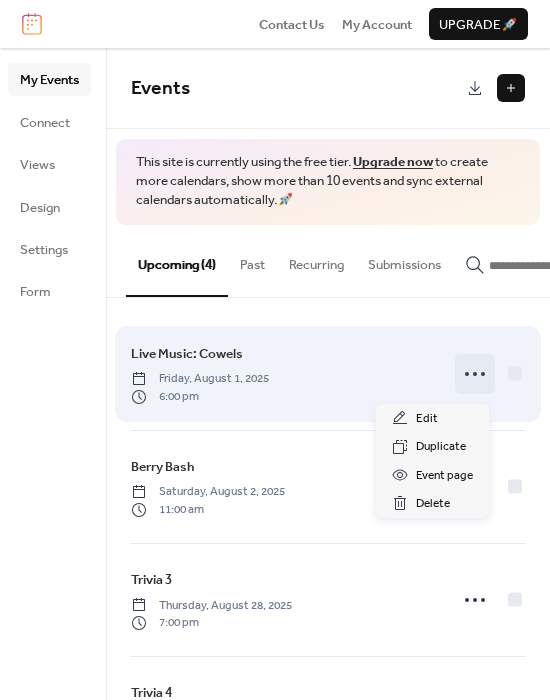 click 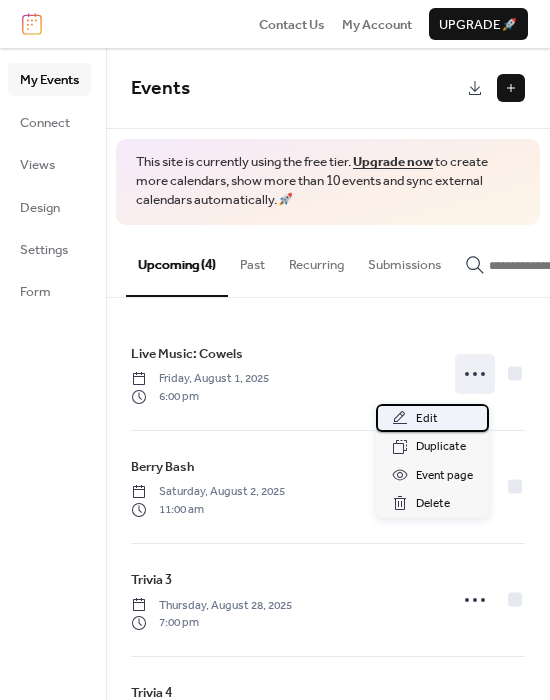 click on "Edit" at bounding box center (432, 418) 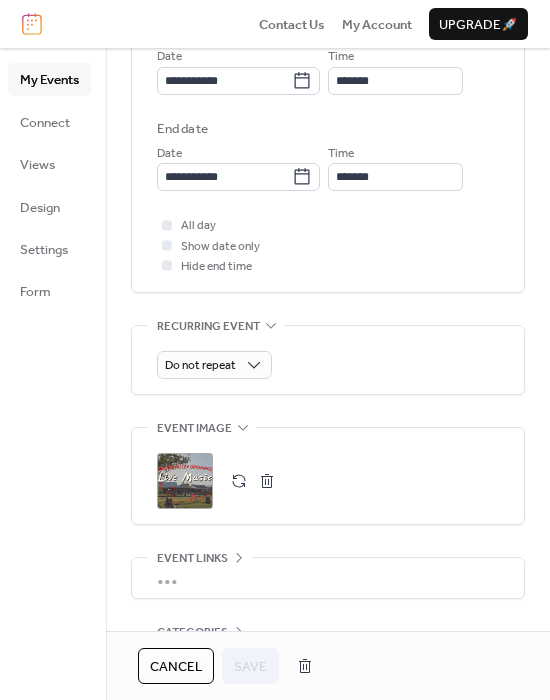 scroll, scrollTop: 885, scrollLeft: 0, axis: vertical 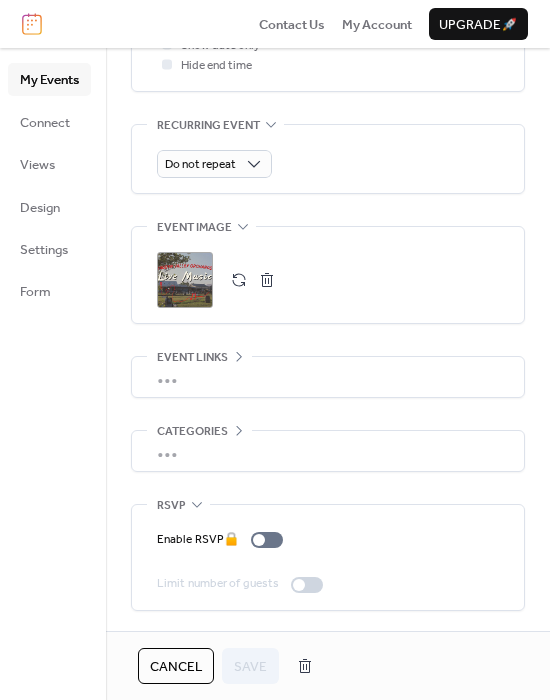 click at bounding box center [239, 280] 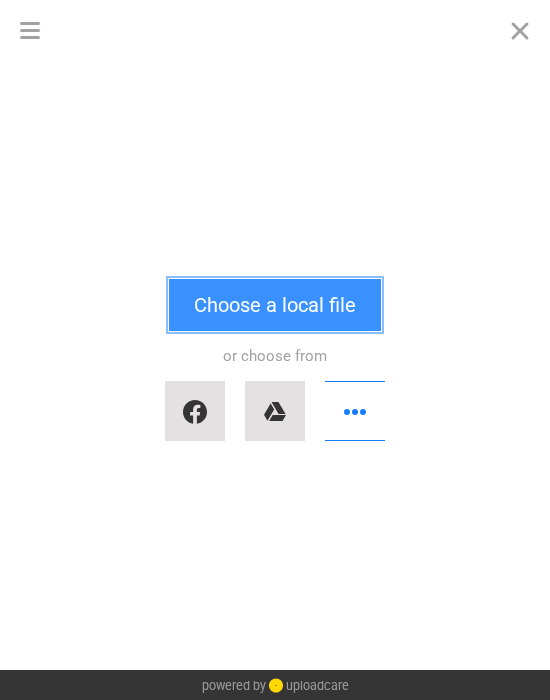 click on "Choose a local file" at bounding box center [275, 305] 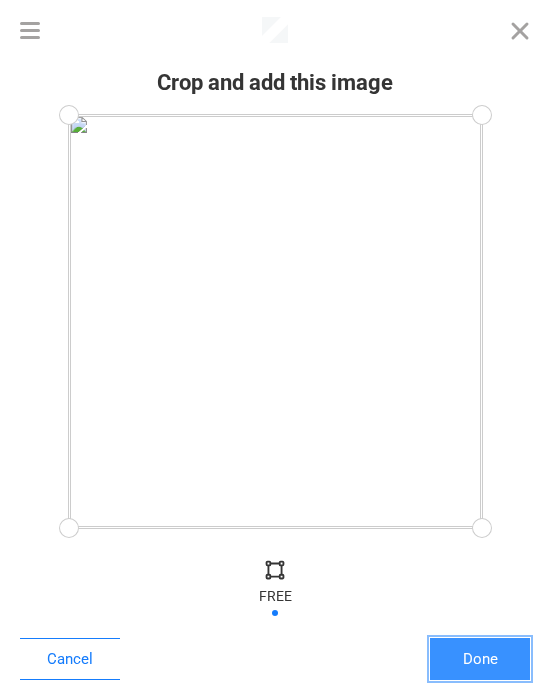 click on "Done" at bounding box center [480, 659] 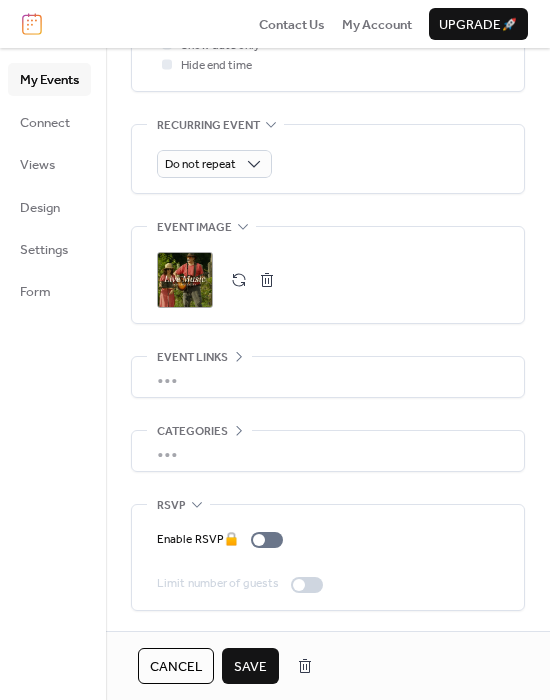 click on "Save" at bounding box center [250, 667] 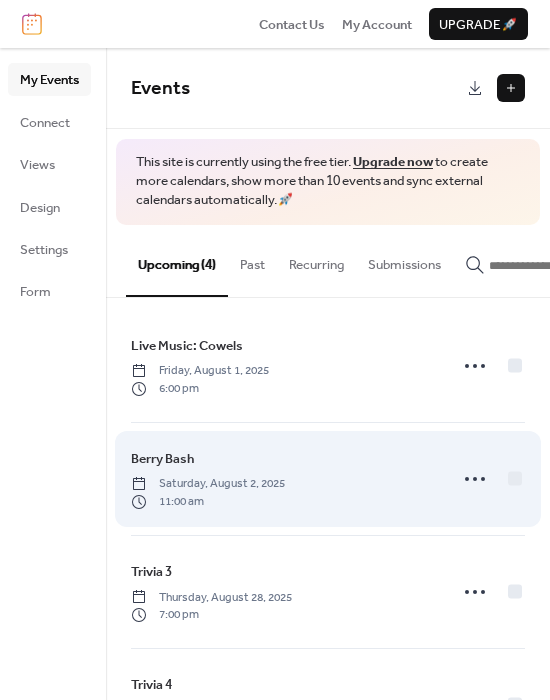 scroll, scrollTop: 0, scrollLeft: 0, axis: both 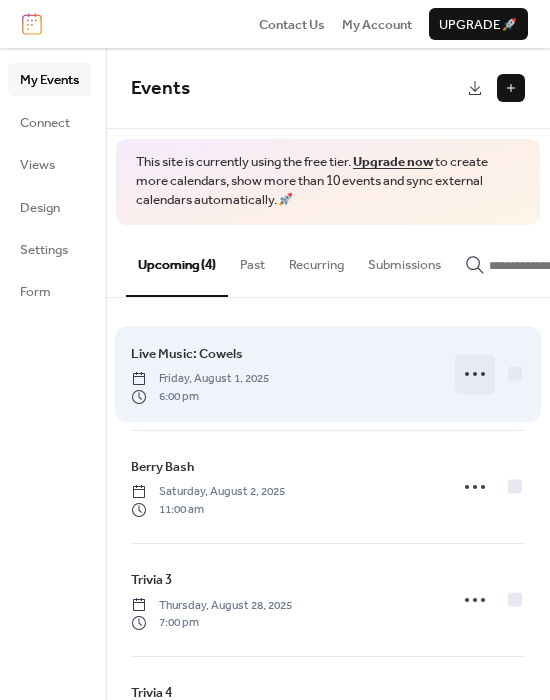 click 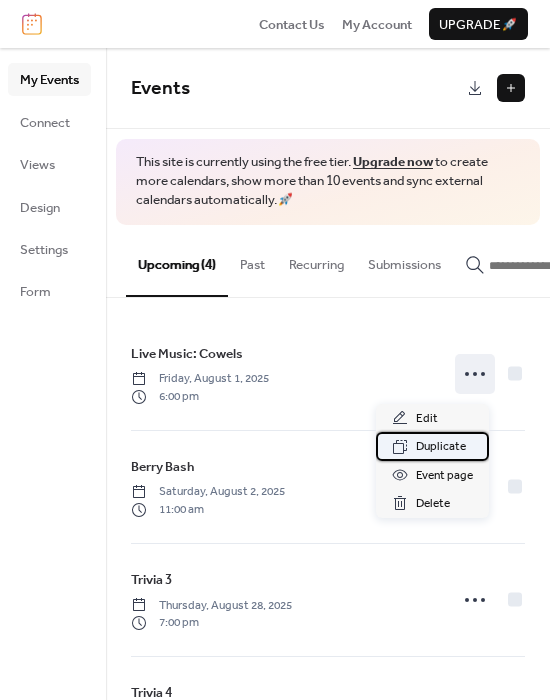 click on "Duplicate" at bounding box center [441, 447] 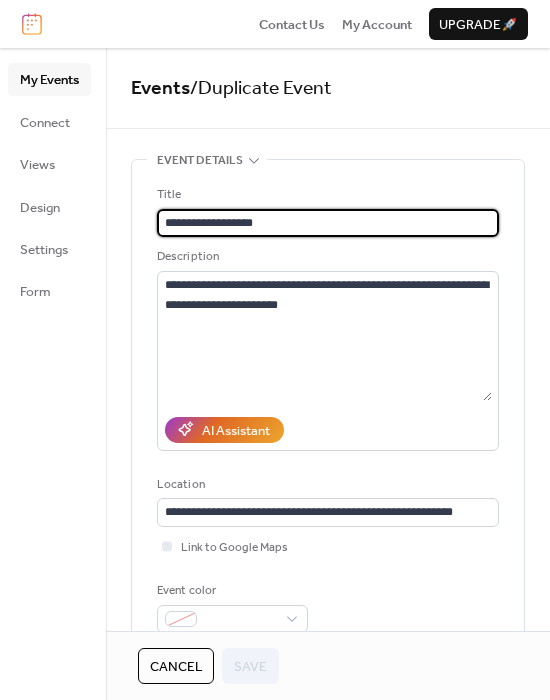 scroll, scrollTop: 0, scrollLeft: 0, axis: both 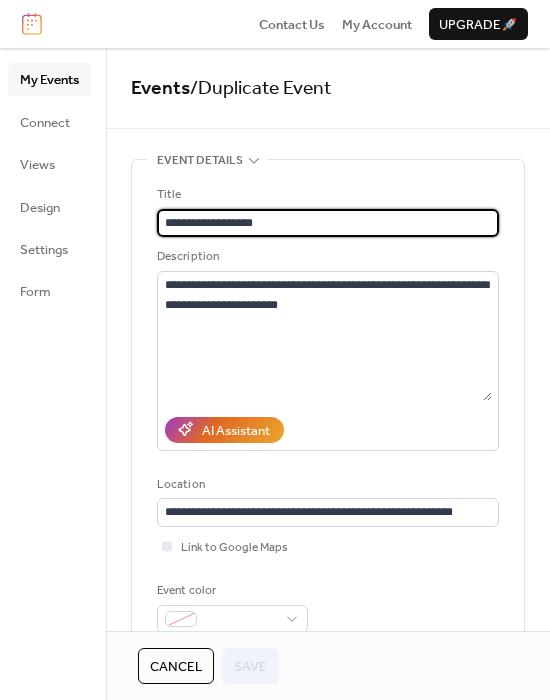 drag, startPoint x: 266, startPoint y: 222, endPoint x: 226, endPoint y: 224, distance: 40.04997 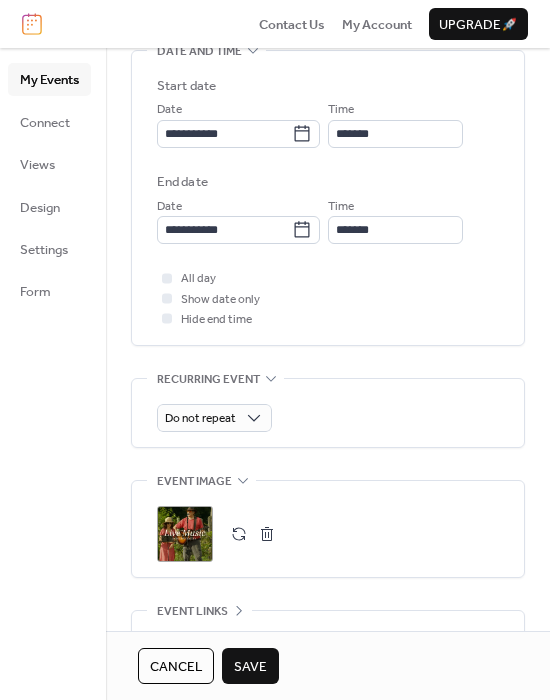 scroll, scrollTop: 632, scrollLeft: 0, axis: vertical 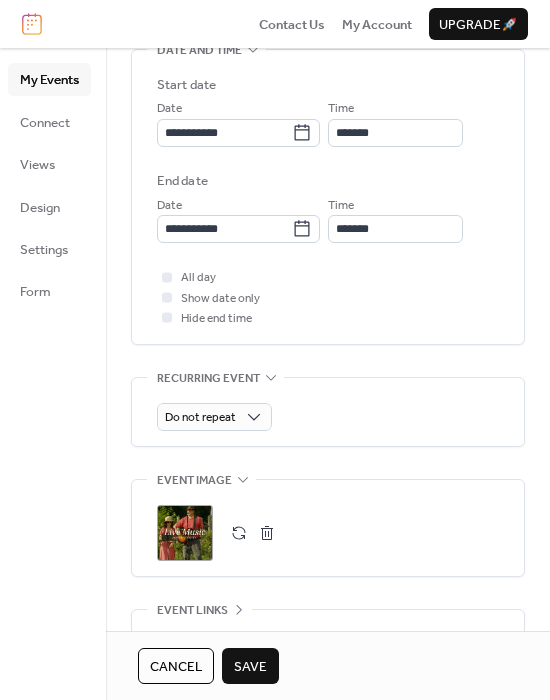 type on "**********" 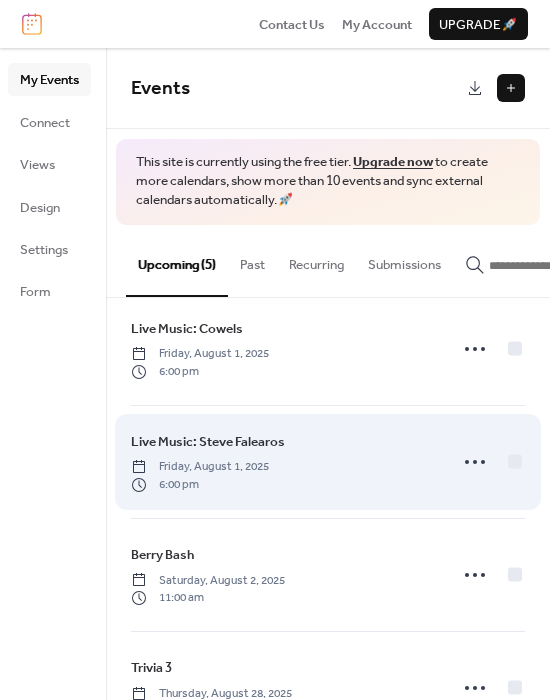 scroll, scrollTop: 23, scrollLeft: 0, axis: vertical 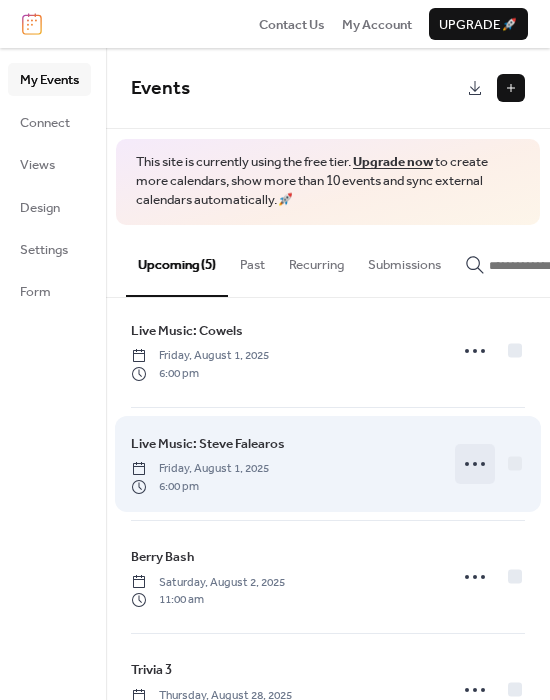 click 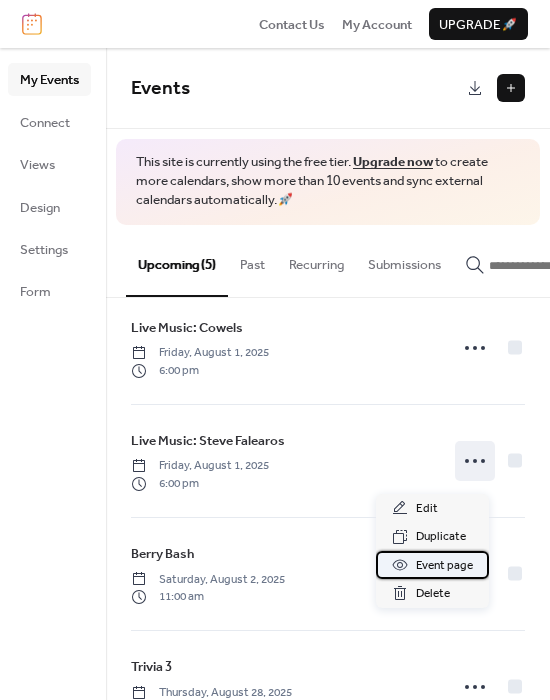 click on "Event page" at bounding box center (444, 566) 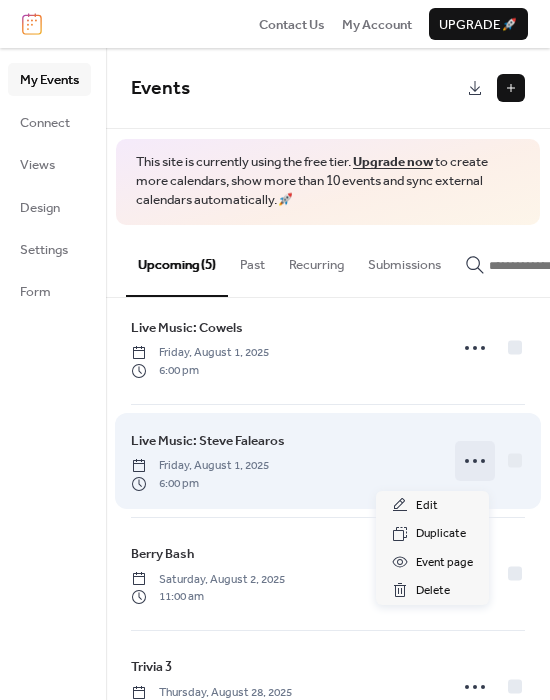 click 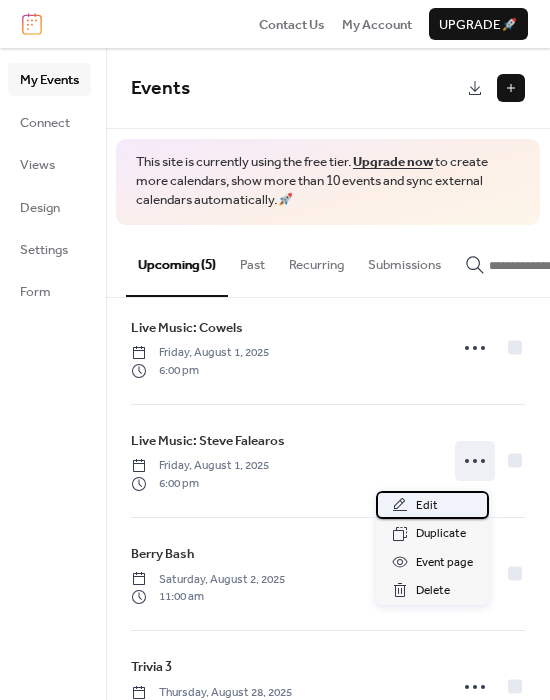 click on "Edit" at bounding box center (432, 505) 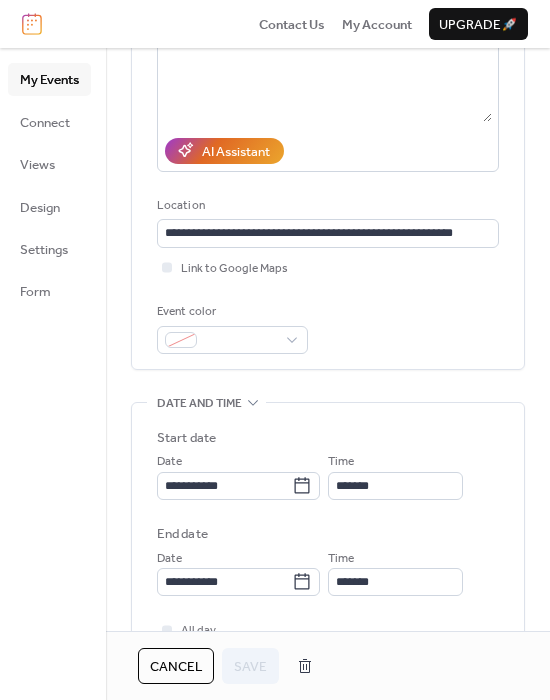scroll, scrollTop: 290, scrollLeft: 0, axis: vertical 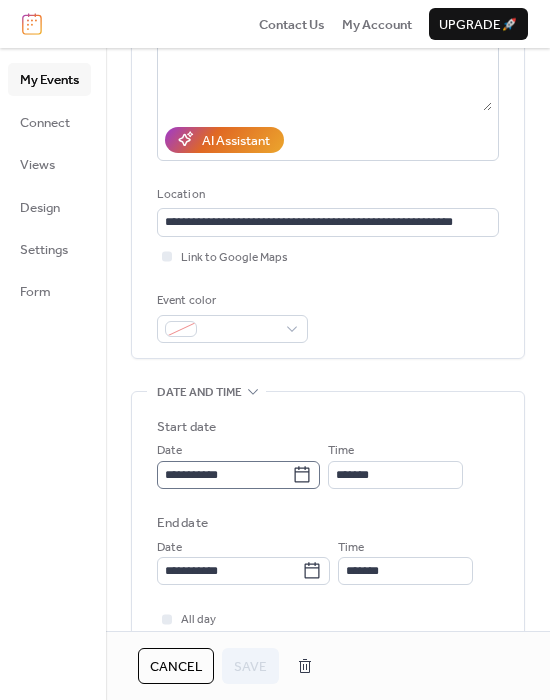click 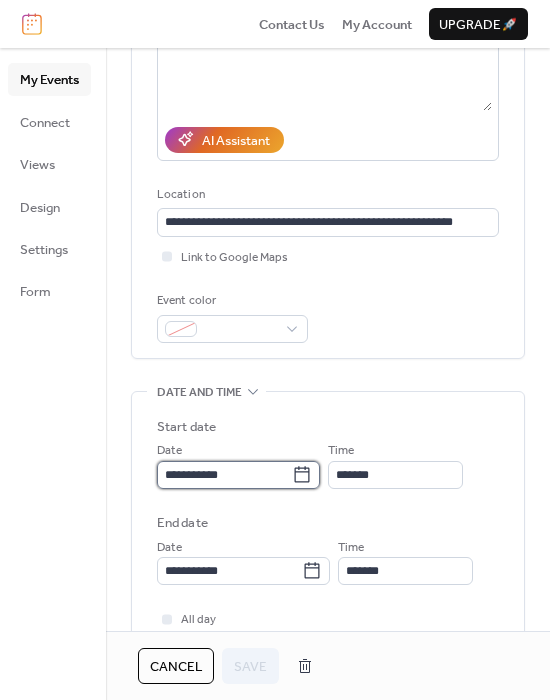 click on "**********" at bounding box center [224, 475] 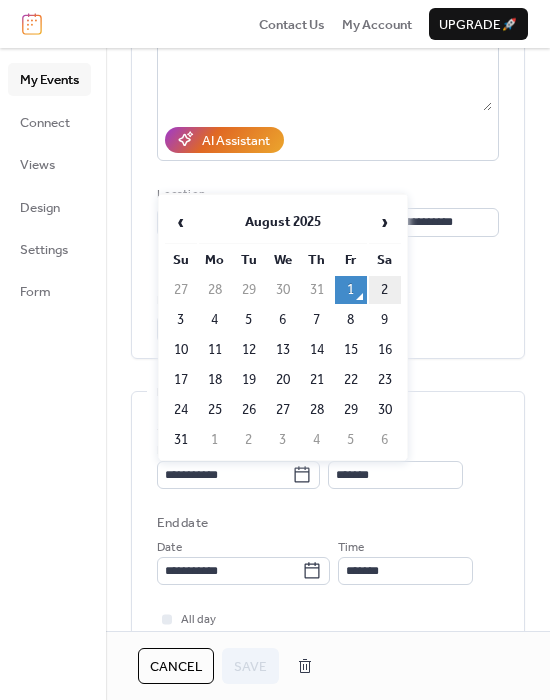 click on "2" at bounding box center [385, 290] 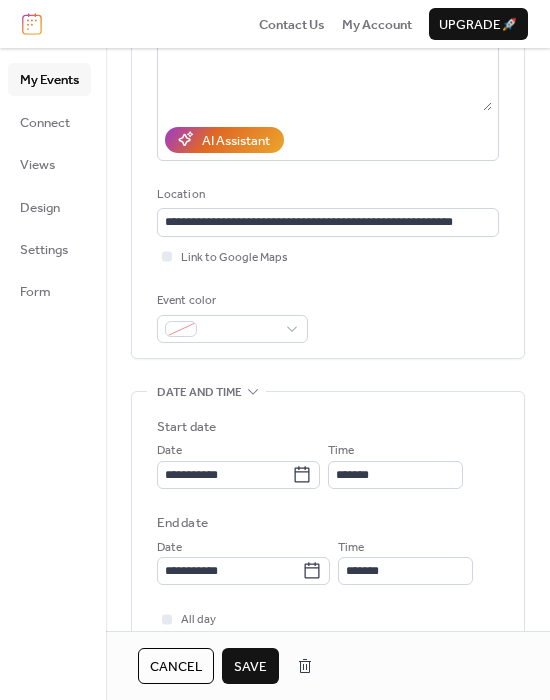 click on "Save" at bounding box center (250, 667) 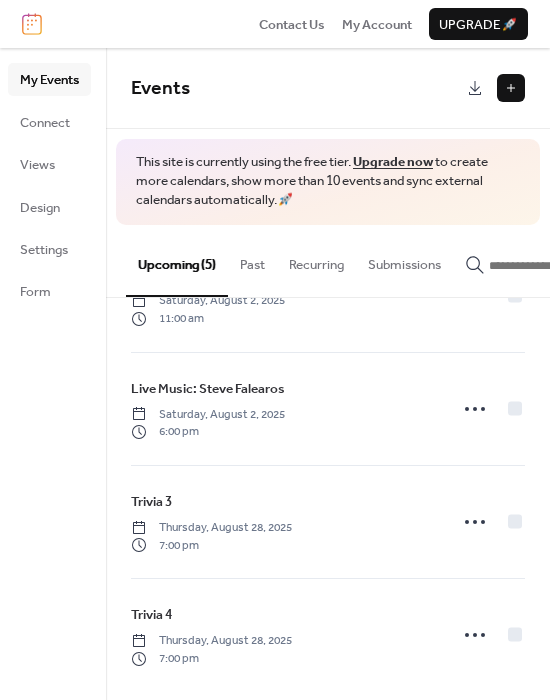 scroll, scrollTop: 195, scrollLeft: 0, axis: vertical 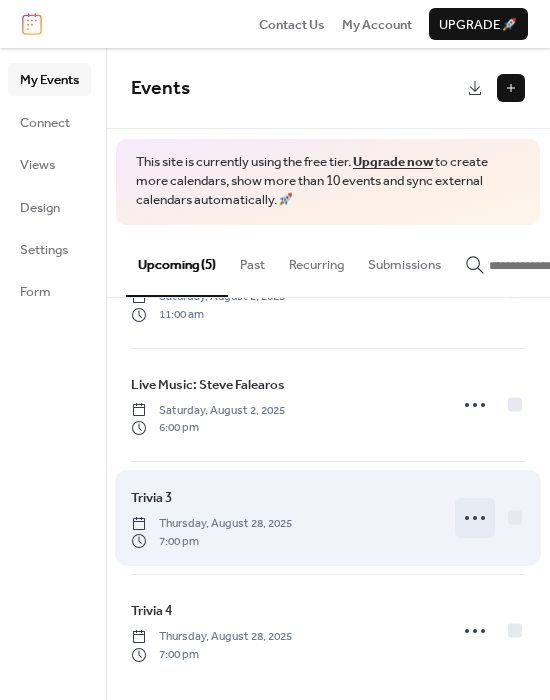click 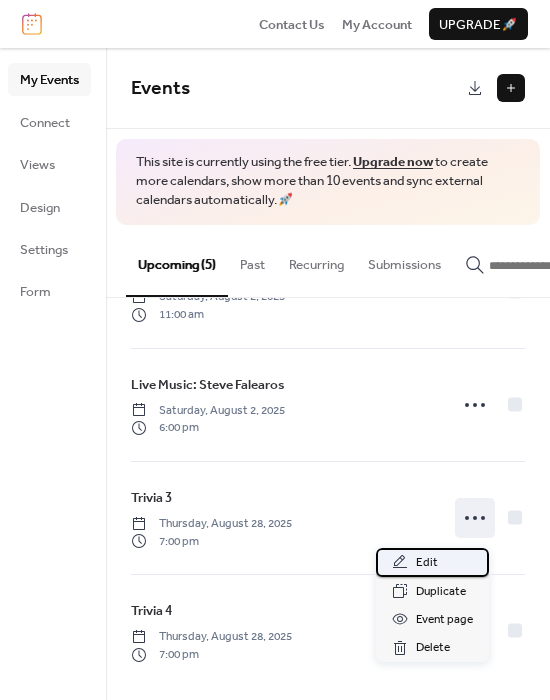 click on "Edit" at bounding box center (432, 562) 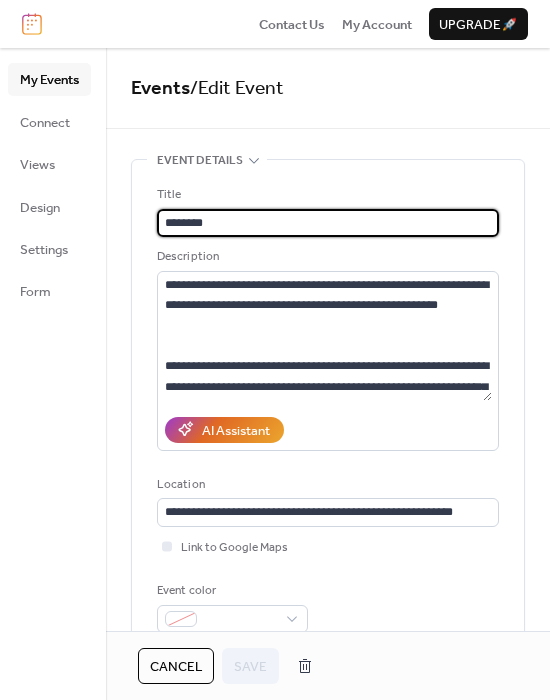 click on "********" at bounding box center [328, 223] 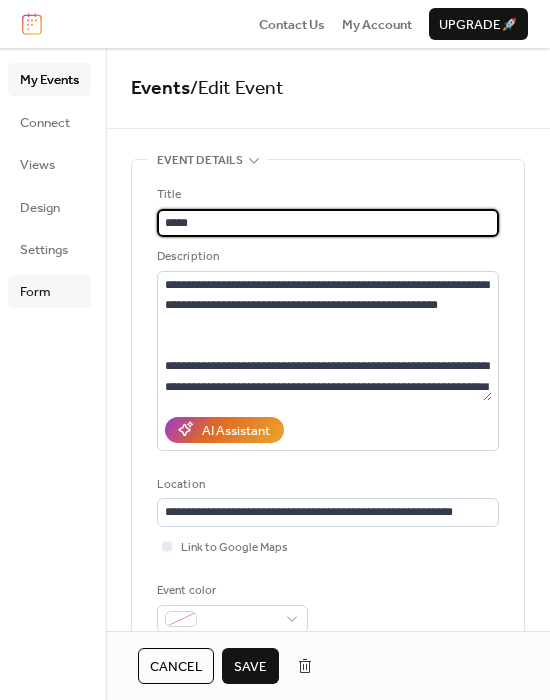 type on "*****" 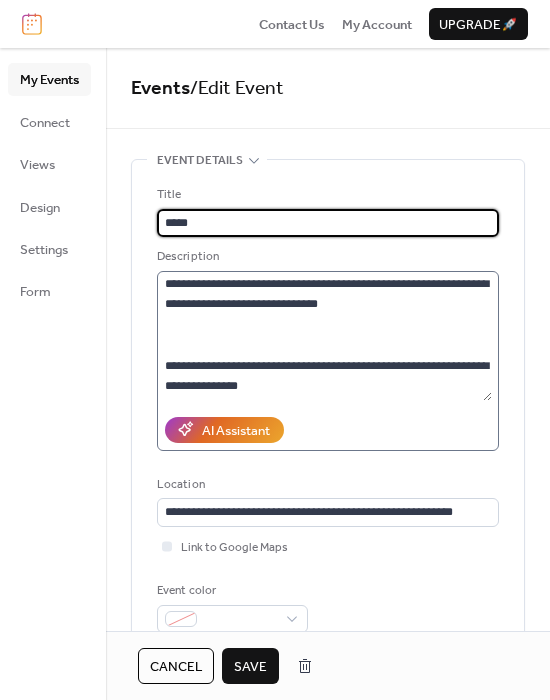 scroll, scrollTop: 244, scrollLeft: 0, axis: vertical 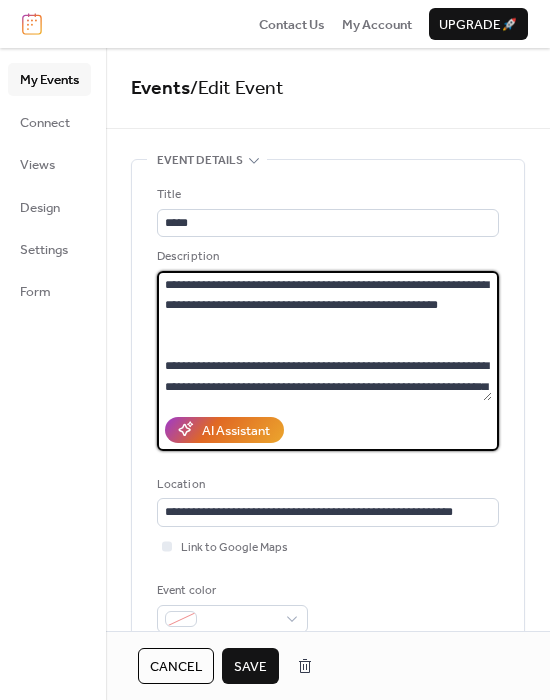 drag, startPoint x: 325, startPoint y: 393, endPoint x: 157, endPoint y: 275, distance: 205.29977 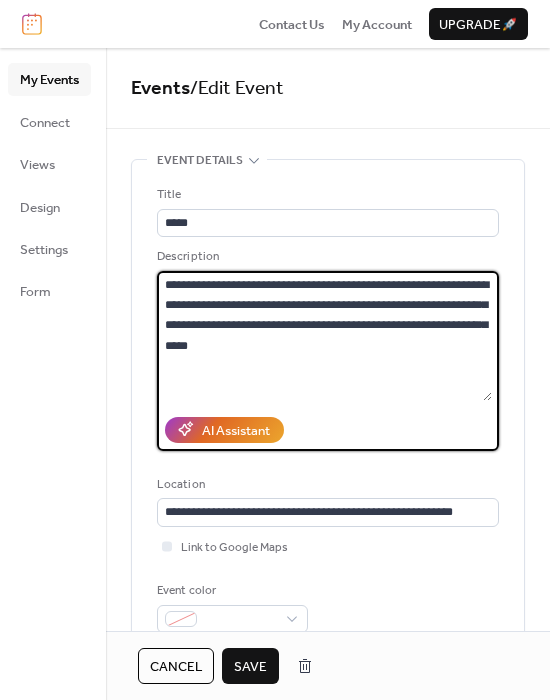 scroll, scrollTop: 303, scrollLeft: 0, axis: vertical 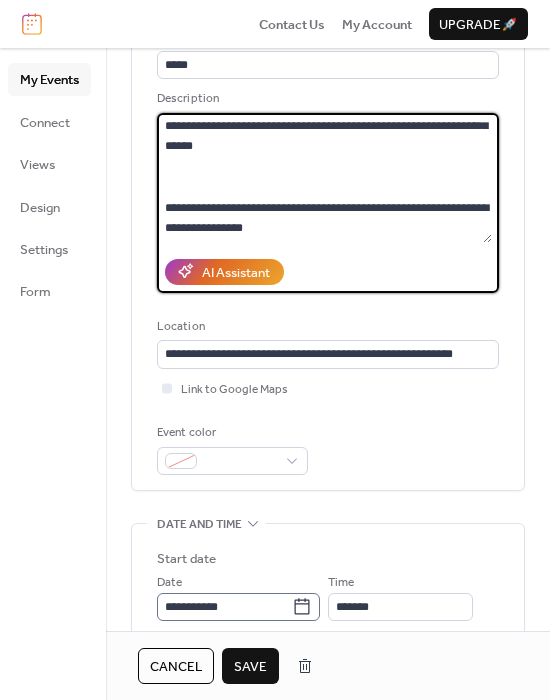 type on "**********" 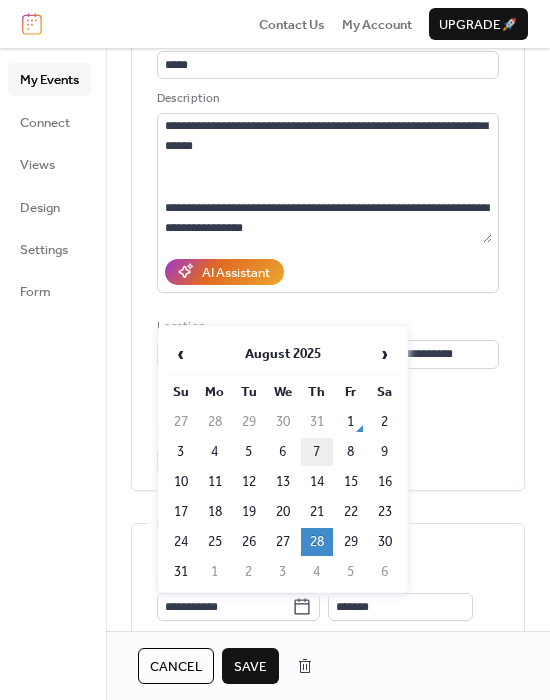 click on "7" at bounding box center [317, 452] 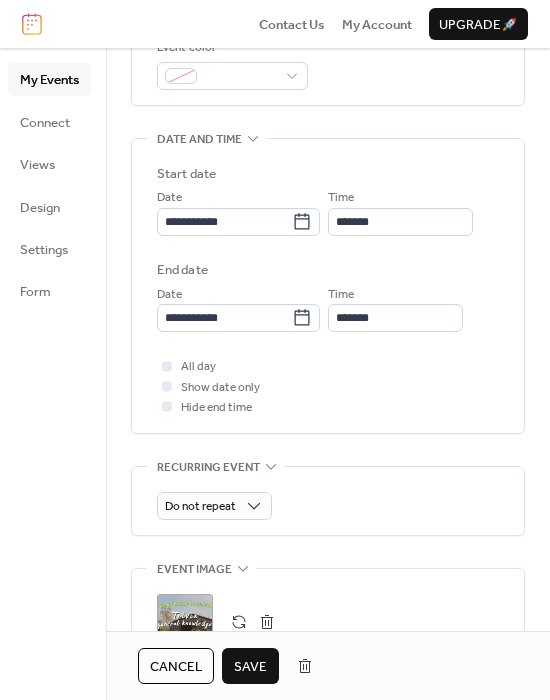 scroll, scrollTop: 559, scrollLeft: 0, axis: vertical 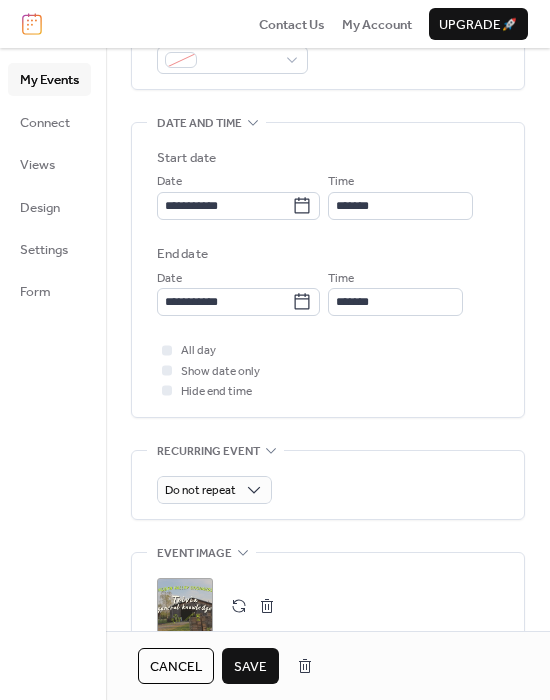 click on "Do not repeat" at bounding box center [328, 485] 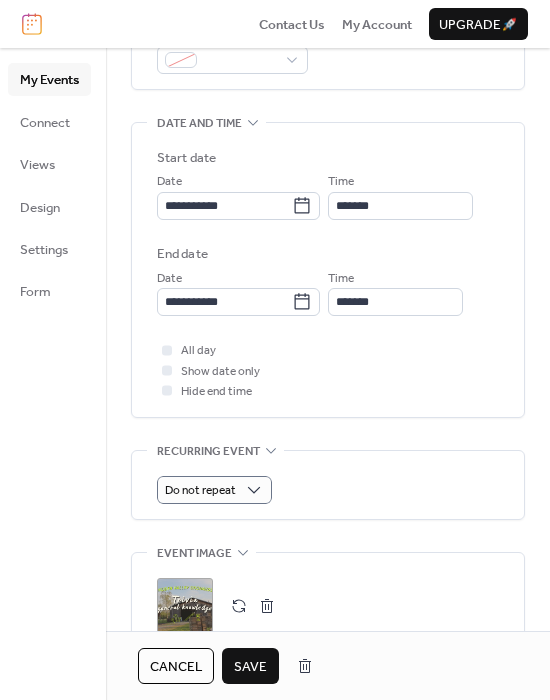 click on "Do not repeat" at bounding box center [328, 490] 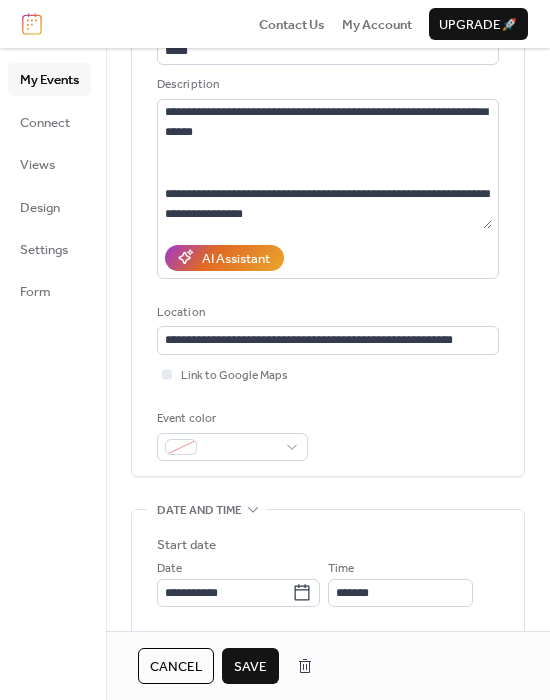 scroll, scrollTop: 0, scrollLeft: 0, axis: both 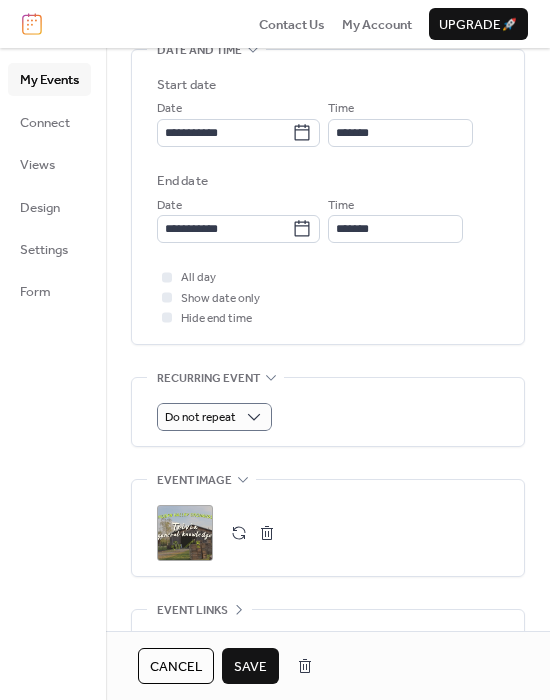 click at bounding box center [239, 533] 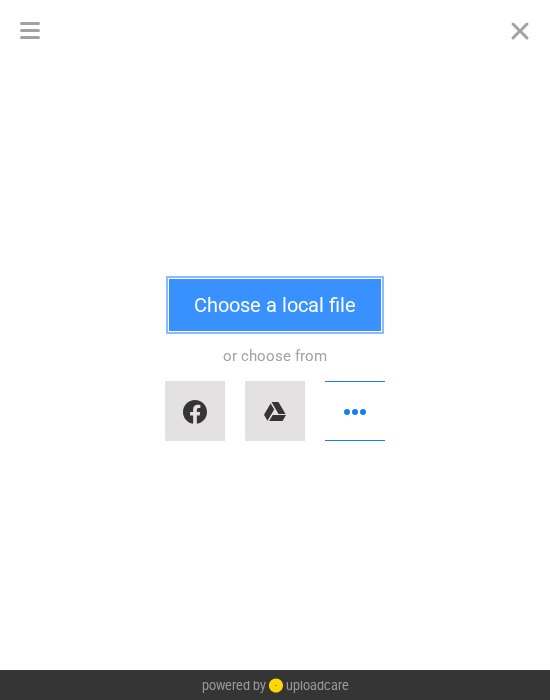 click on "Choose a local file" at bounding box center [275, 305] 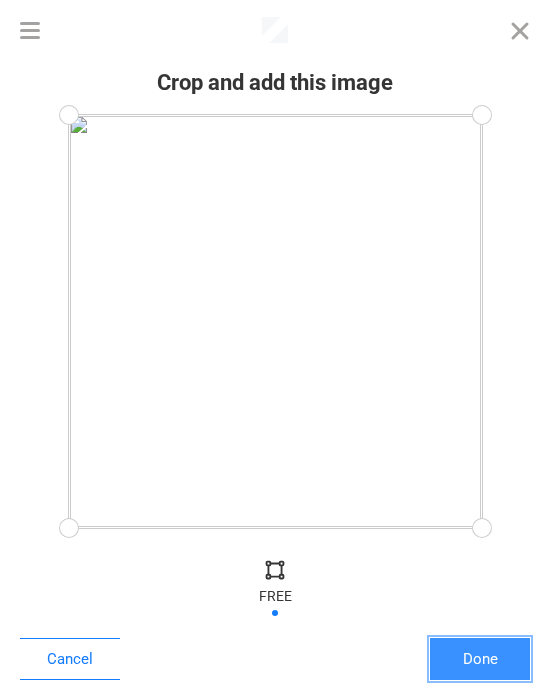 click on "Done" at bounding box center [480, 659] 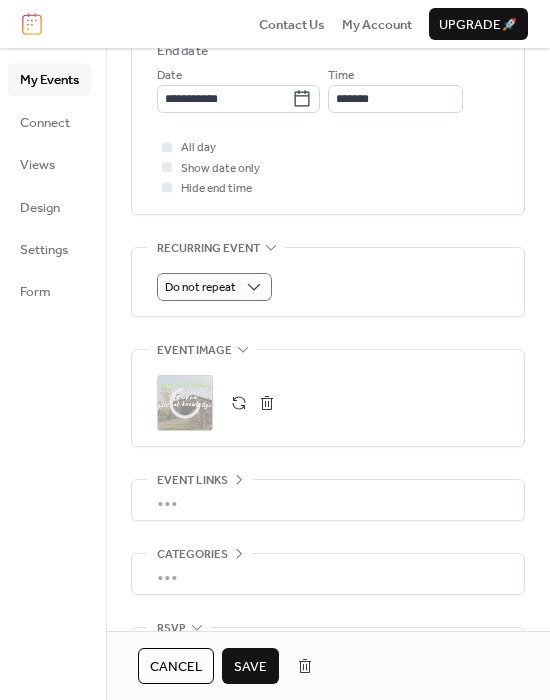 scroll, scrollTop: 885, scrollLeft: 0, axis: vertical 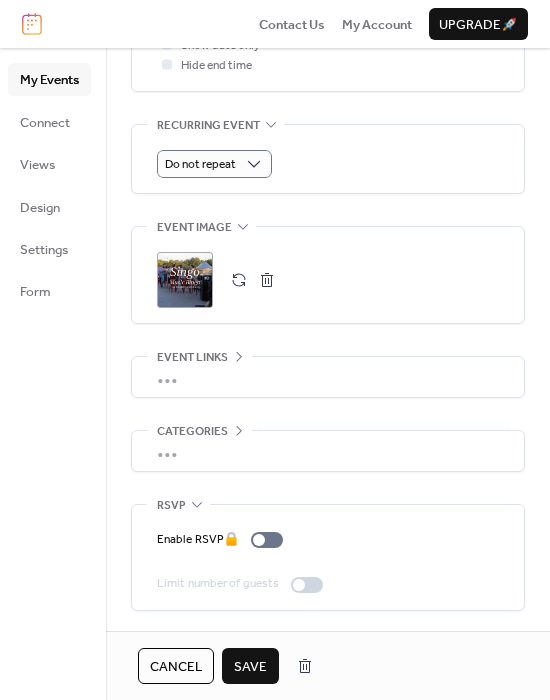 click on "Save" at bounding box center (250, 667) 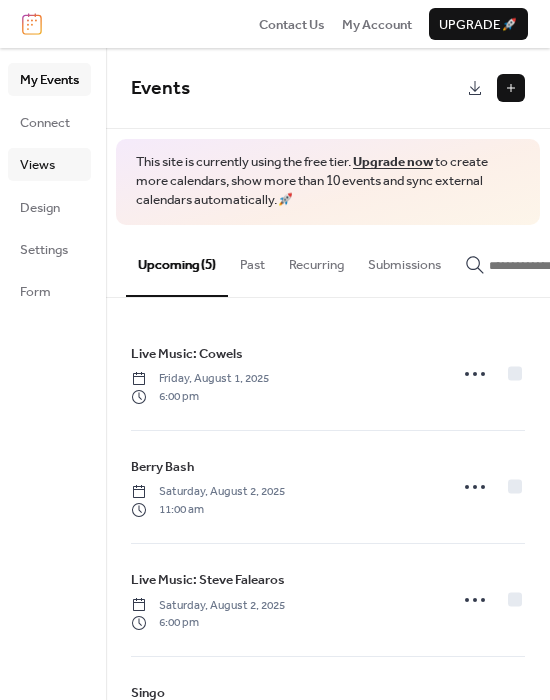 click on "Views" at bounding box center (49, 164) 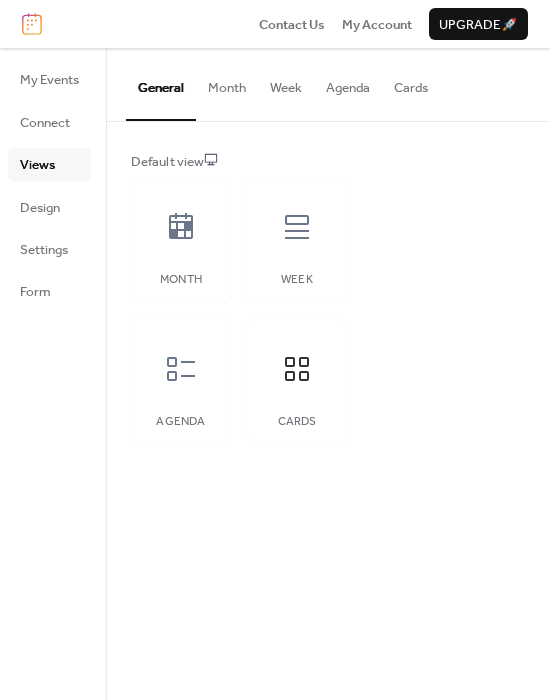 click on "Cards" at bounding box center [411, 83] 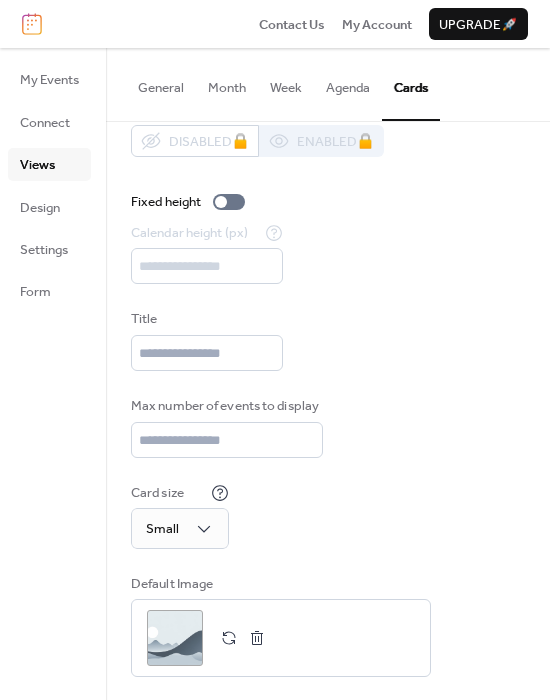 scroll, scrollTop: 34, scrollLeft: 0, axis: vertical 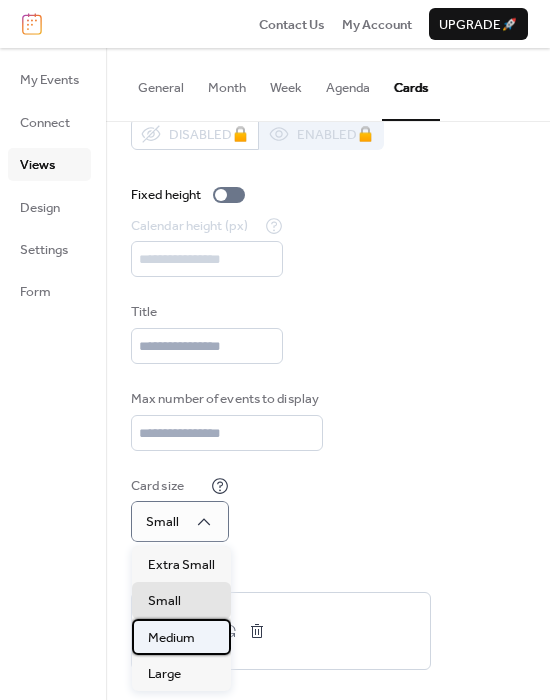 click on "Medium" at bounding box center (171, 638) 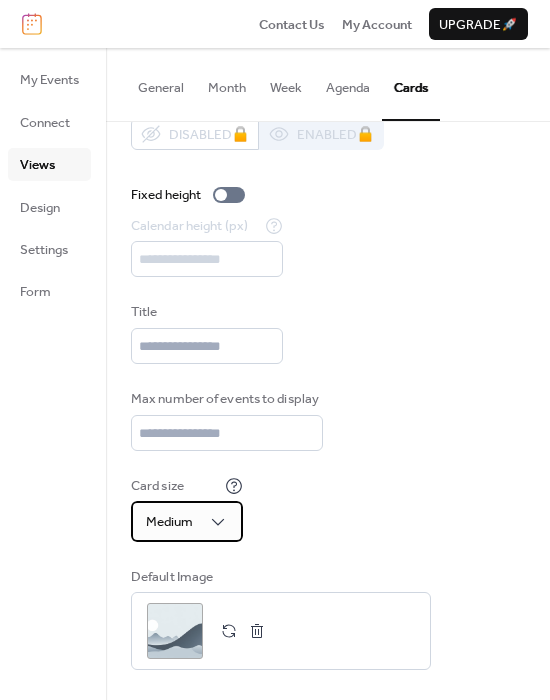 click on "Medium" at bounding box center [187, 521] 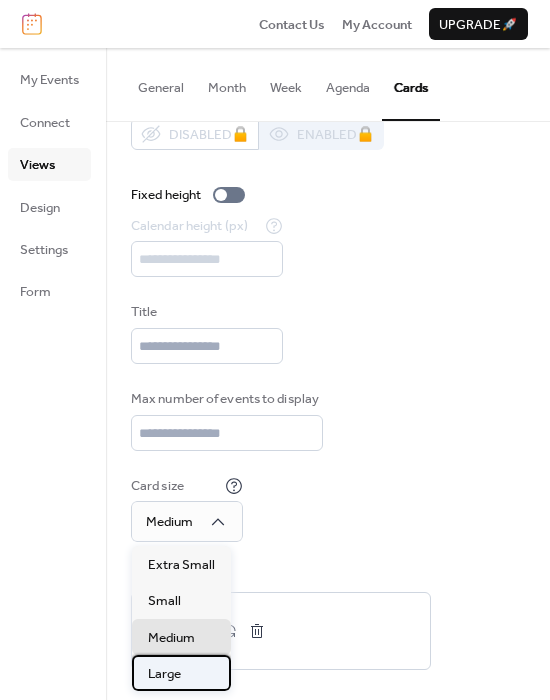 click on "Large" at bounding box center (181, 673) 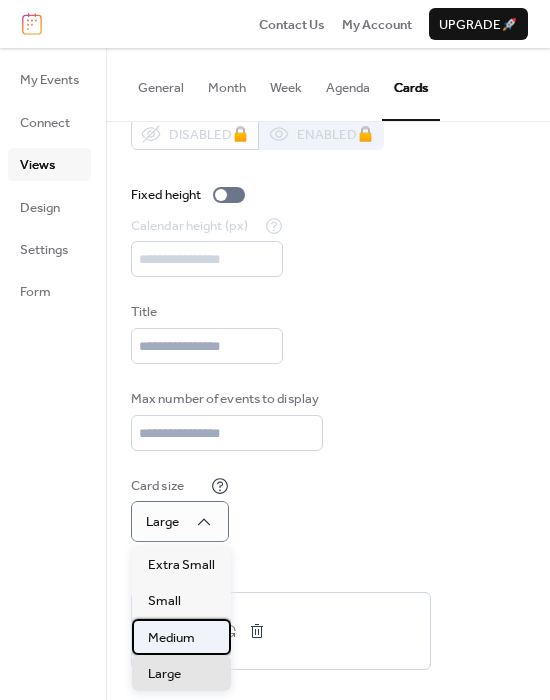 click on "Medium" at bounding box center (171, 638) 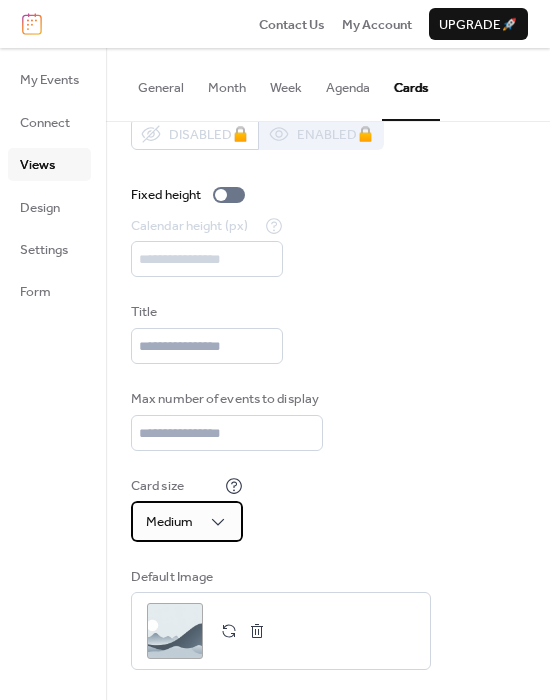 click on "Medium" at bounding box center [187, 521] 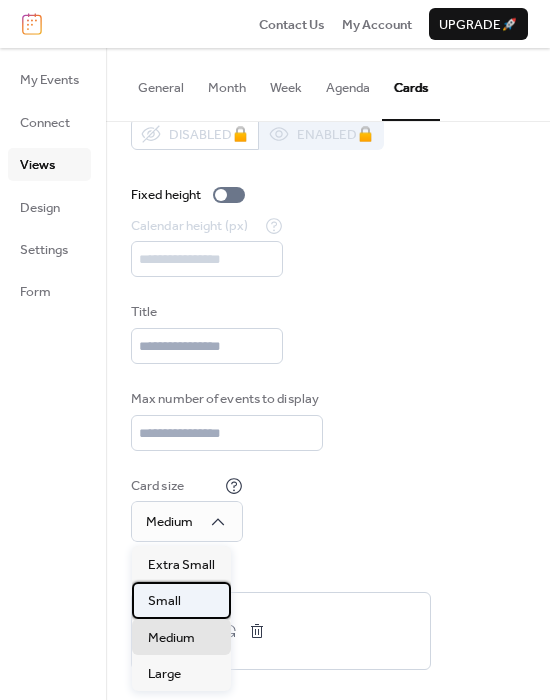 click on "Small" at bounding box center (181, 600) 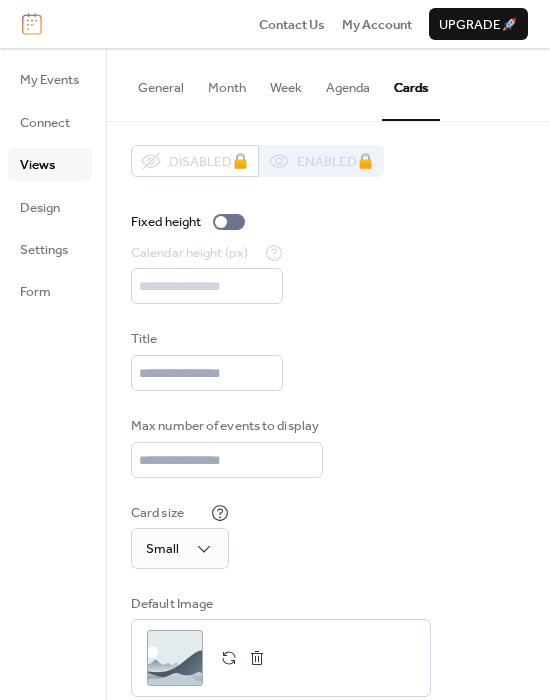 scroll, scrollTop: 0, scrollLeft: 0, axis: both 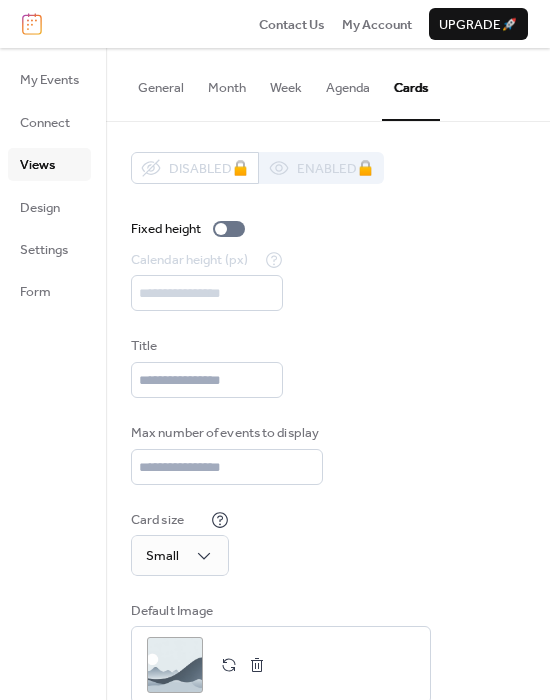 click on "Calendar height (px) ***" at bounding box center [328, 281] 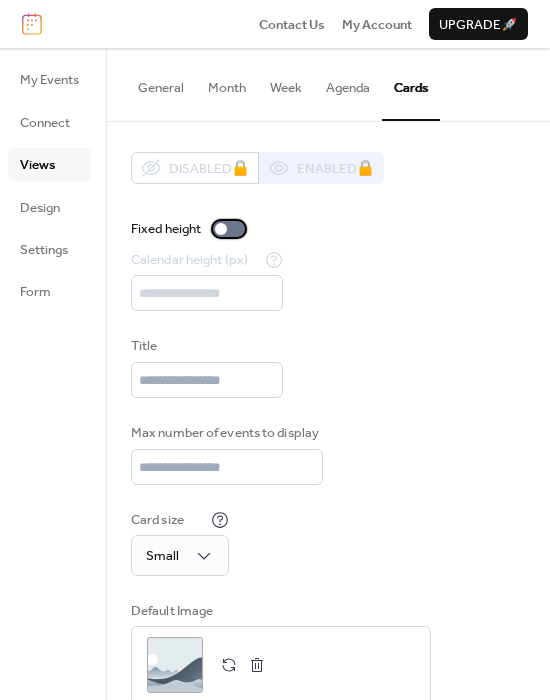 click at bounding box center [229, 229] 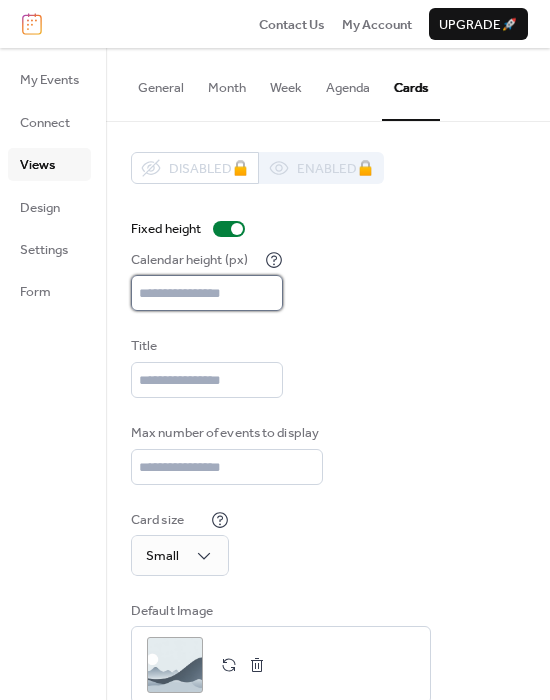 click on "***" at bounding box center (207, 293) 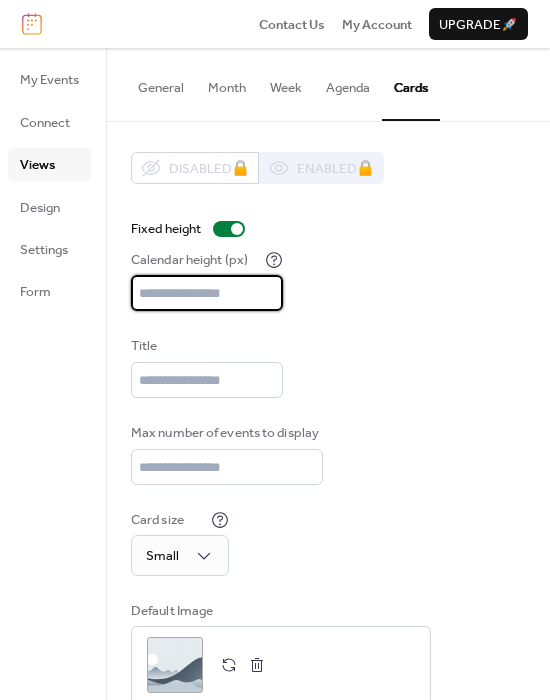 click on "***" at bounding box center [207, 293] 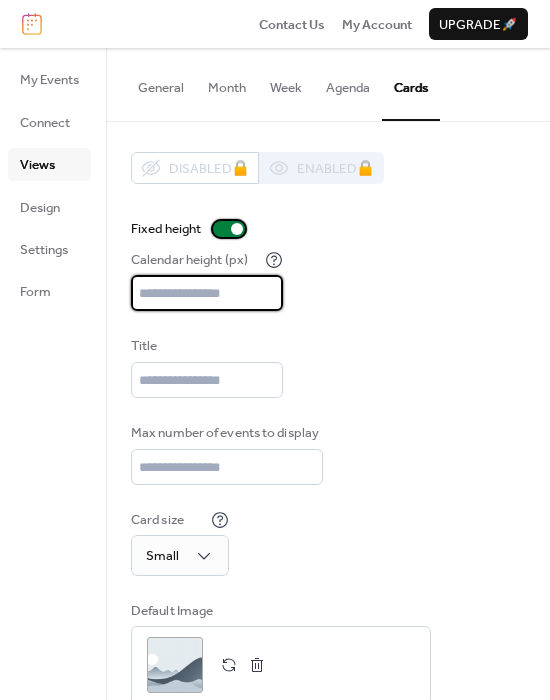 click at bounding box center (237, 229) 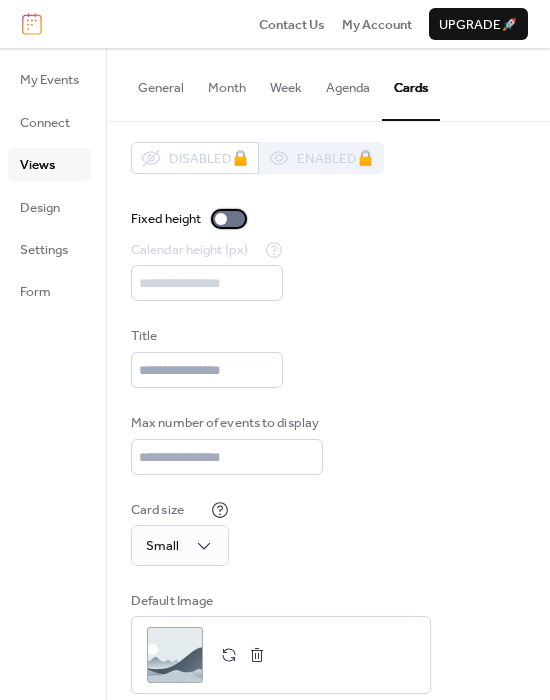scroll, scrollTop: 34, scrollLeft: 0, axis: vertical 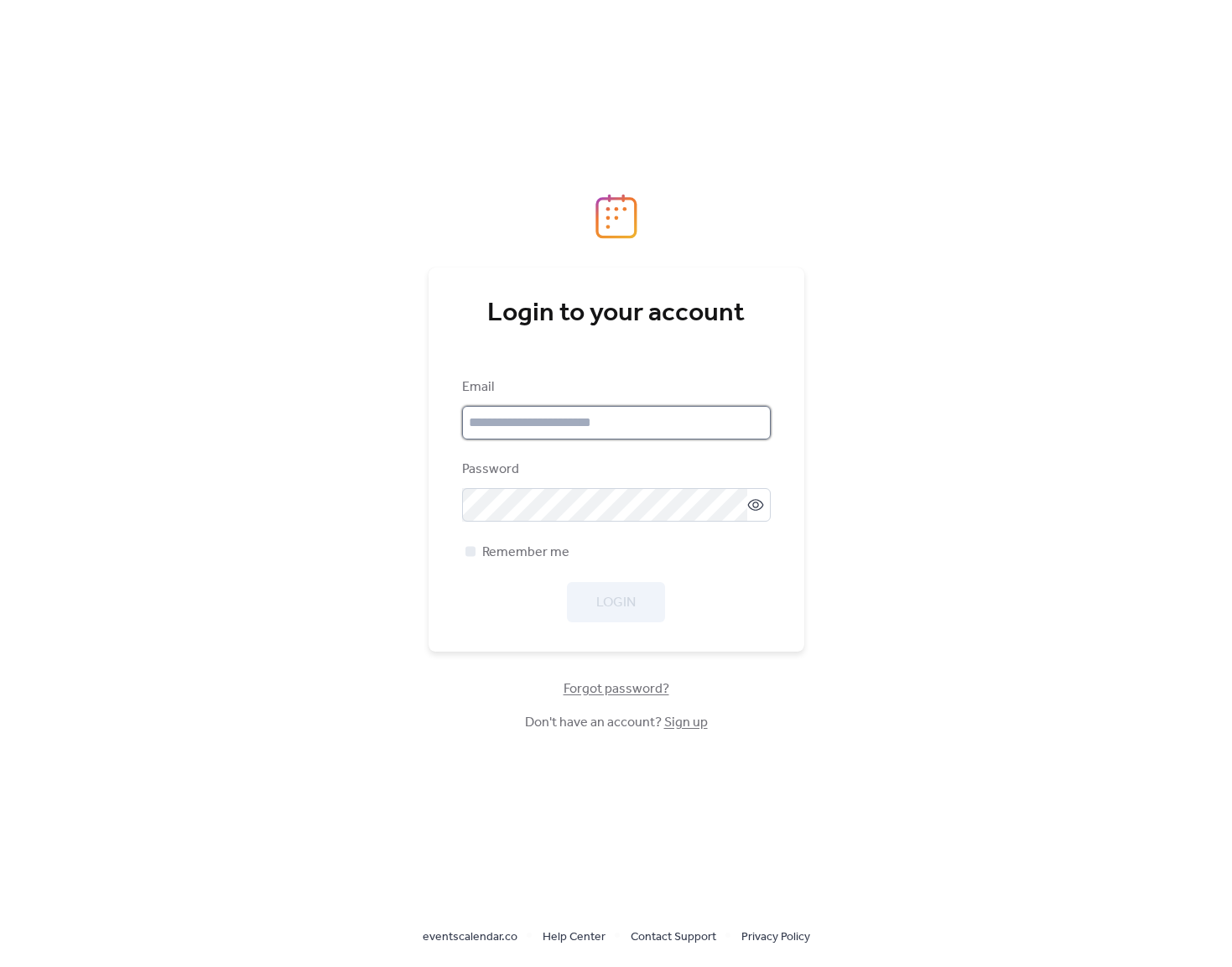 click at bounding box center (616, 423) 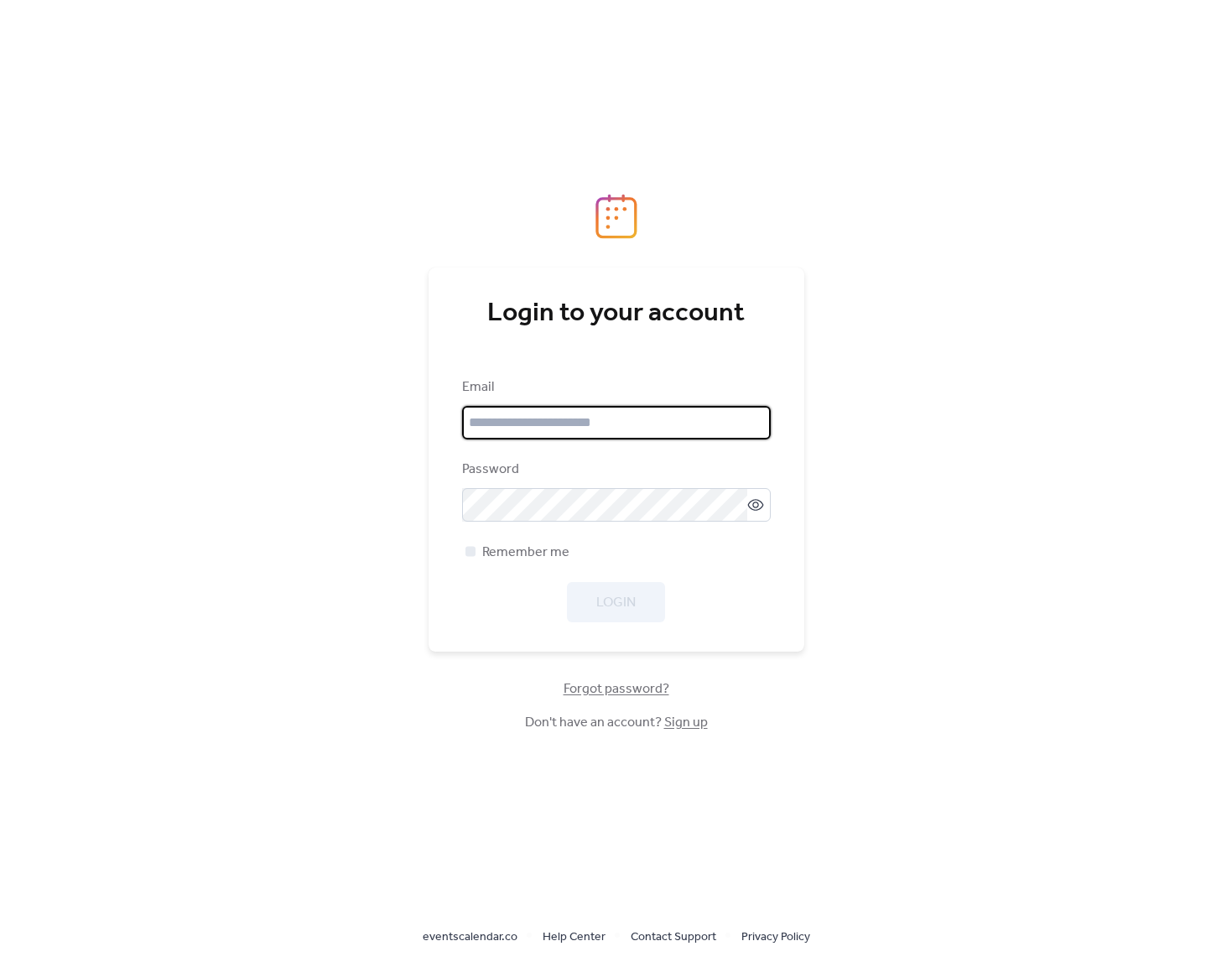 click on "Login to your account Email Password Remember me Login Forgot password? Don't have an account?   Sign up   eventscalendar.co   Help Center   Contact Support   Privacy Policy" at bounding box center [616, 483] 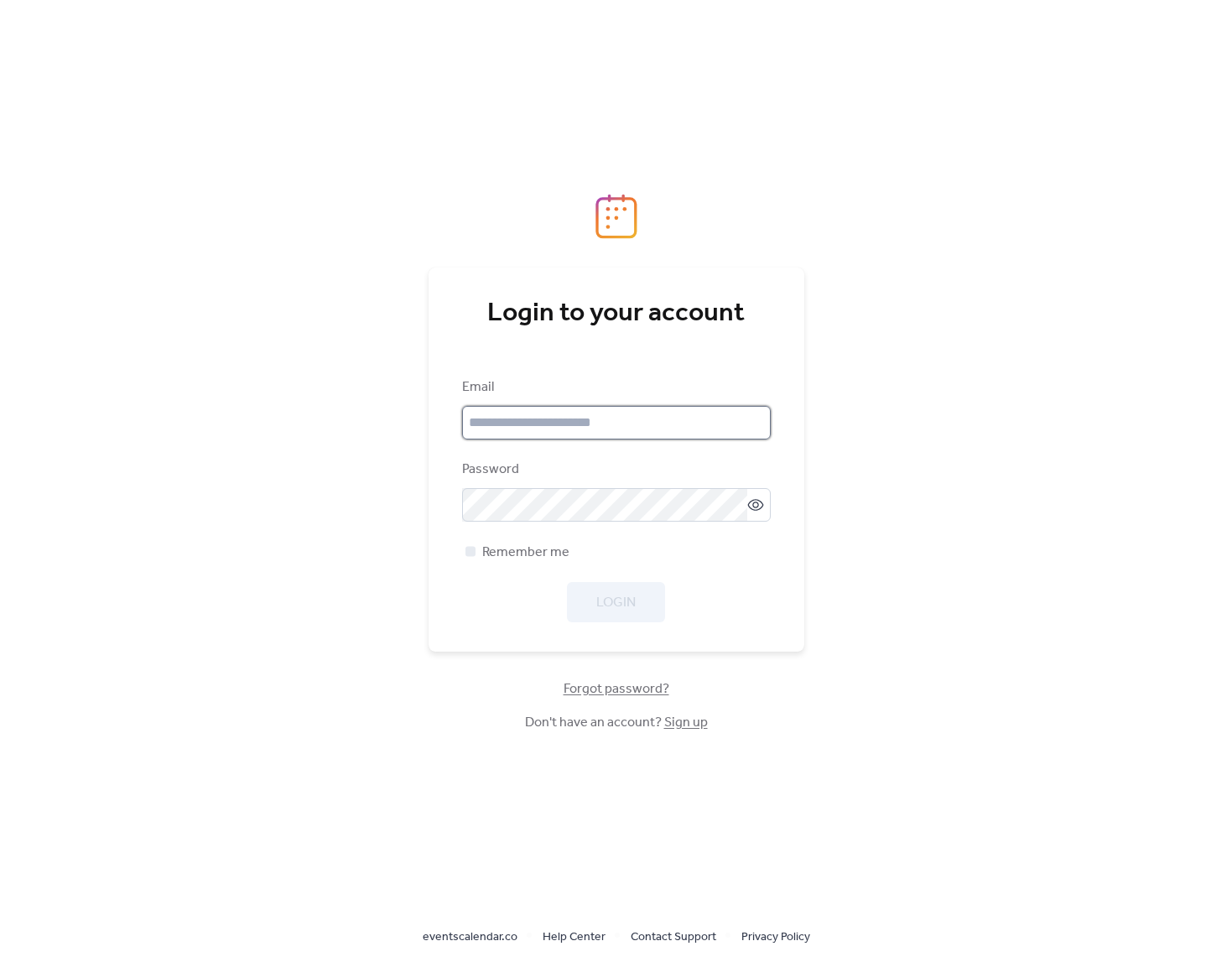 click at bounding box center [616, 423] 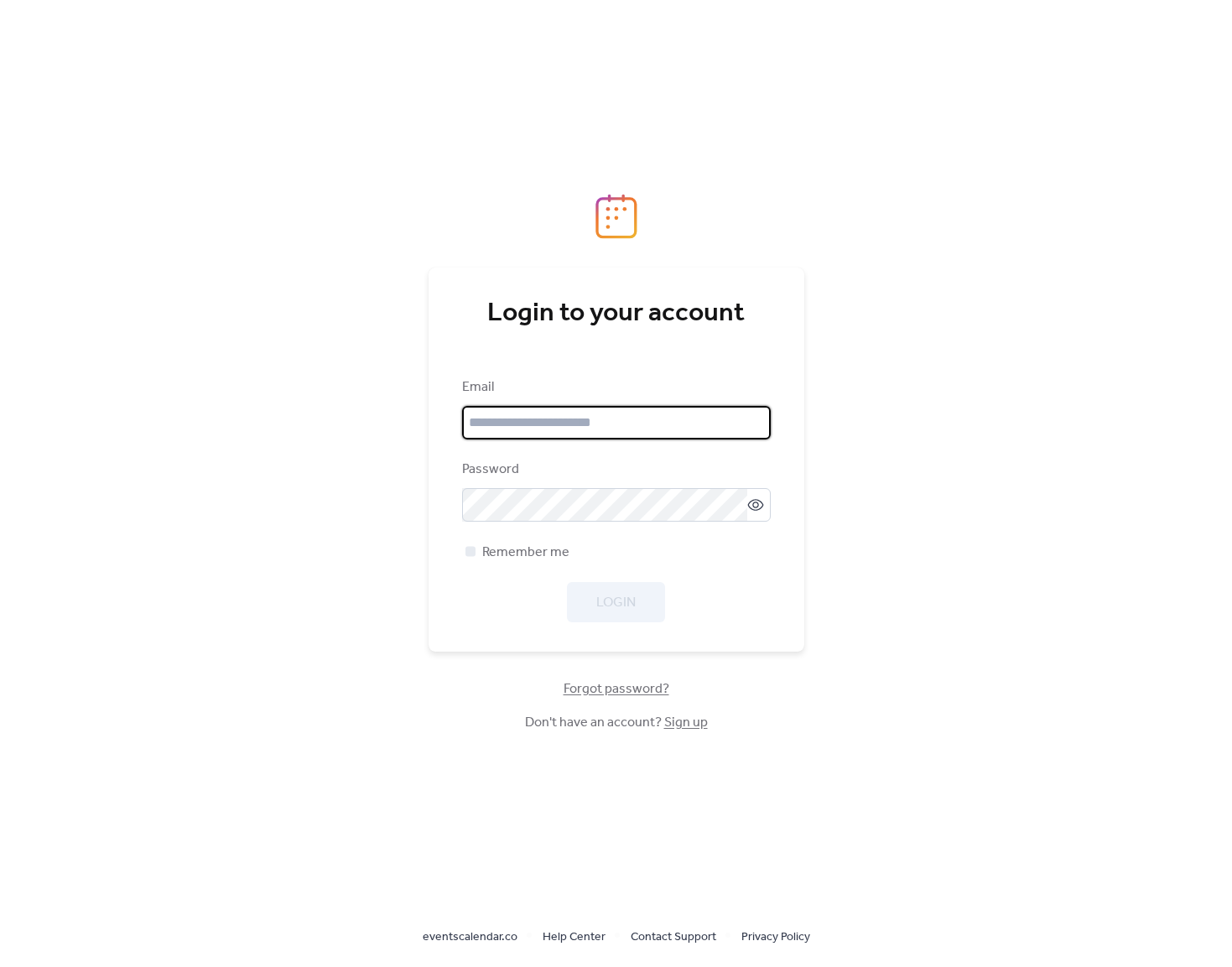 click on "Email" at bounding box center [615, 387] 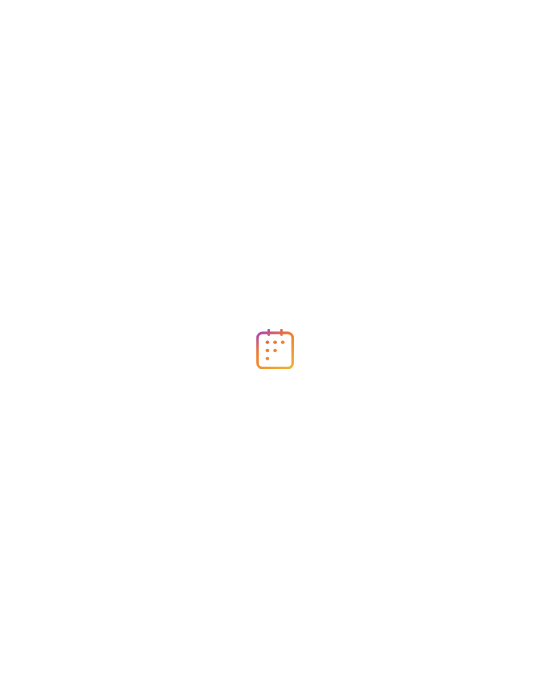 scroll, scrollTop: 0, scrollLeft: 0, axis: both 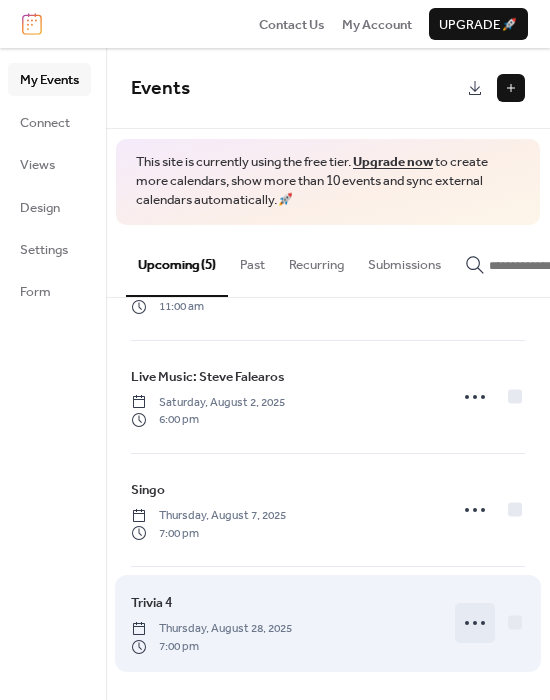 click 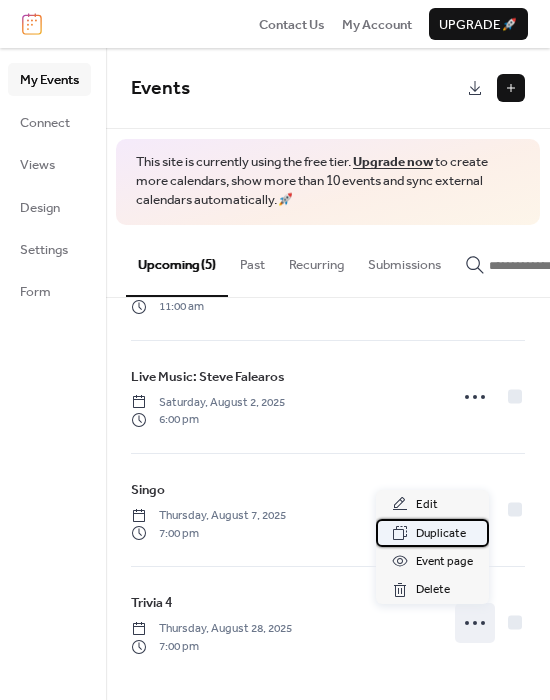 click on "Duplicate" at bounding box center [441, 534] 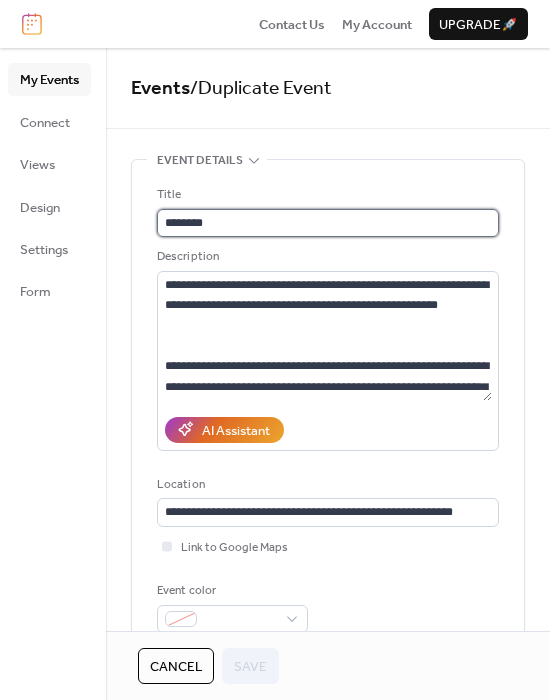 click on "********" at bounding box center (328, 223) 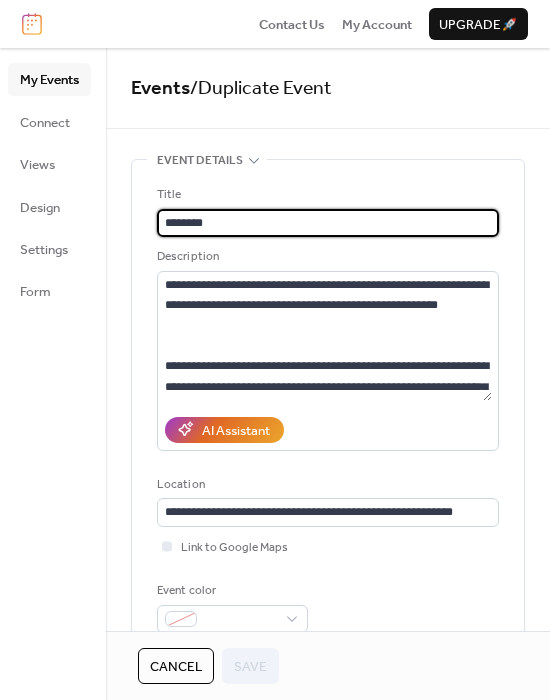 click on "********" at bounding box center (328, 223) 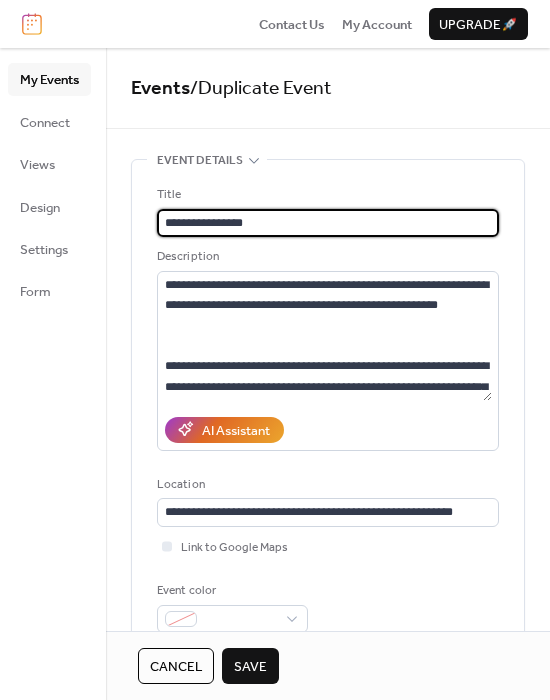 type on "**********" 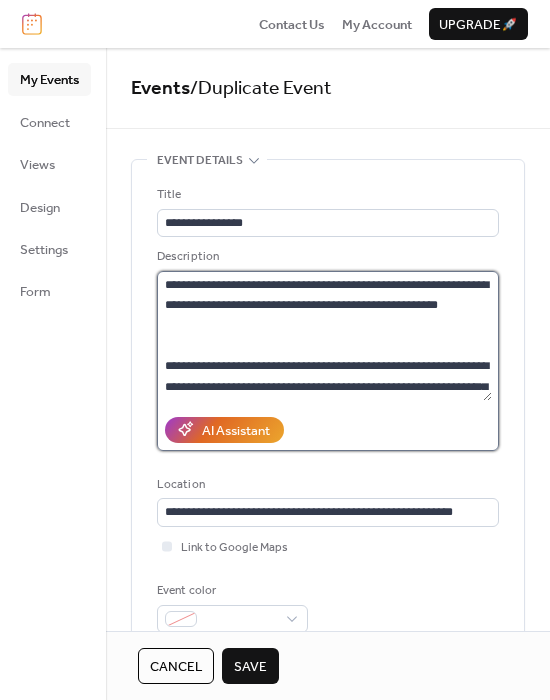 click on "**********" at bounding box center [324, 336] 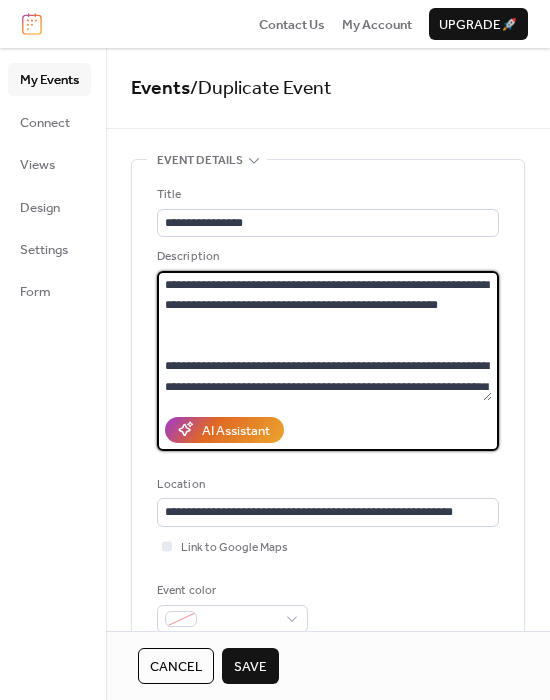 click on "**********" at bounding box center [324, 336] 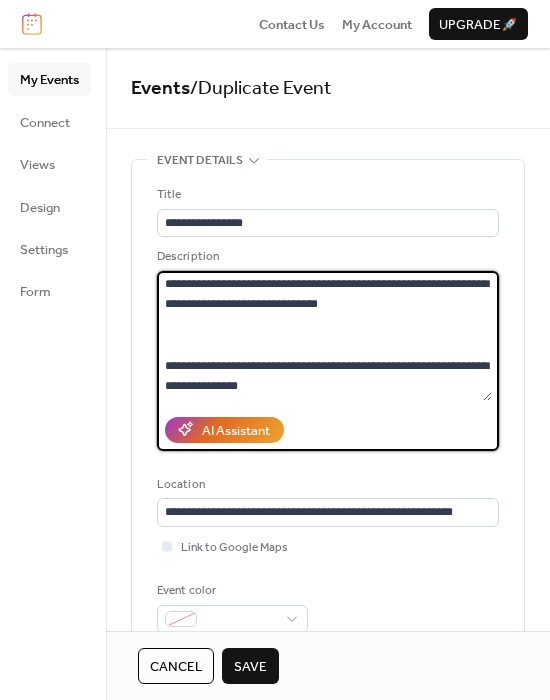 drag, startPoint x: 167, startPoint y: 280, endPoint x: 515, endPoint y: 490, distance: 406.45294 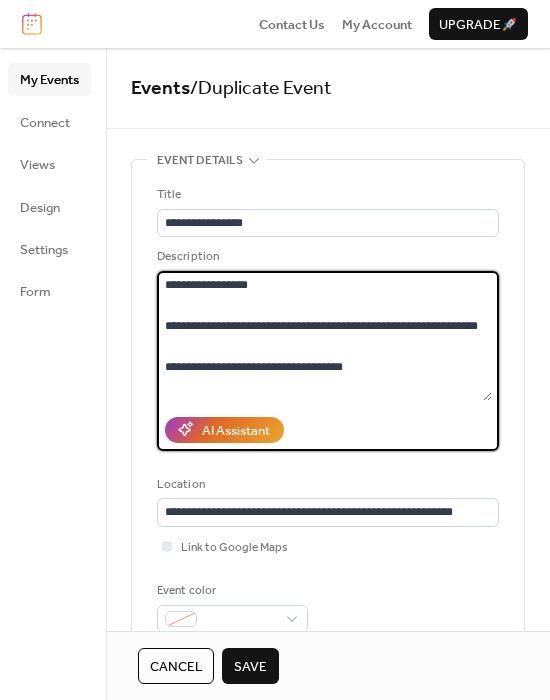 scroll, scrollTop: 772, scrollLeft: 0, axis: vertical 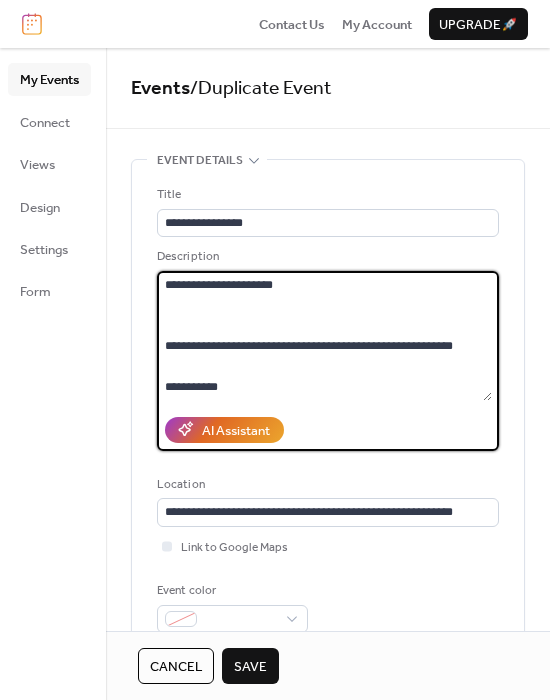 drag, startPoint x: 282, startPoint y: 393, endPoint x: 161, endPoint y: 382, distance: 121.49897 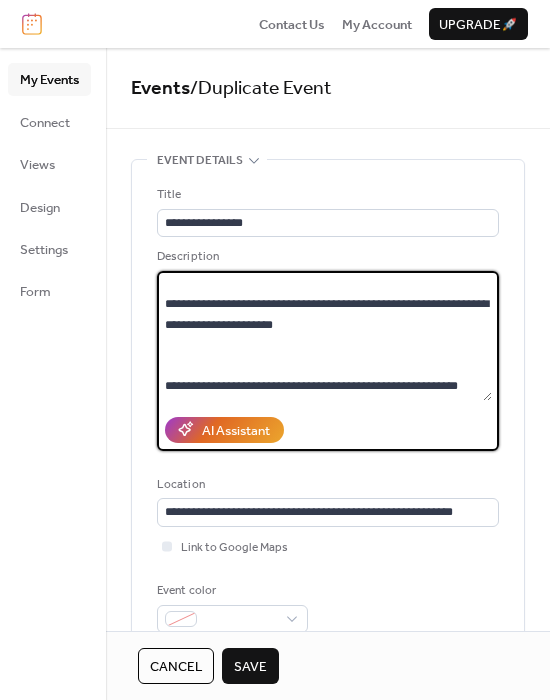 scroll, scrollTop: 754, scrollLeft: 0, axis: vertical 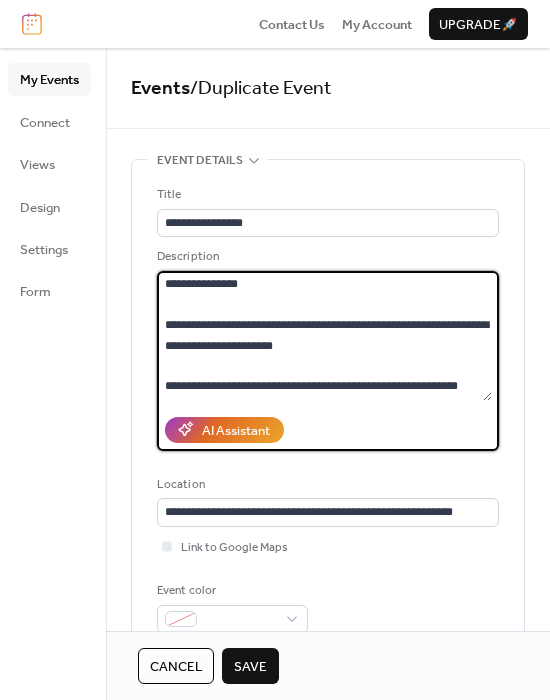 click on "**********" at bounding box center [324, 336] 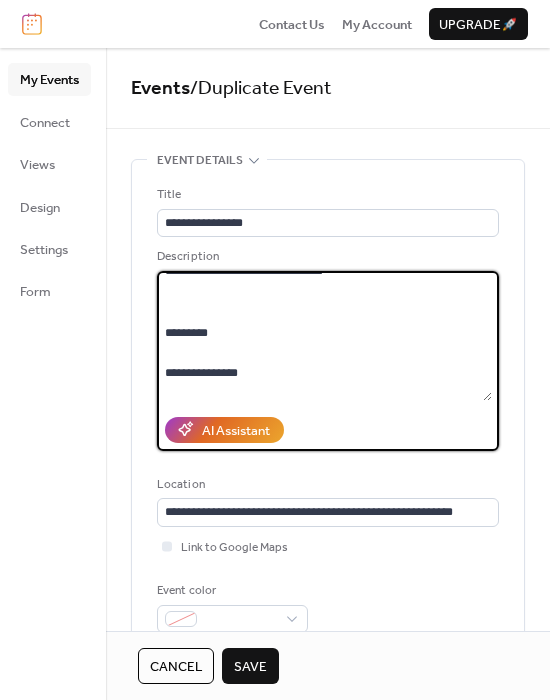 scroll, scrollTop: 508, scrollLeft: 0, axis: vertical 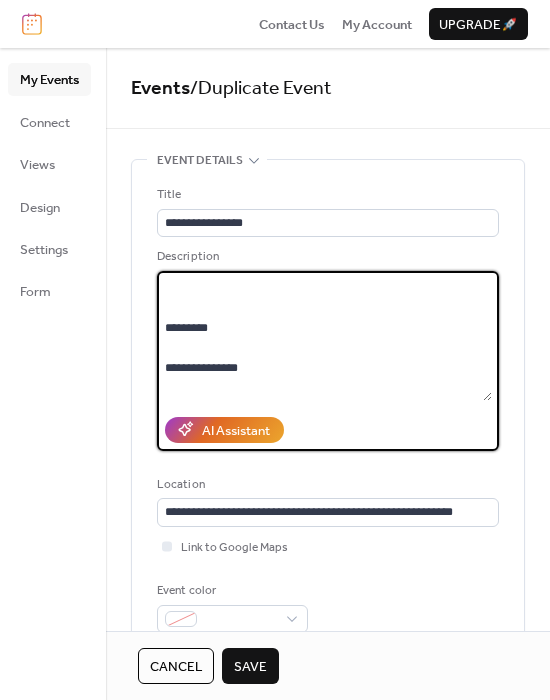 click on "**********" at bounding box center [324, 336] 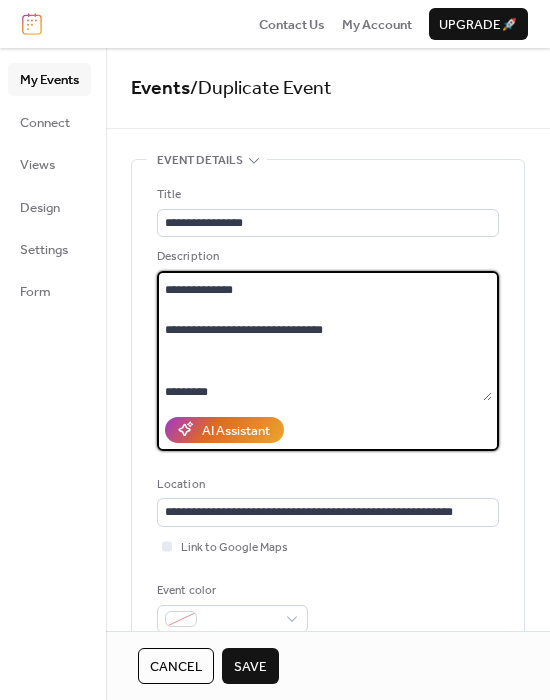 scroll, scrollTop: 445, scrollLeft: 0, axis: vertical 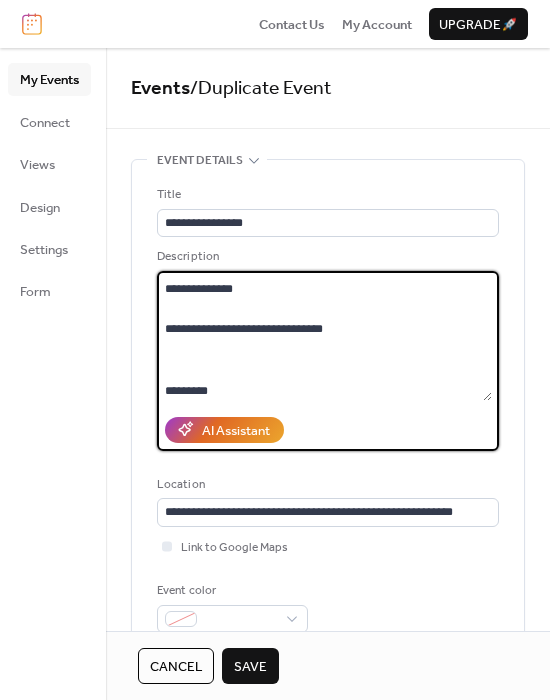 click on "**********" at bounding box center (324, 336) 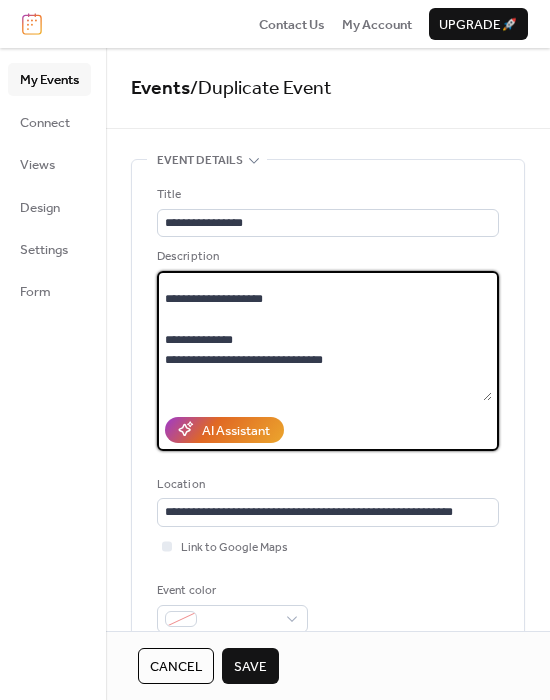 scroll, scrollTop: 401, scrollLeft: 0, axis: vertical 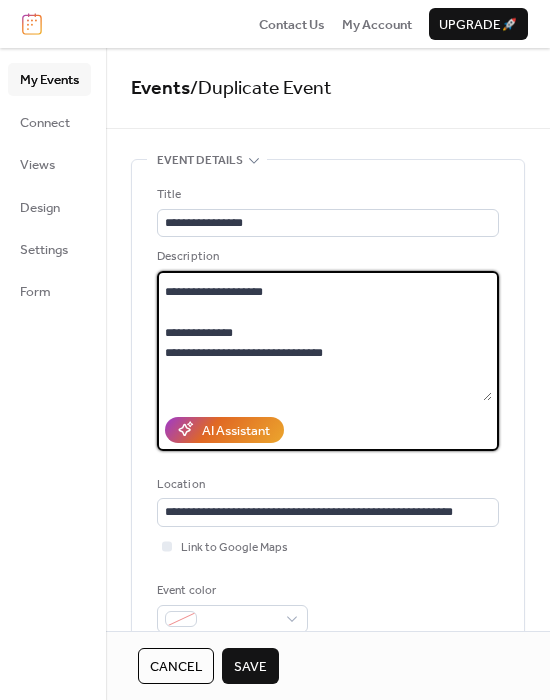click on "**********" at bounding box center [324, 336] 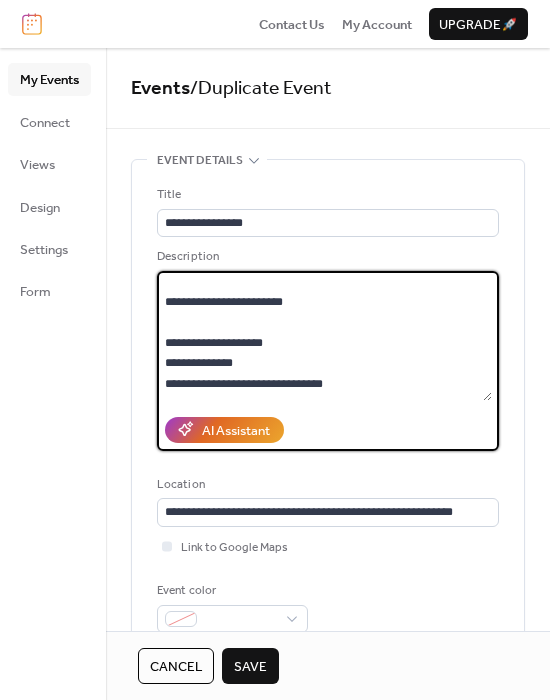 scroll, scrollTop: 347, scrollLeft: 0, axis: vertical 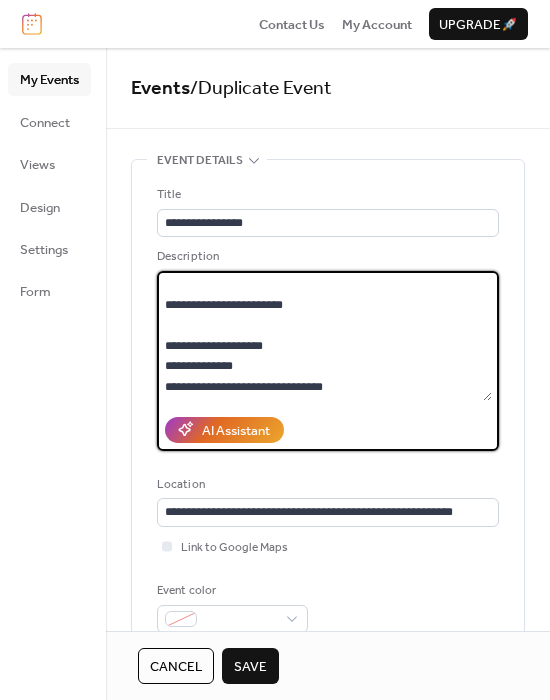 click on "**********" at bounding box center [324, 336] 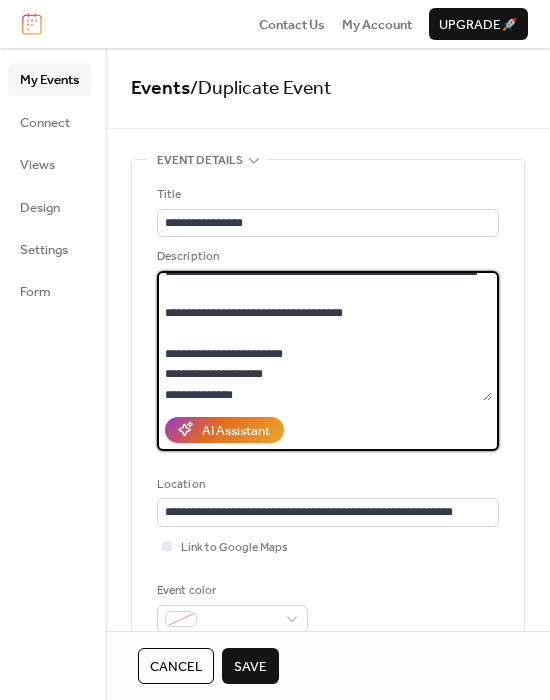scroll, scrollTop: 290, scrollLeft: 0, axis: vertical 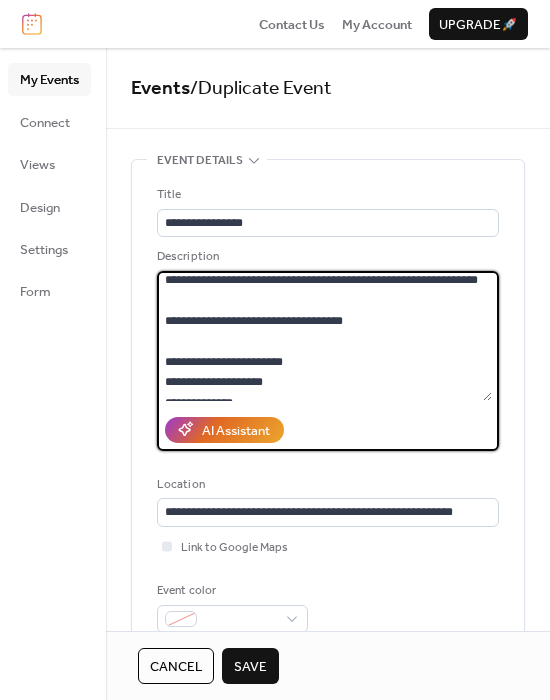 click on "**********" at bounding box center [324, 336] 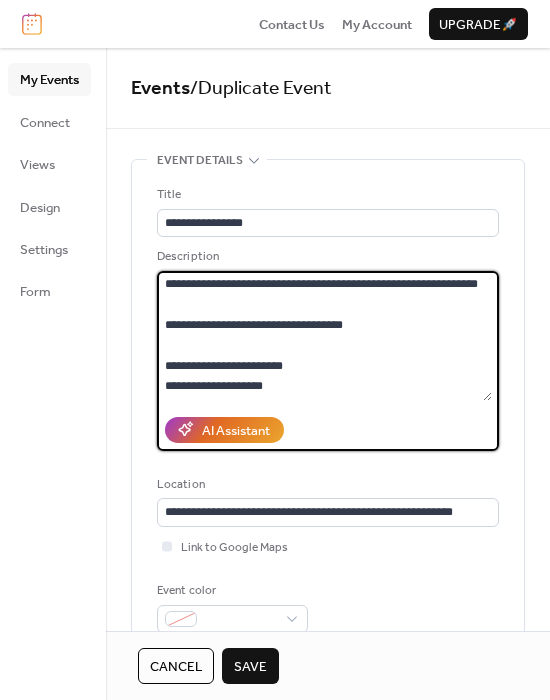 click on "**********" at bounding box center (324, 336) 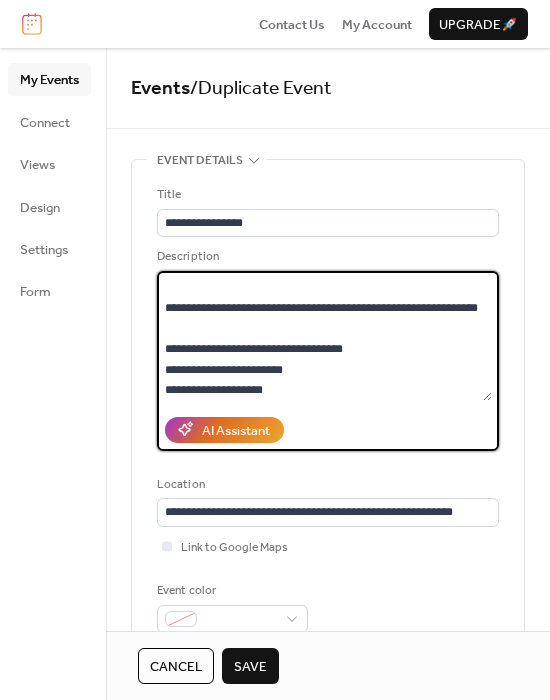 scroll, scrollTop: 255, scrollLeft: 0, axis: vertical 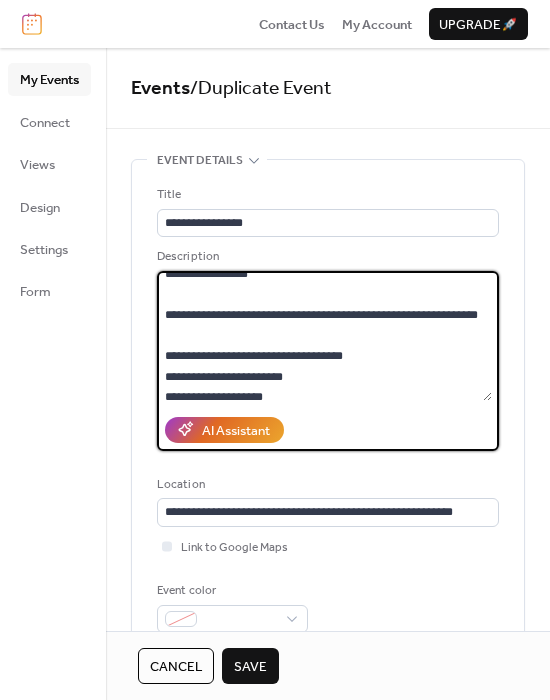 click on "**********" at bounding box center (324, 336) 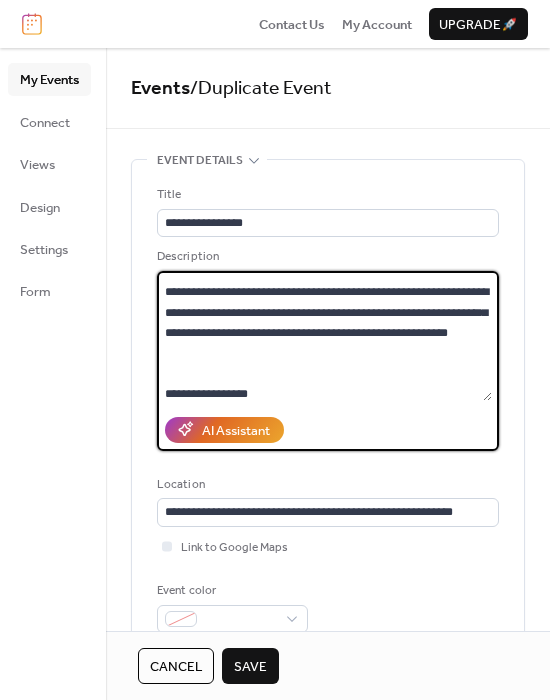 scroll, scrollTop: 138, scrollLeft: 0, axis: vertical 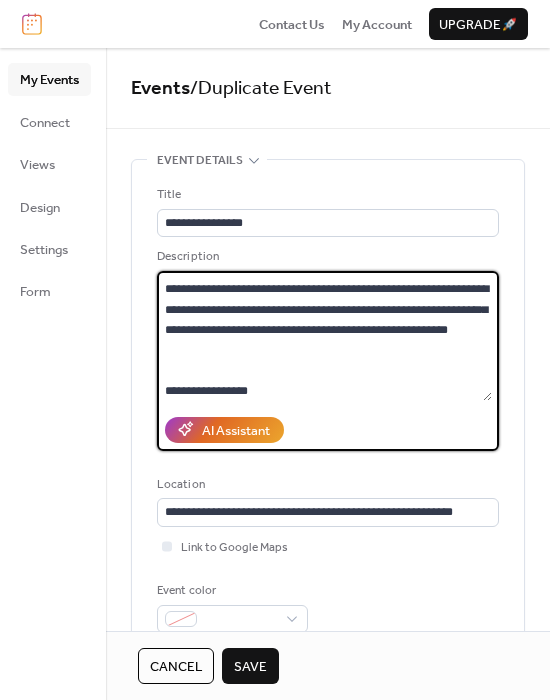 click on "**********" at bounding box center (324, 336) 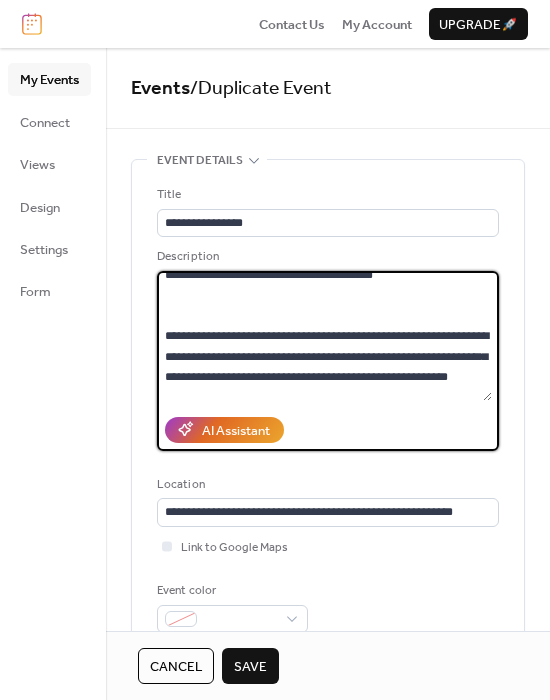 scroll, scrollTop: 80, scrollLeft: 0, axis: vertical 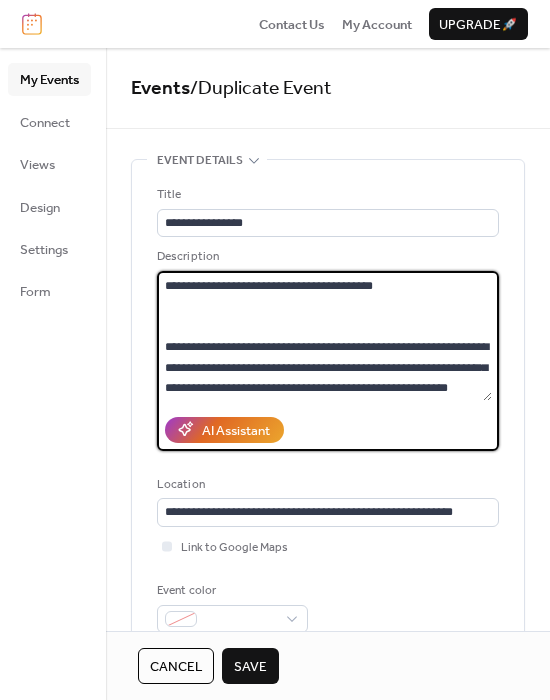 click on "**********" at bounding box center (324, 336) 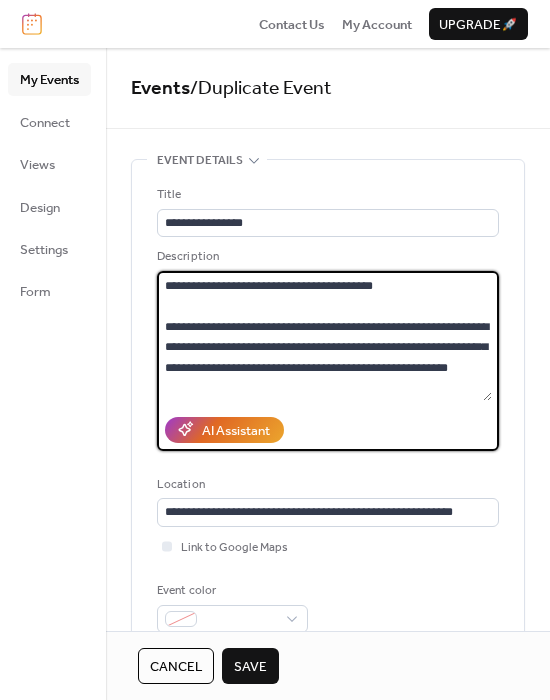 scroll, scrollTop: 0, scrollLeft: 0, axis: both 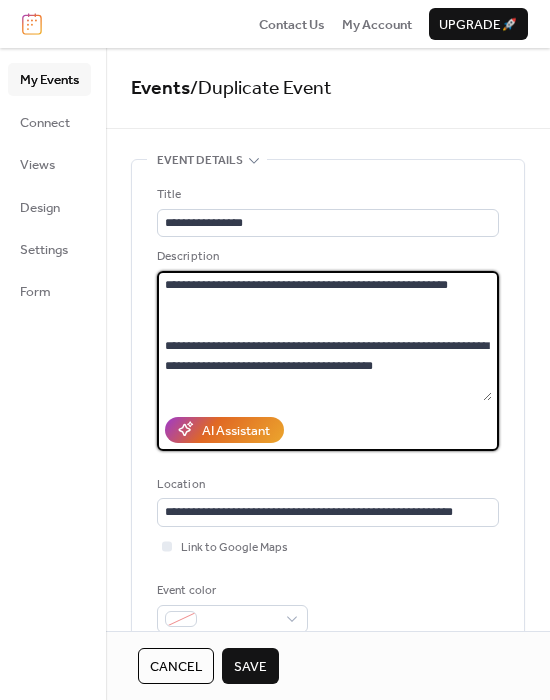 click on "**********" at bounding box center [324, 336] 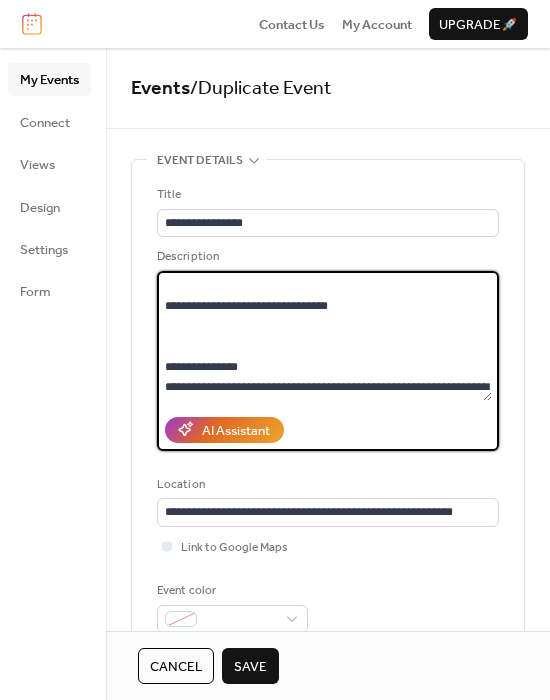 scroll, scrollTop: 431, scrollLeft: 0, axis: vertical 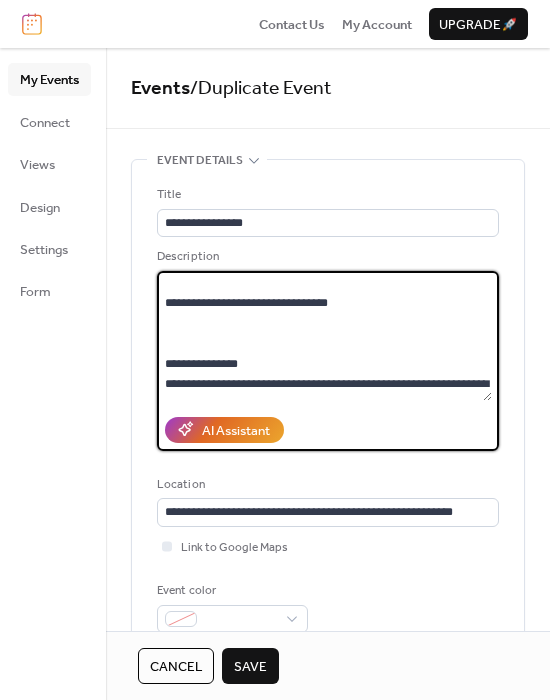 click on "**********" at bounding box center [324, 336] 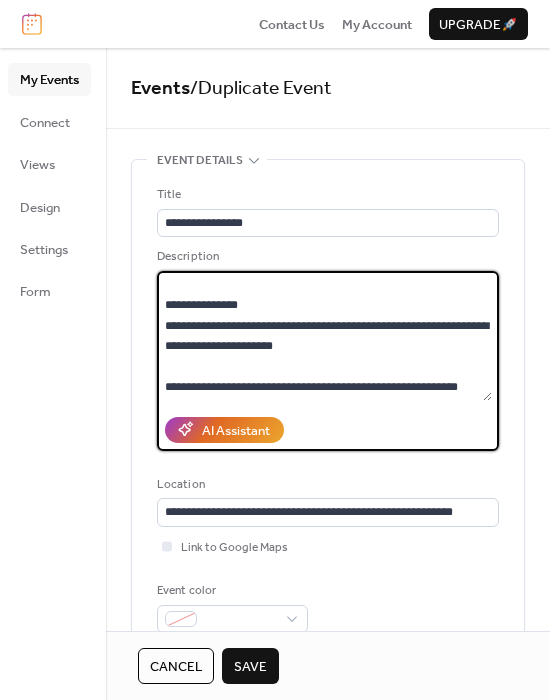scroll, scrollTop: 510, scrollLeft: 0, axis: vertical 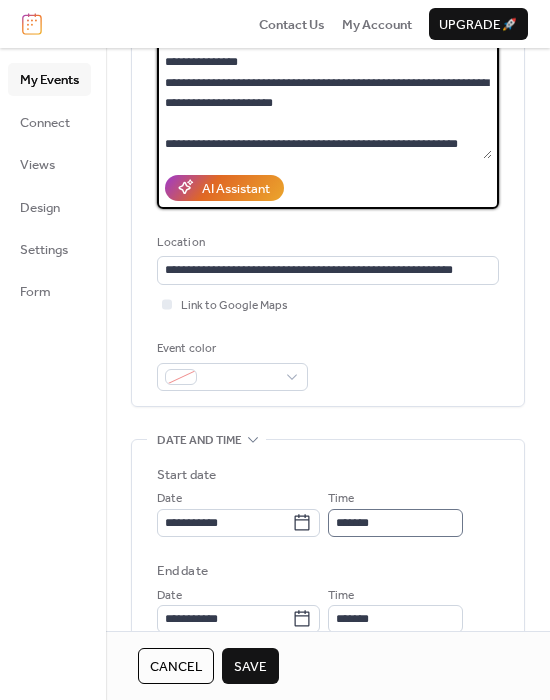 type on "**********" 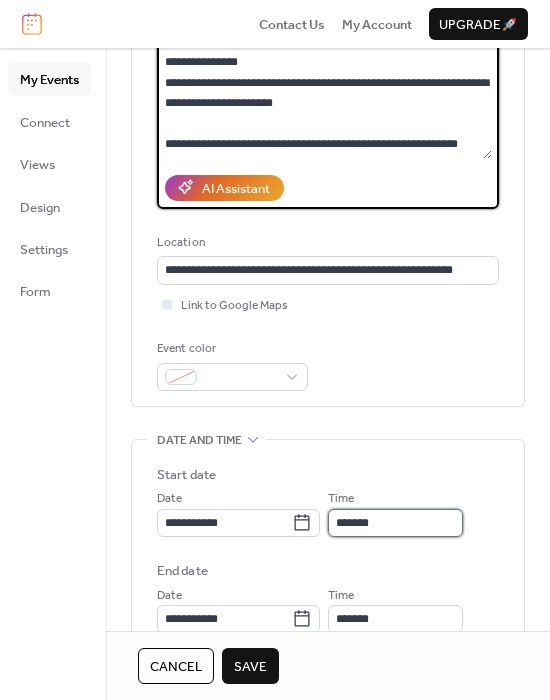 click on "*******" at bounding box center [395, 523] 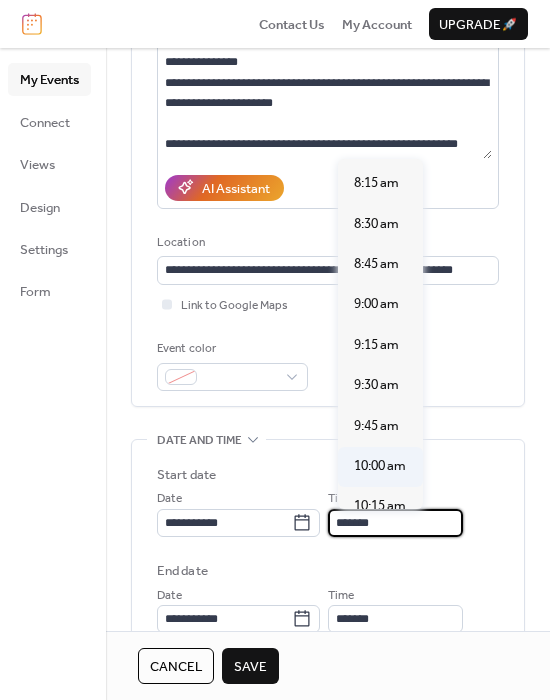 scroll, scrollTop: 1329, scrollLeft: 0, axis: vertical 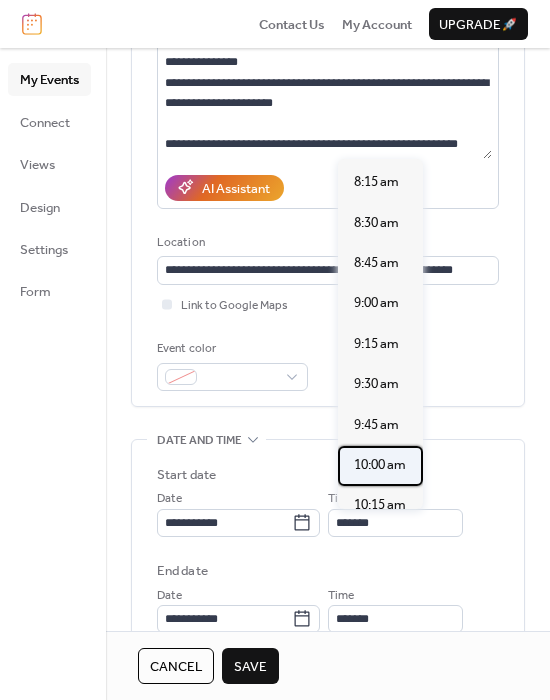 click on "10:00 am" at bounding box center (380, 465) 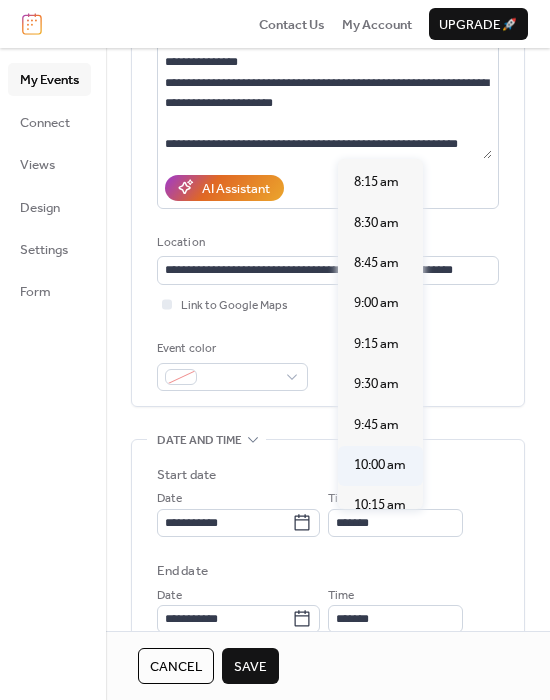 type on "********" 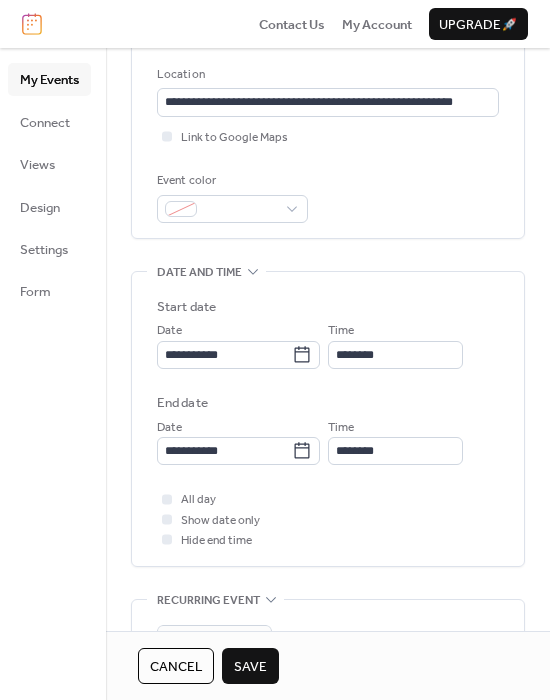 scroll, scrollTop: 411, scrollLeft: 0, axis: vertical 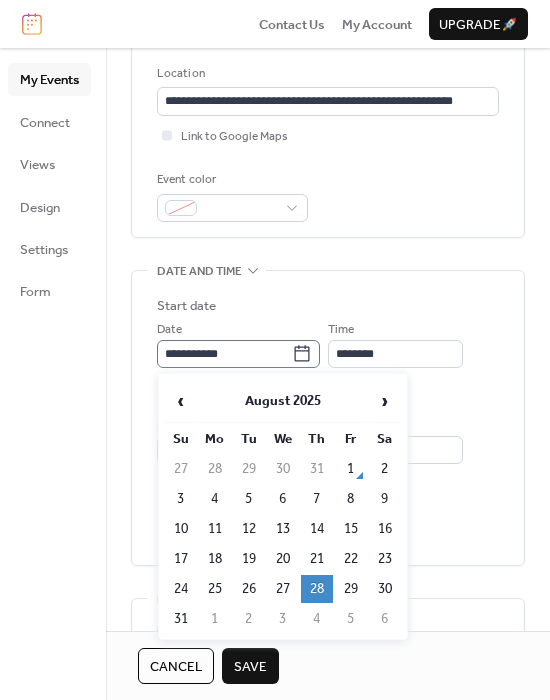click 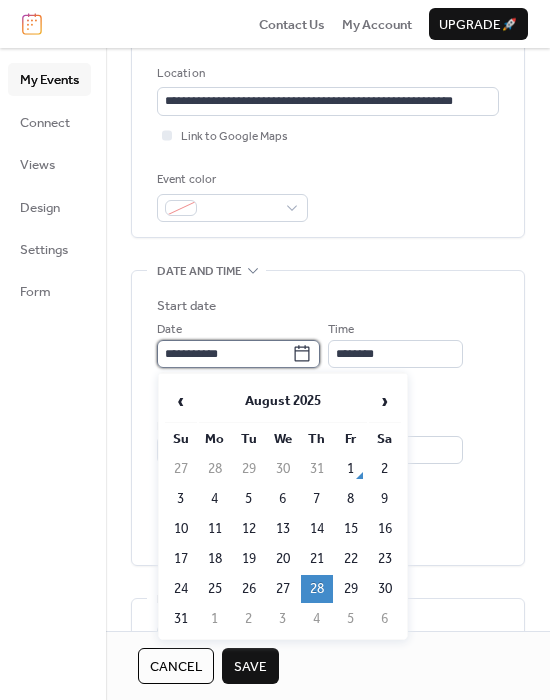 click on "**********" at bounding box center [224, 354] 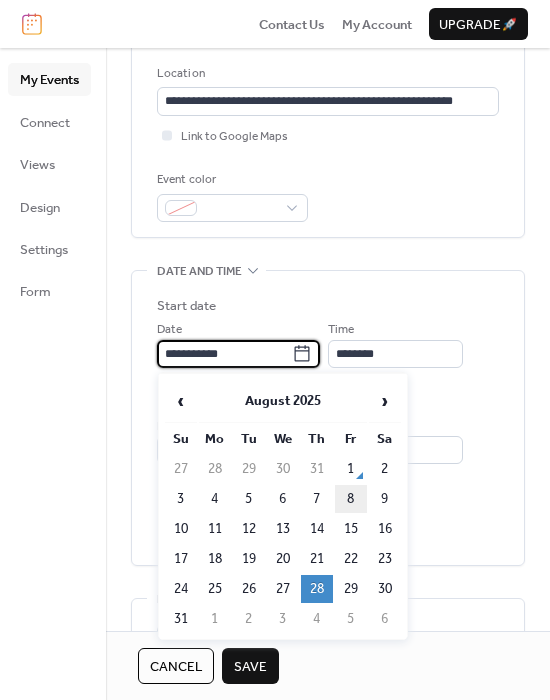 click on "8" at bounding box center [351, 499] 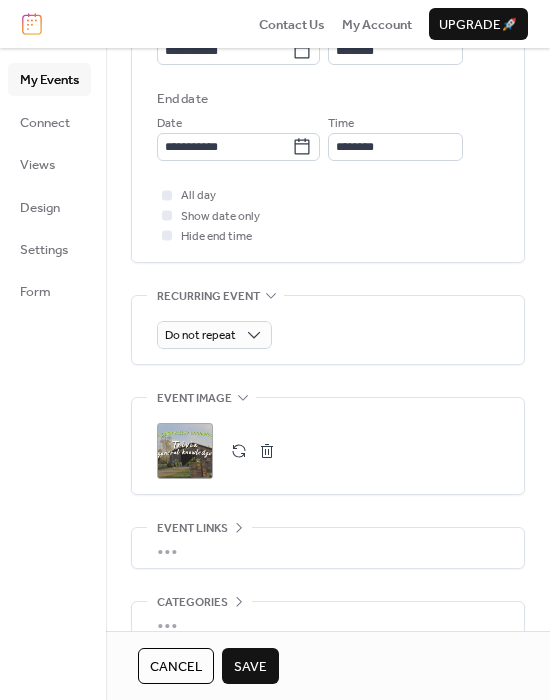 scroll, scrollTop: 885, scrollLeft: 0, axis: vertical 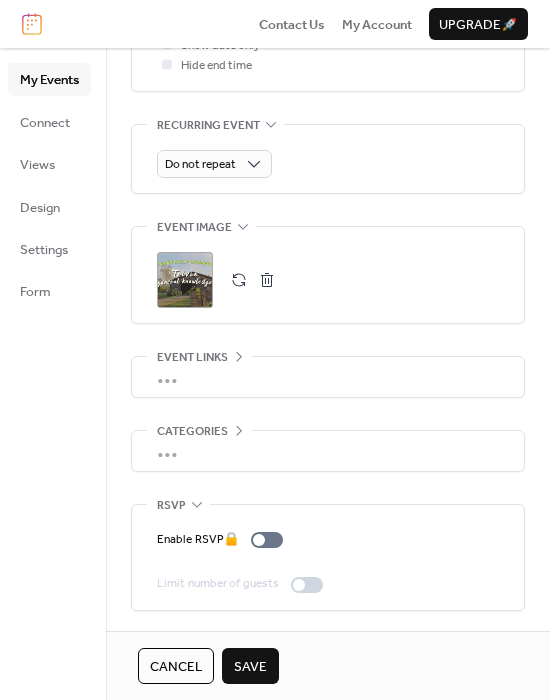 click at bounding box center [239, 280] 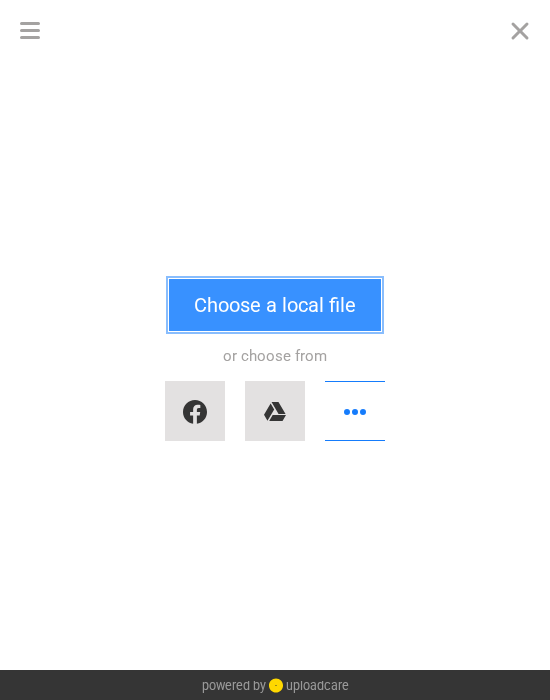 click on "Choose a local file" at bounding box center (275, 305) 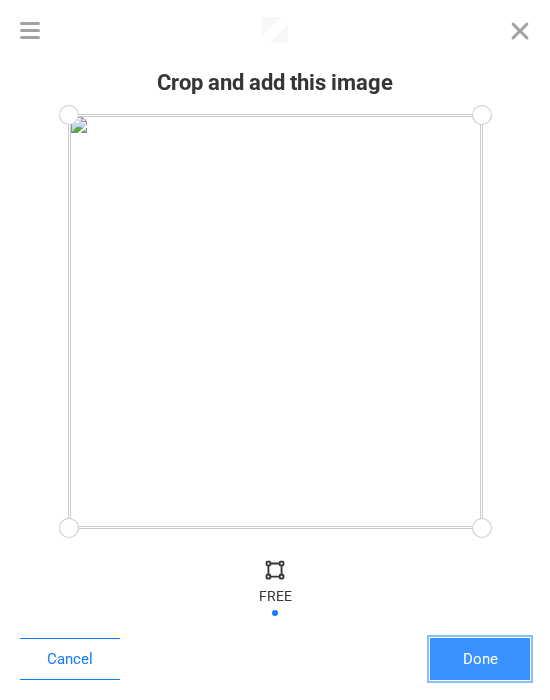 click on "Done" at bounding box center [480, 659] 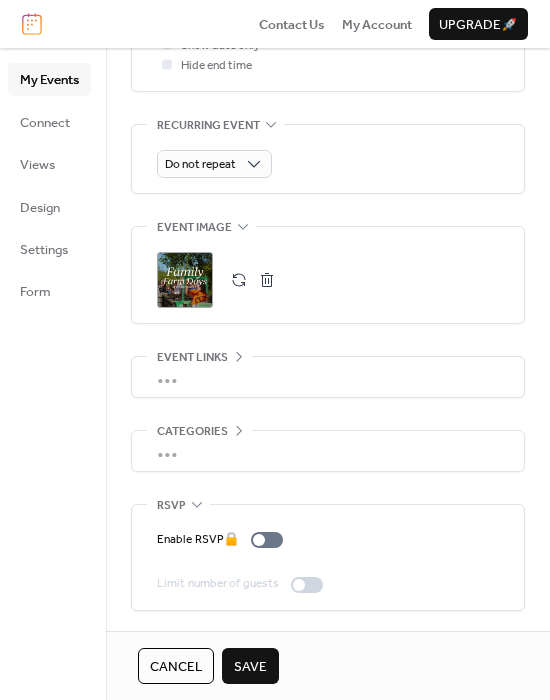 click on "Save" at bounding box center (250, 667) 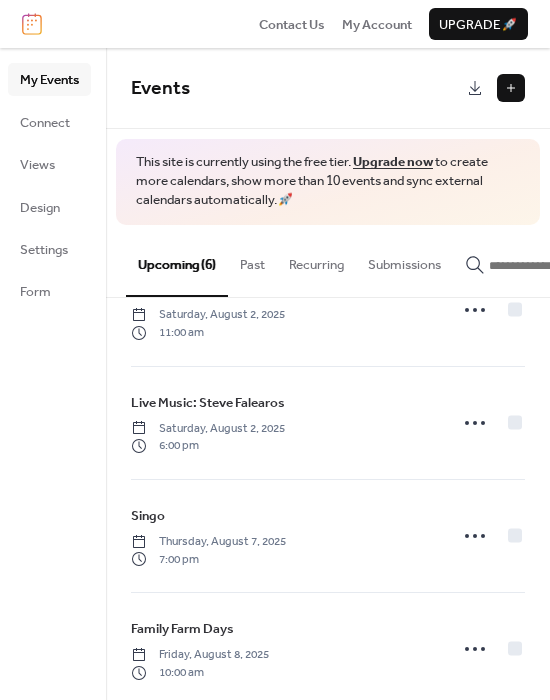 scroll, scrollTop: 150, scrollLeft: 0, axis: vertical 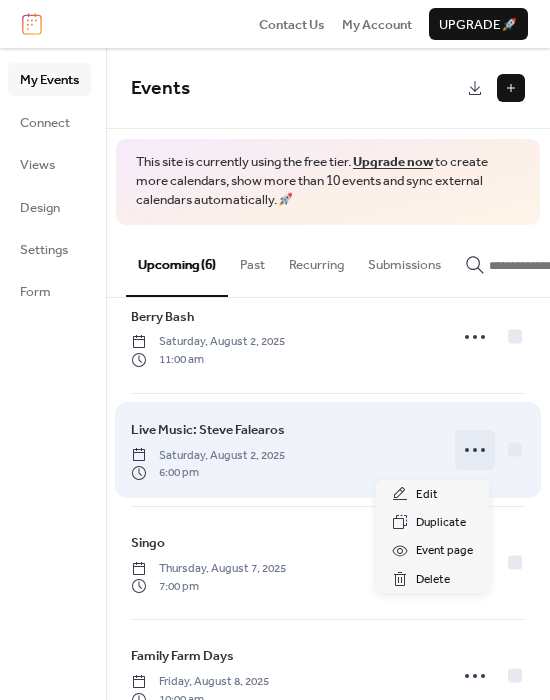 click 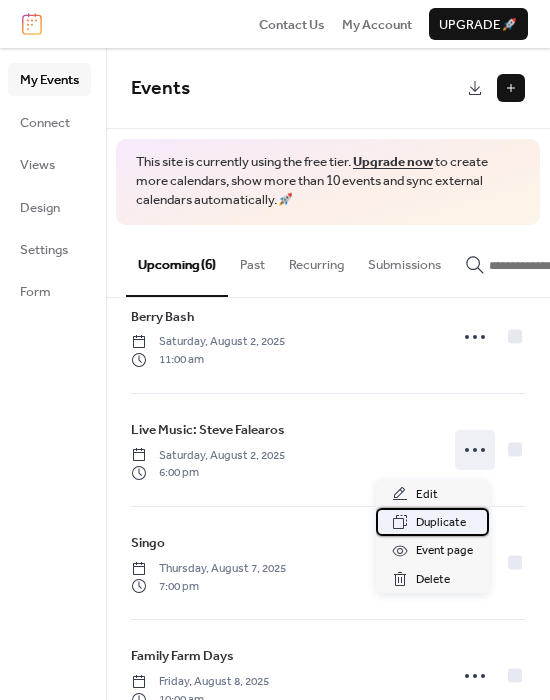 click on "Duplicate" at bounding box center [441, 523] 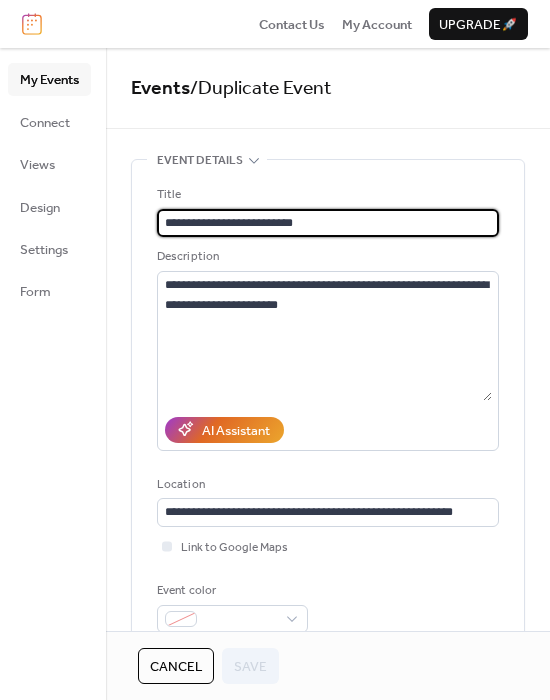click on "**********" at bounding box center (328, 223) 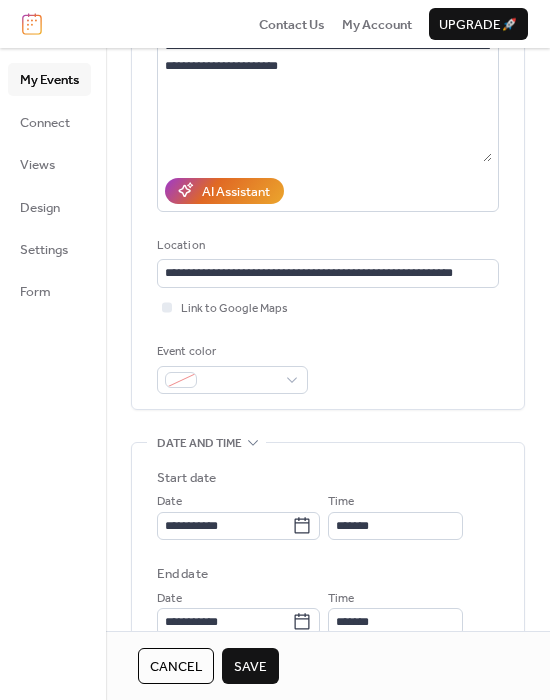 scroll, scrollTop: 241, scrollLeft: 0, axis: vertical 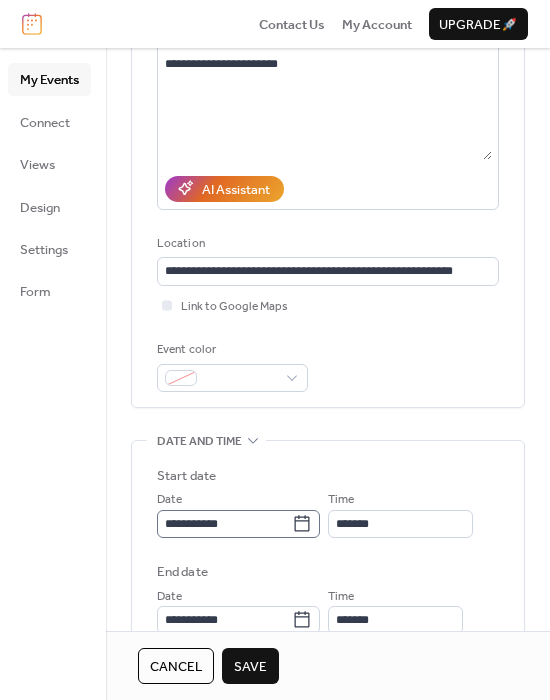 type on "**********" 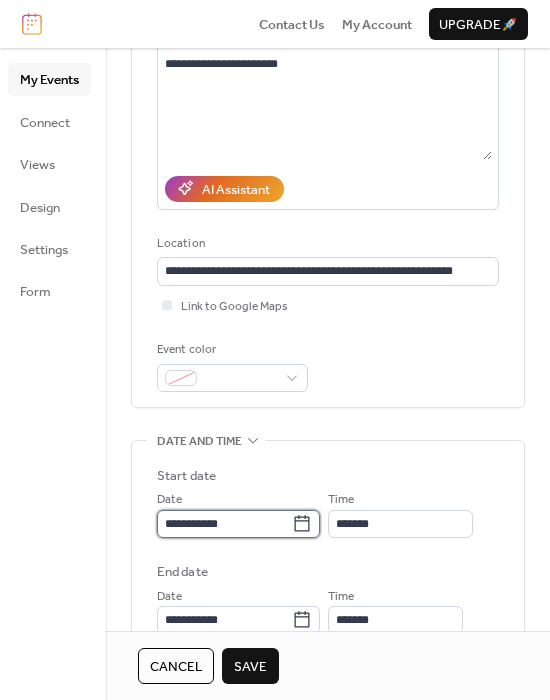 click on "**********" at bounding box center [224, 524] 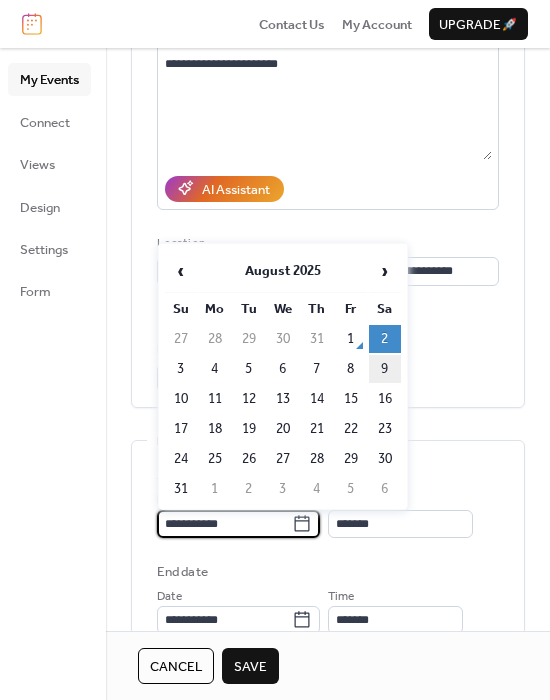 click on "9" at bounding box center [385, 369] 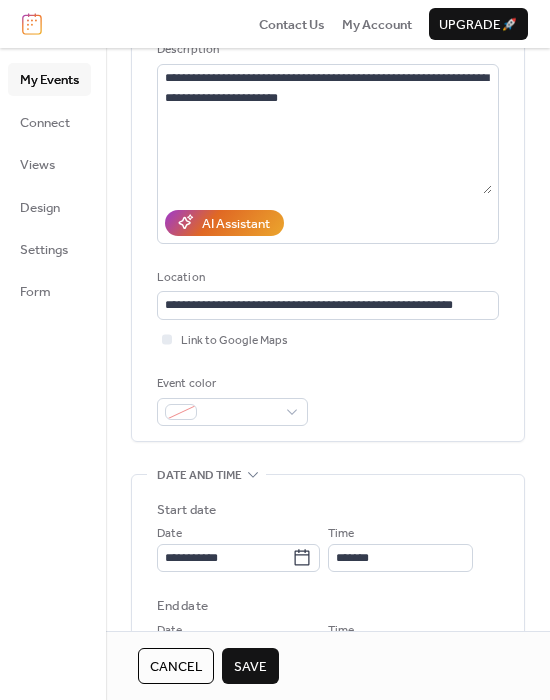 scroll, scrollTop: 0, scrollLeft: 0, axis: both 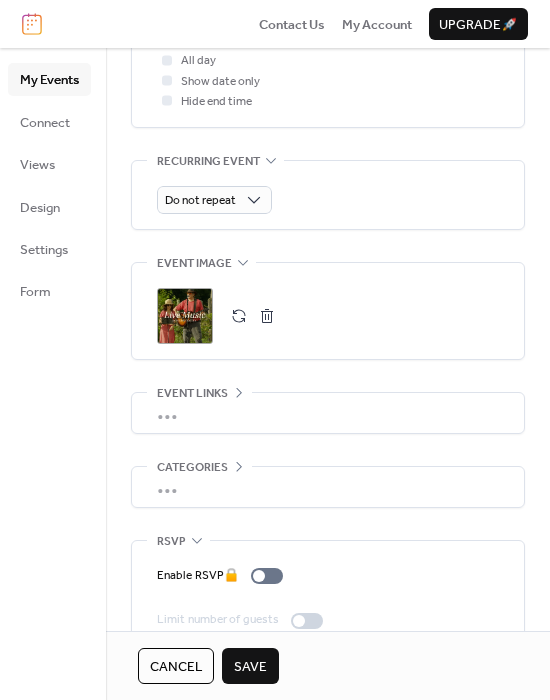 click on "Save" at bounding box center [250, 667] 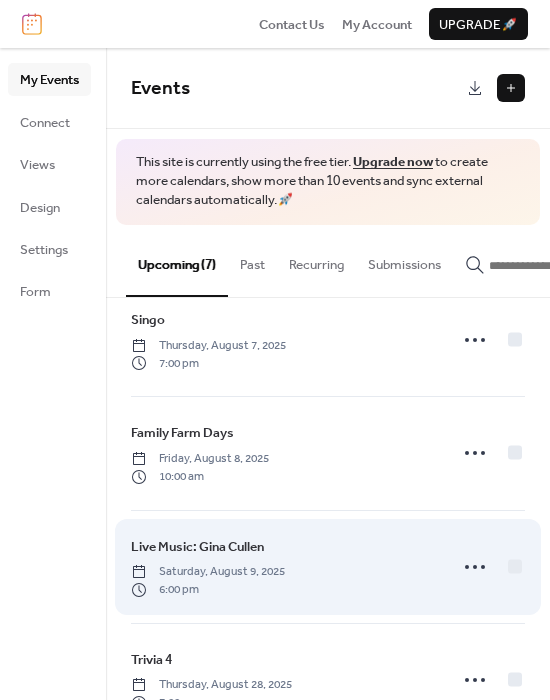 scroll, scrollTop: 434, scrollLeft: 0, axis: vertical 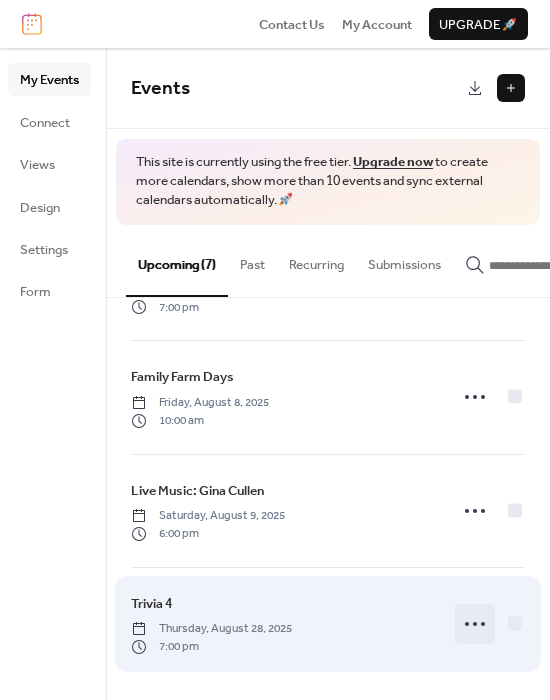 click 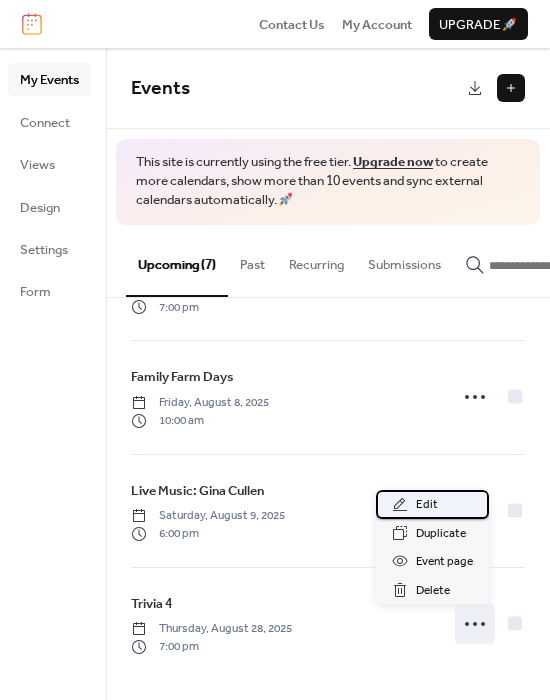 click on "Edit" at bounding box center [432, 504] 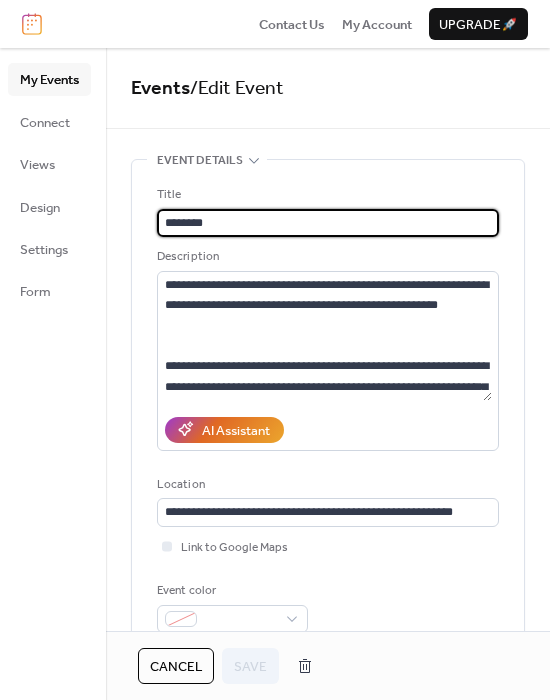 click on "********" at bounding box center (328, 223) 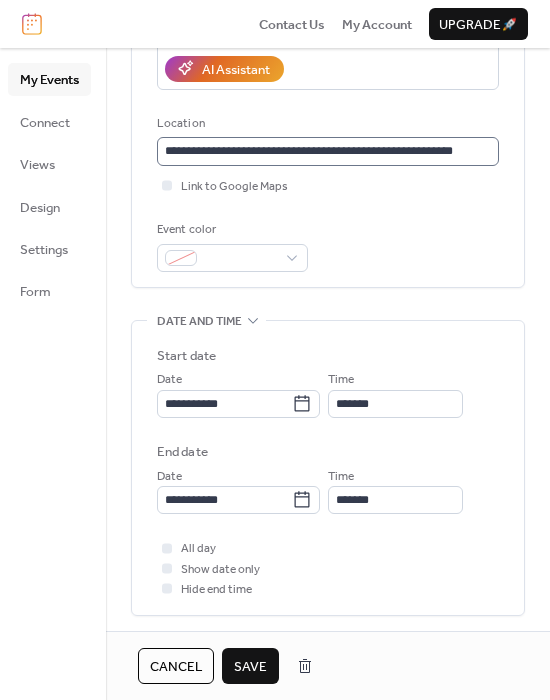 scroll, scrollTop: 367, scrollLeft: 0, axis: vertical 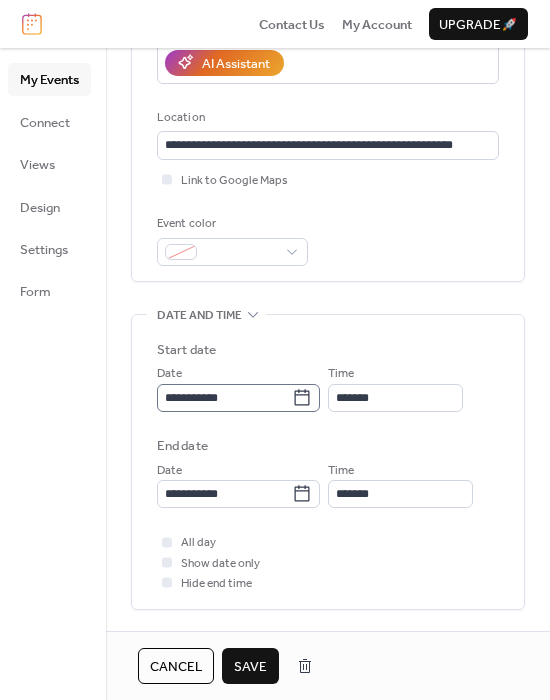 type on "******" 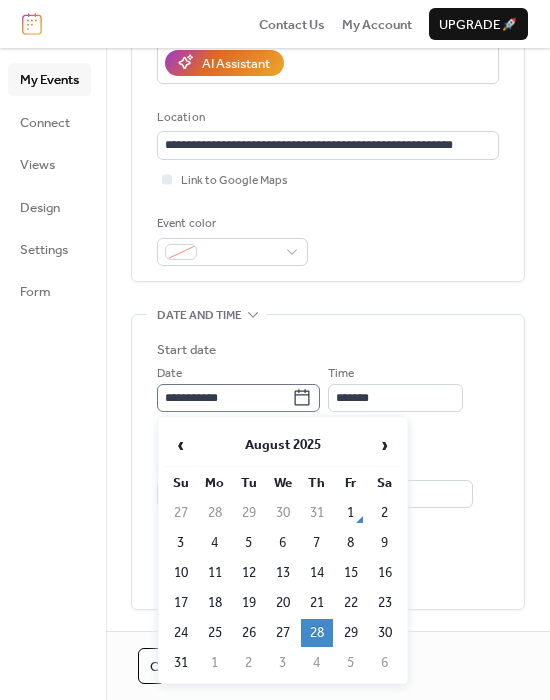 click 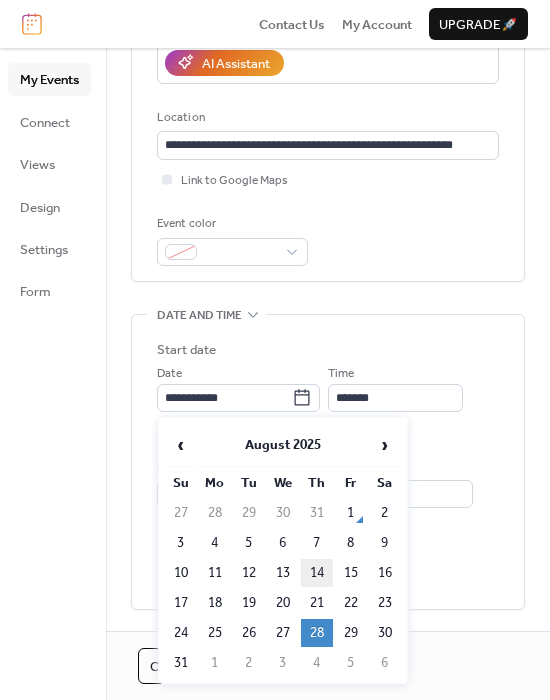 click on "14" at bounding box center (317, 573) 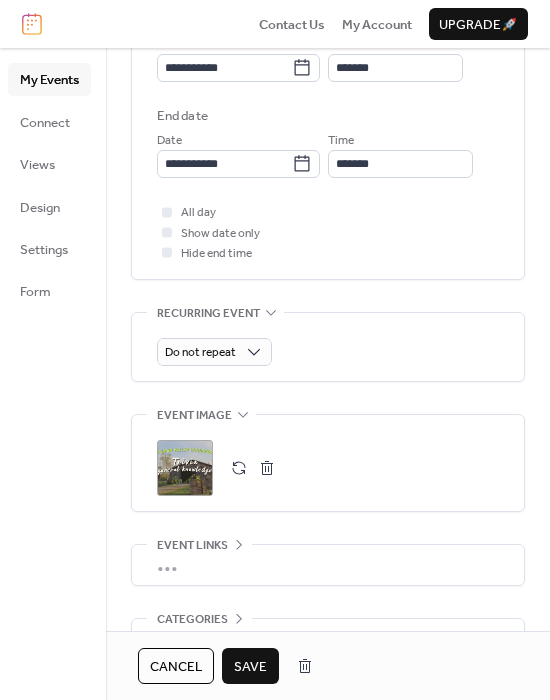scroll, scrollTop: 705, scrollLeft: 0, axis: vertical 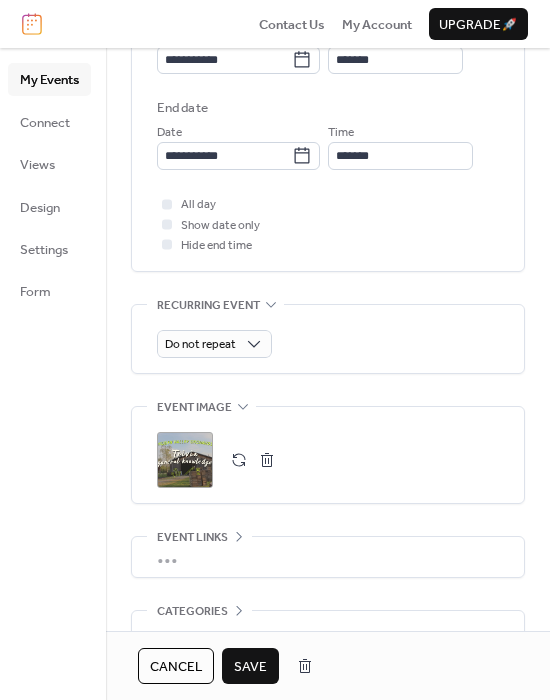 click at bounding box center (239, 460) 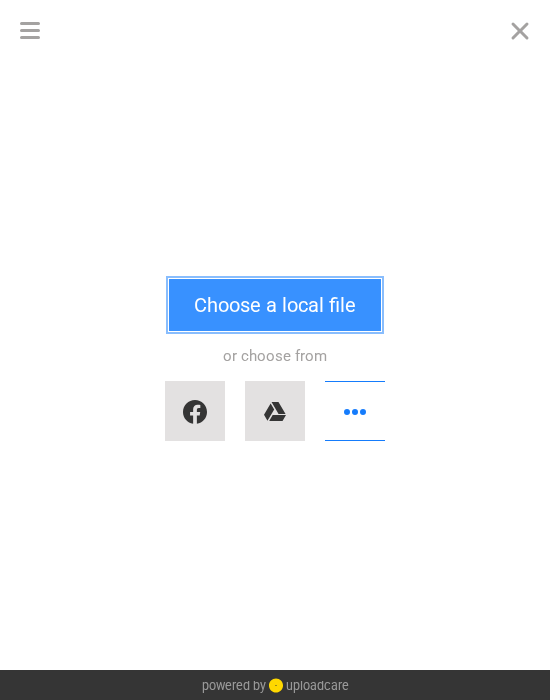 click on "Choose a local file" at bounding box center (275, 305) 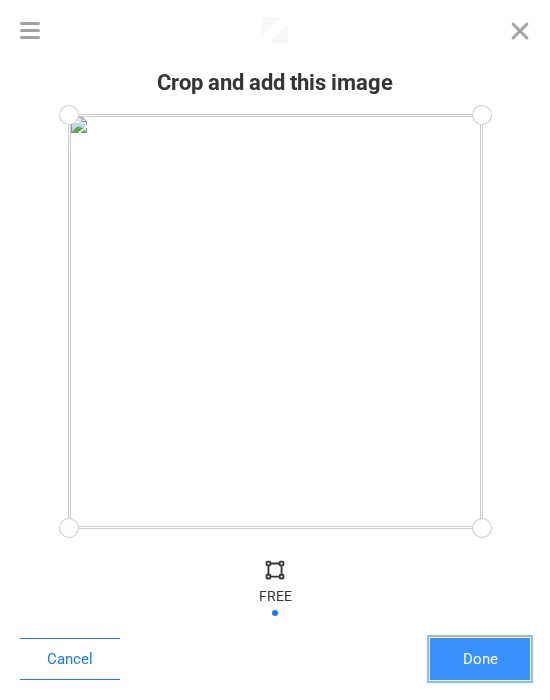 click on "Done" at bounding box center (480, 659) 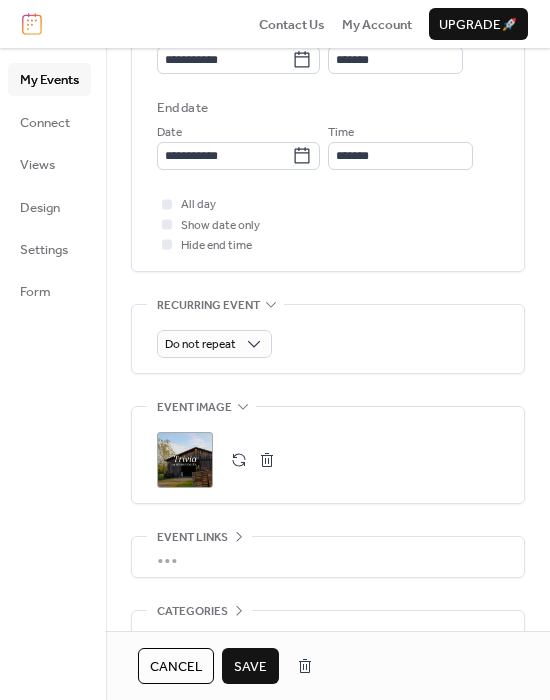 click on "Save" at bounding box center (250, 667) 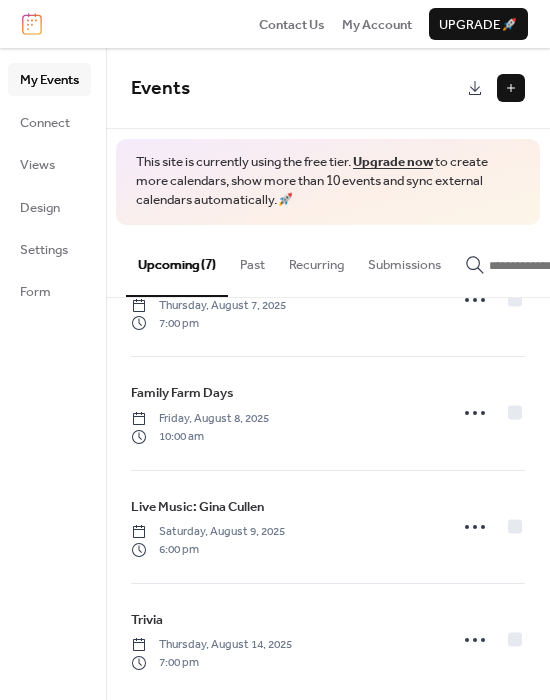 scroll, scrollTop: 434, scrollLeft: 0, axis: vertical 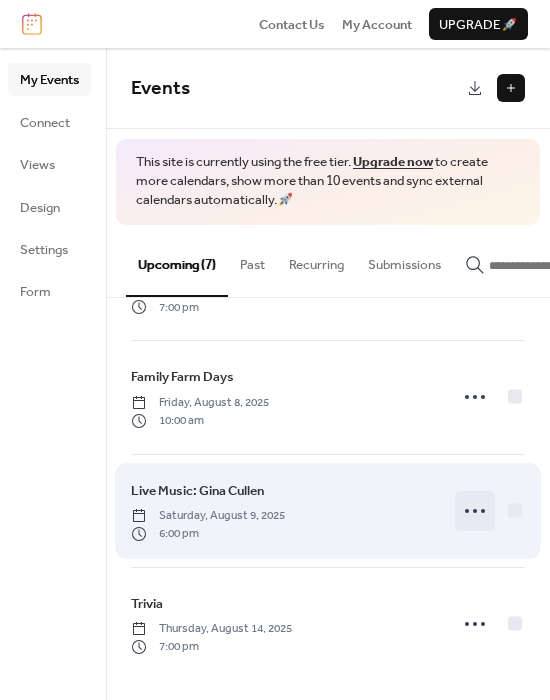 click 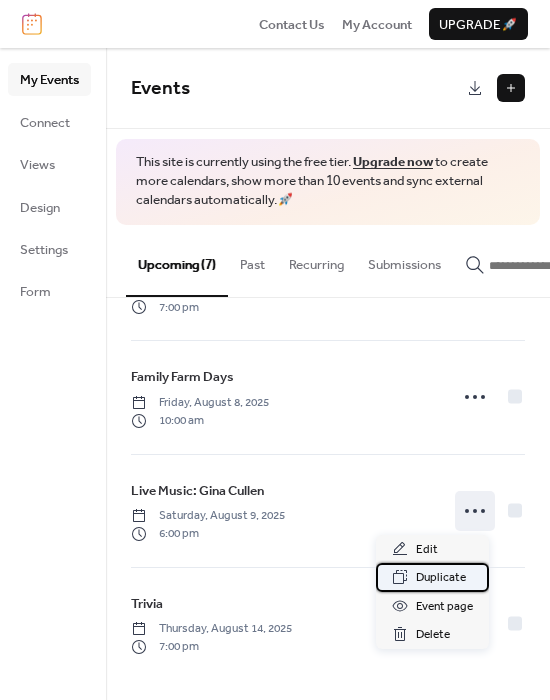 click on "Duplicate" at bounding box center [441, 578] 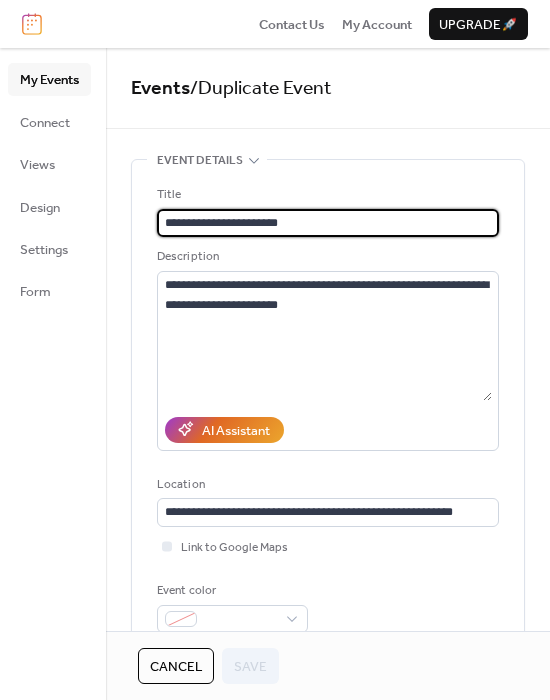 scroll, scrollTop: 0, scrollLeft: 0, axis: both 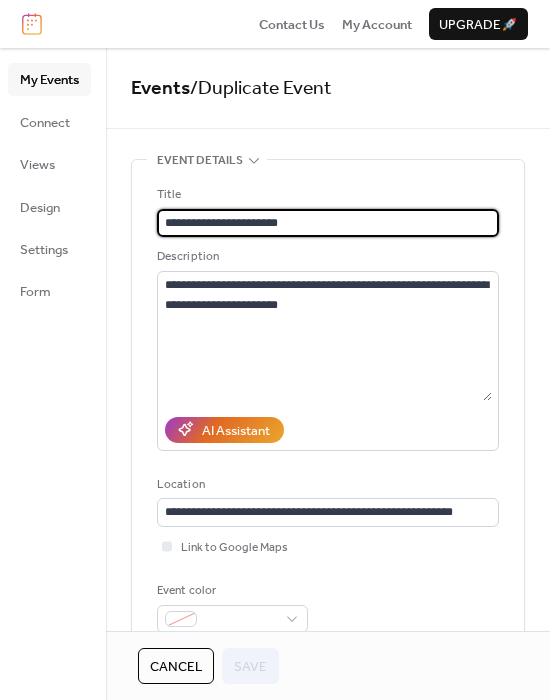 drag, startPoint x: 271, startPoint y: 223, endPoint x: 235, endPoint y: 235, distance: 37.94733 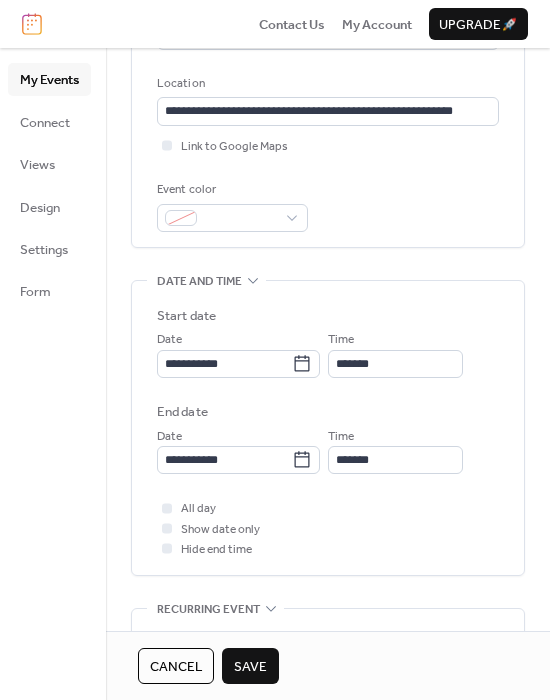 scroll, scrollTop: 408, scrollLeft: 0, axis: vertical 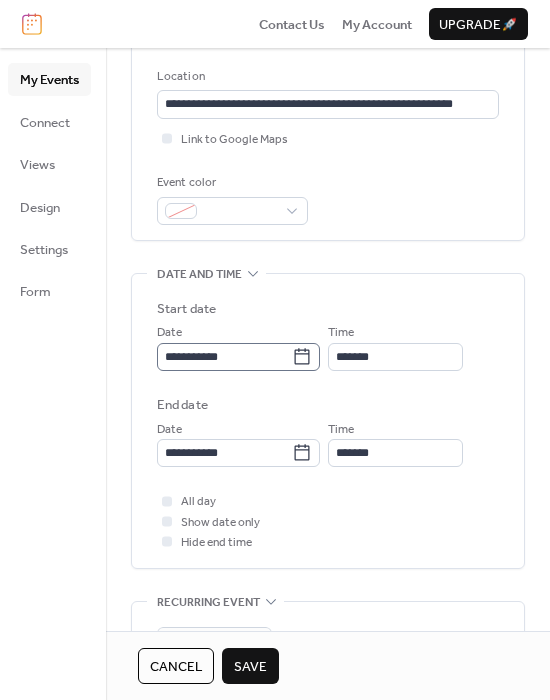 type on "**********" 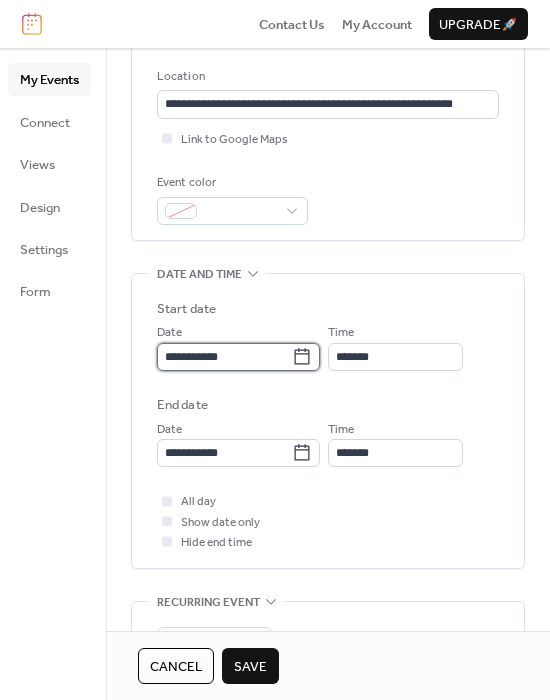 click on "**********" at bounding box center (224, 357) 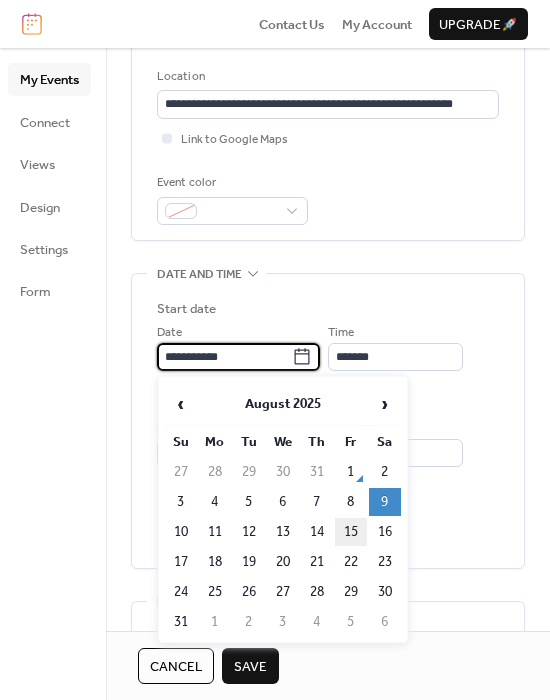 click on "15" at bounding box center [351, 532] 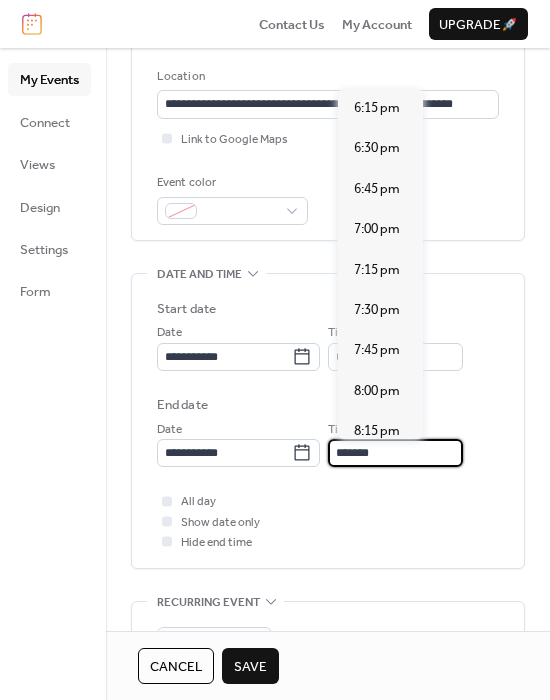 click on "*******" at bounding box center [395, 453] 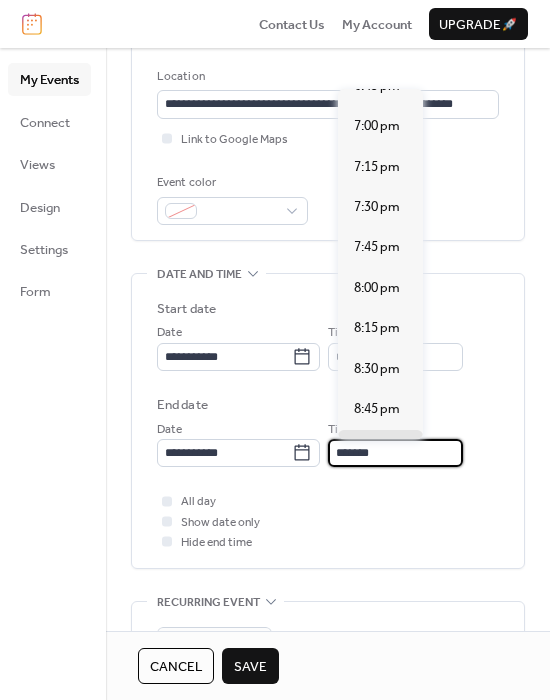 scroll, scrollTop: 52, scrollLeft: 0, axis: vertical 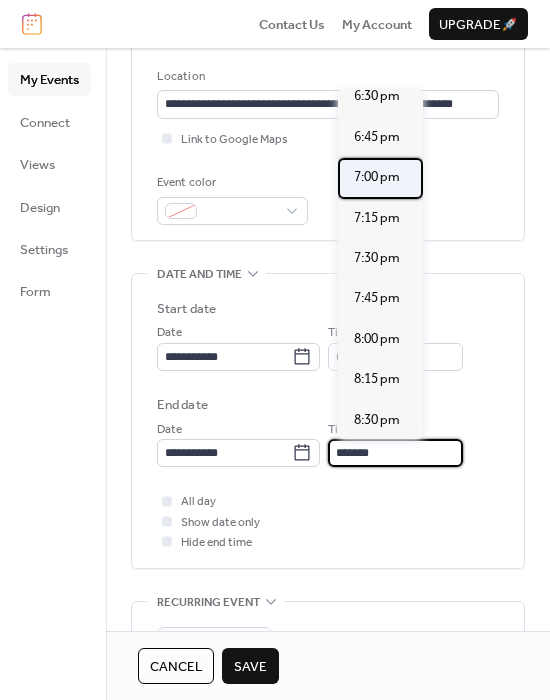 click on "7:00 pm" at bounding box center (377, 177) 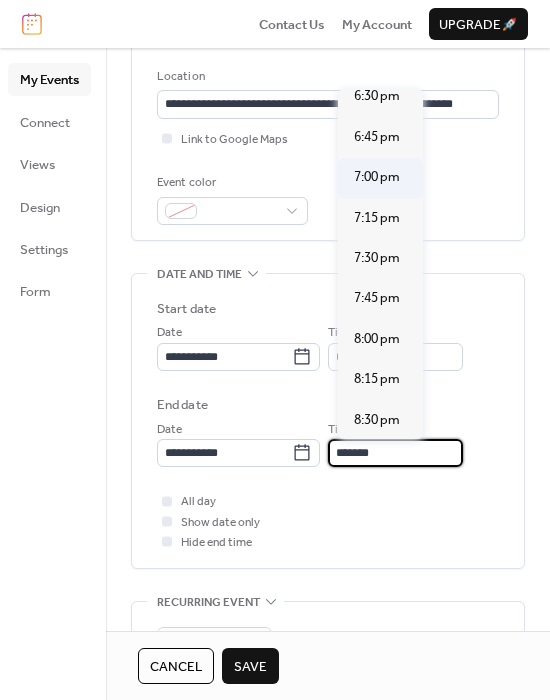 type on "*******" 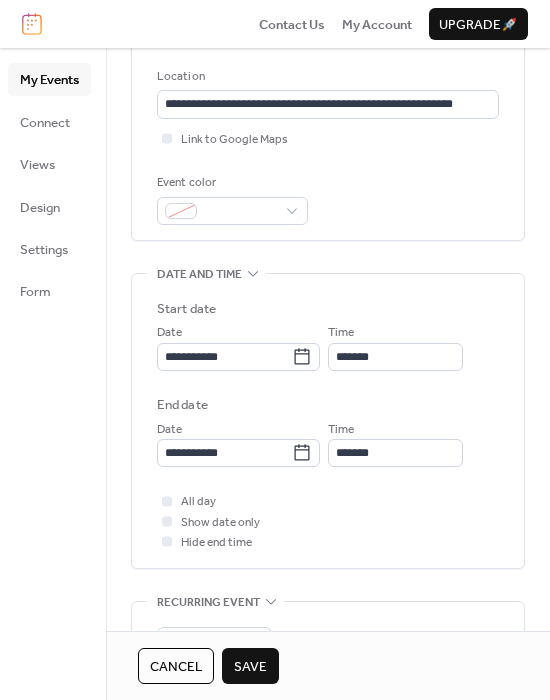 click on "Save" at bounding box center [250, 667] 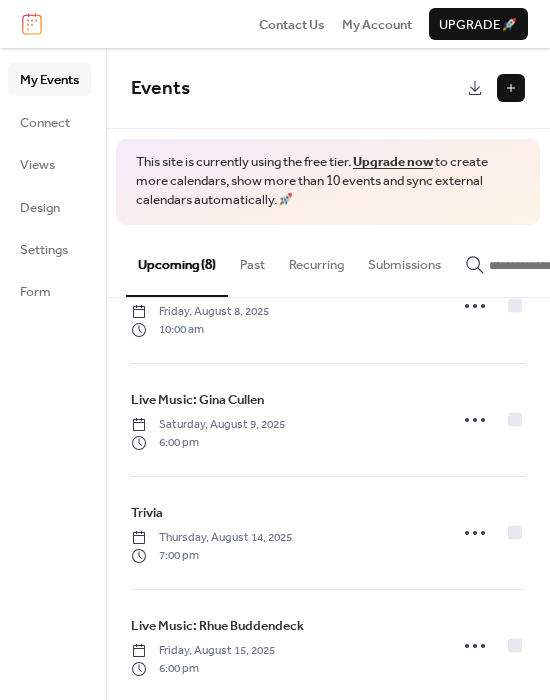 scroll, scrollTop: 547, scrollLeft: 0, axis: vertical 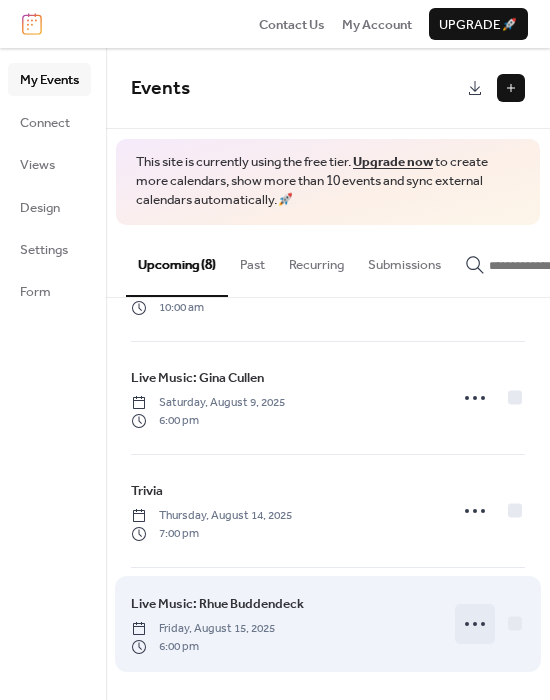 click 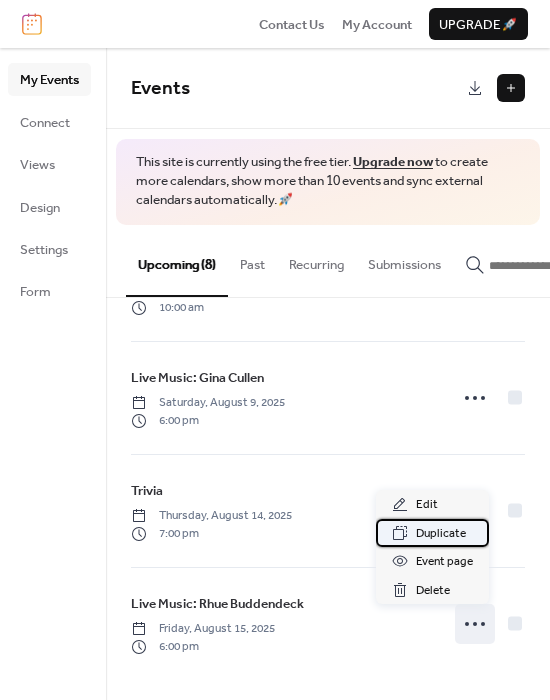 click on "Duplicate" at bounding box center [441, 534] 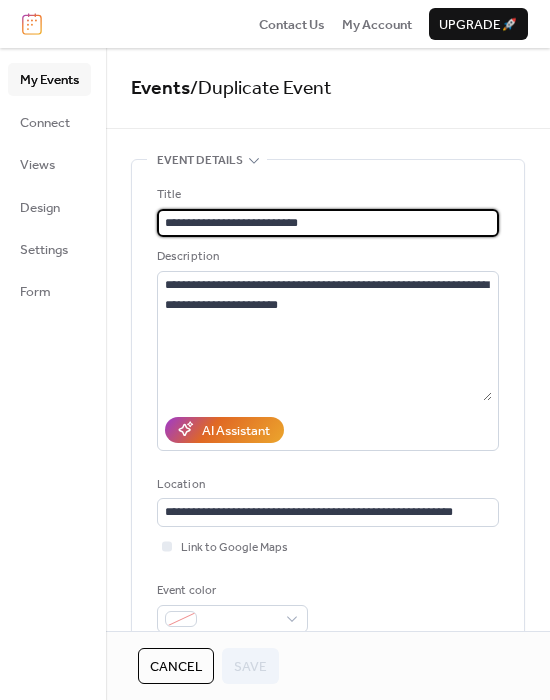 drag, startPoint x: 324, startPoint y: 217, endPoint x: 226, endPoint y: 221, distance: 98.0816 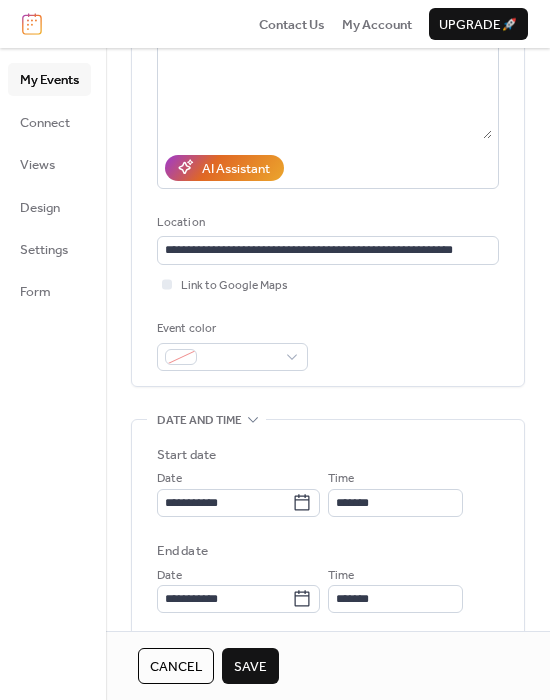 scroll, scrollTop: 264, scrollLeft: 0, axis: vertical 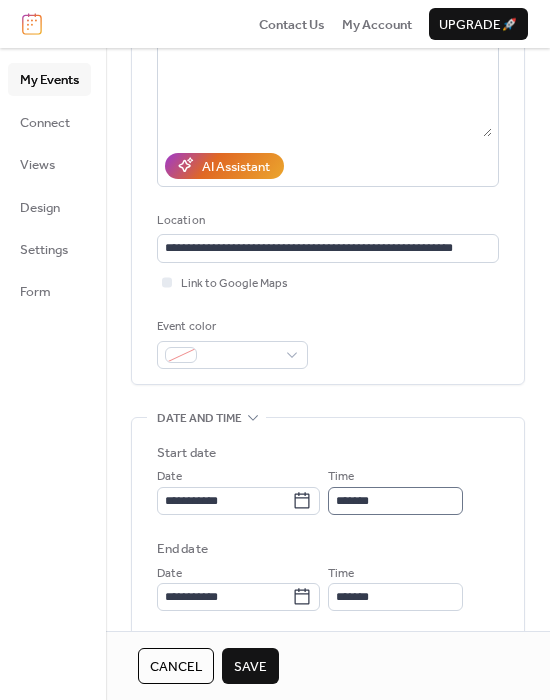 type on "**********" 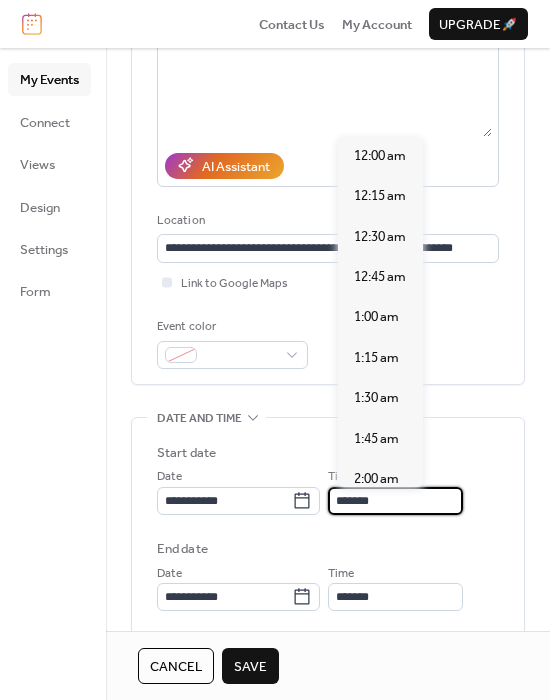 click on "*******" at bounding box center (395, 501) 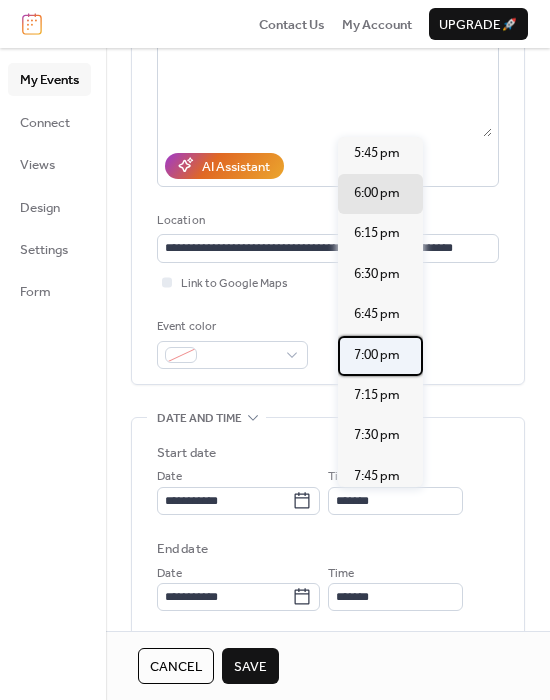 click on "7:00 pm" at bounding box center [380, 356] 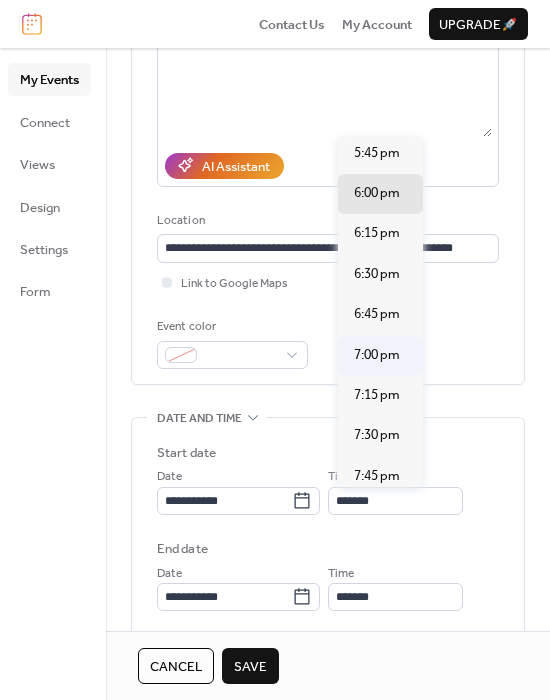 type on "*******" 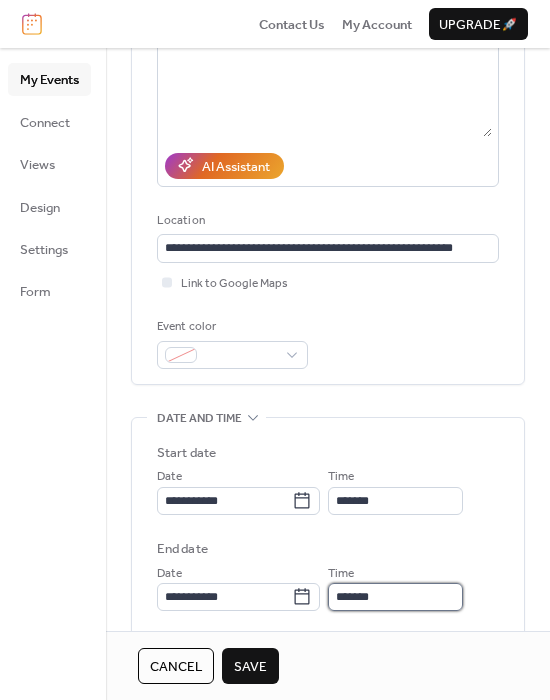 click on "*******" at bounding box center [395, 597] 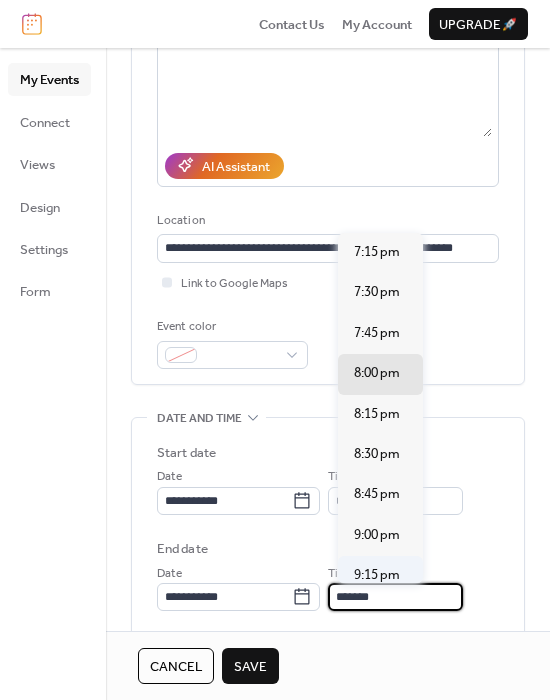 scroll, scrollTop: 0, scrollLeft: 0, axis: both 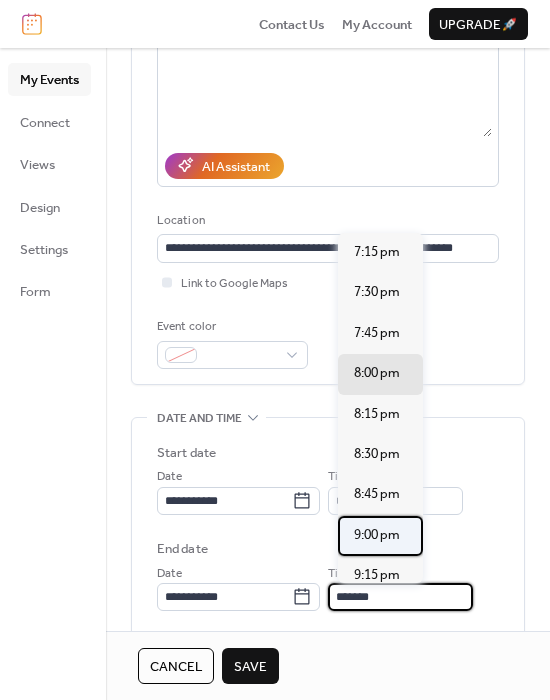 click on "9:00 pm" at bounding box center [380, 536] 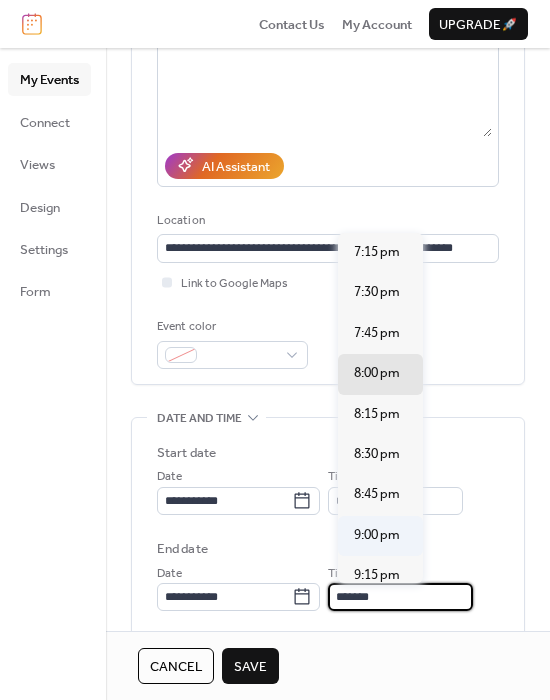 type on "*******" 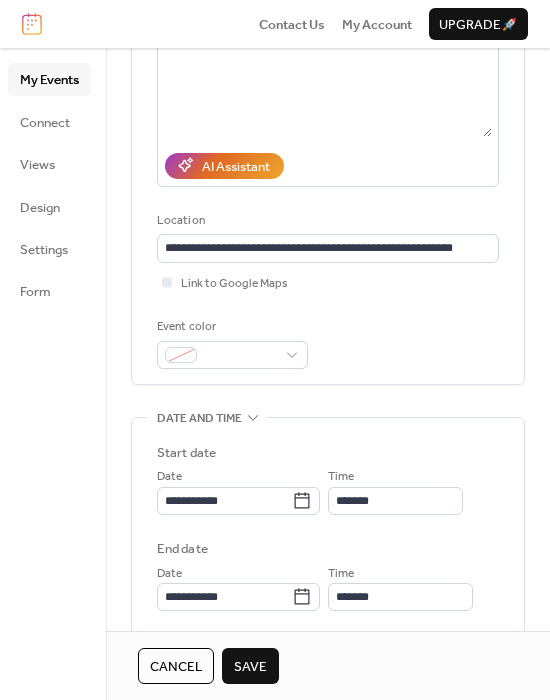click on "Save" at bounding box center (250, 667) 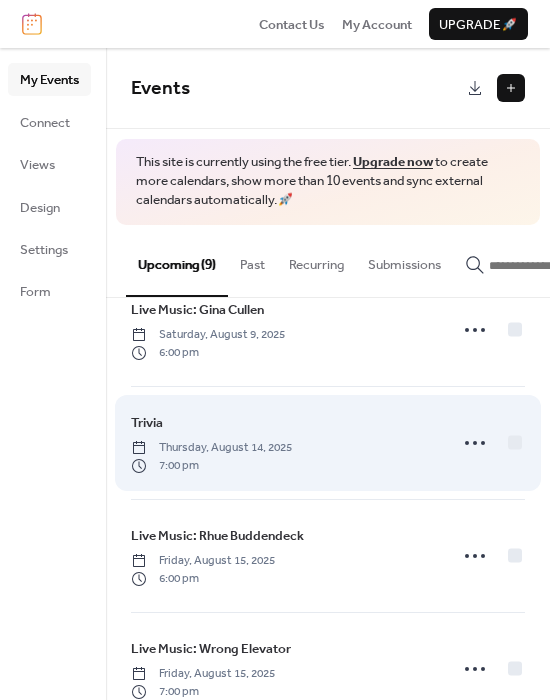 scroll, scrollTop: 660, scrollLeft: 0, axis: vertical 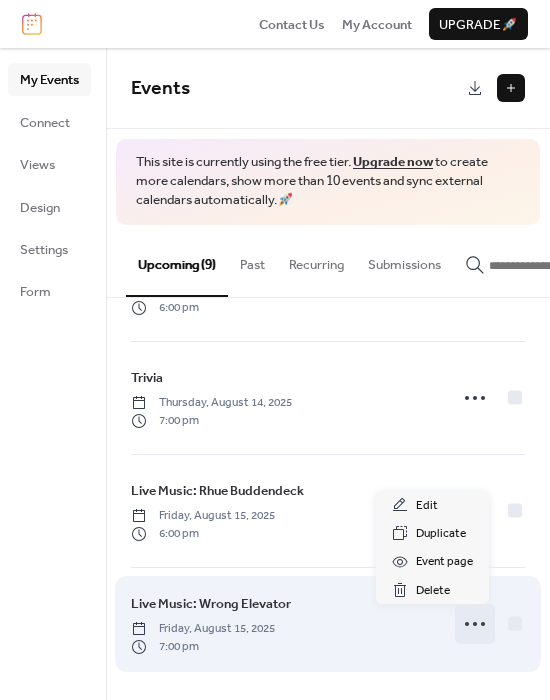click 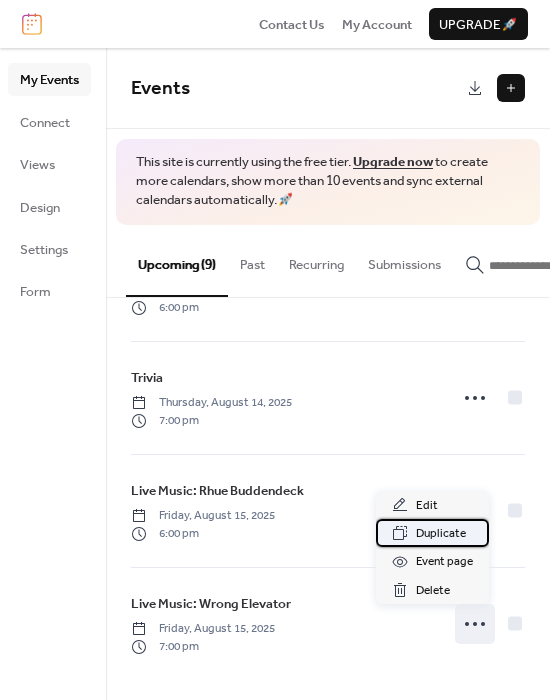 click on "Duplicate" at bounding box center (441, 534) 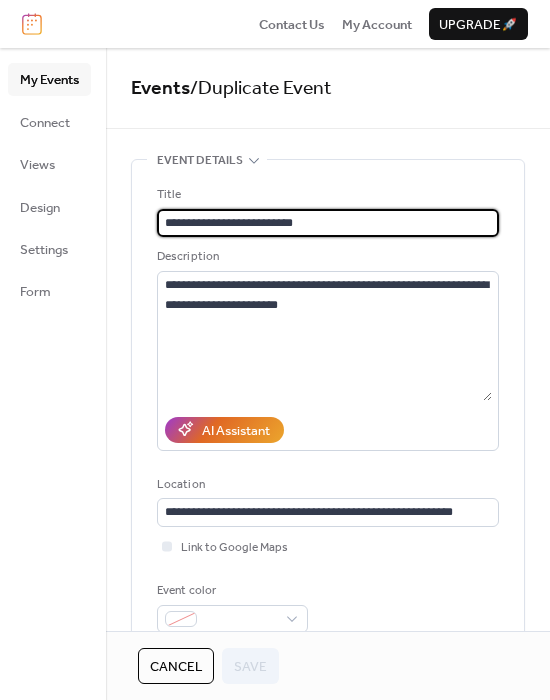 click on "**********" at bounding box center (328, 223) 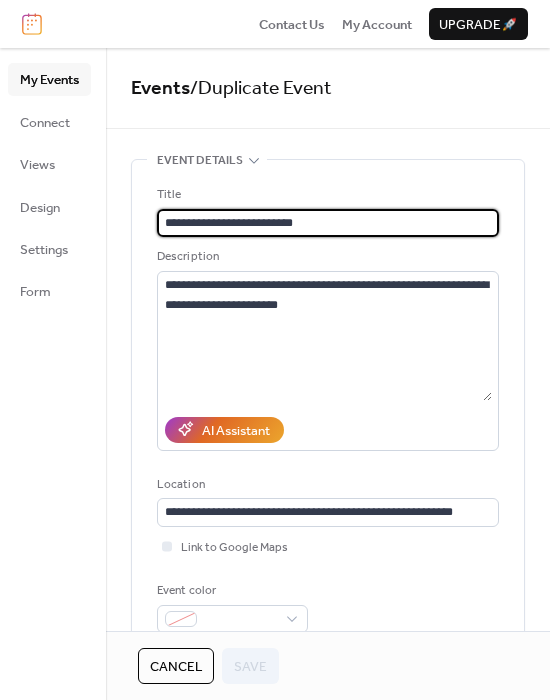 drag, startPoint x: 317, startPoint y: 224, endPoint x: 230, endPoint y: 227, distance: 87.05171 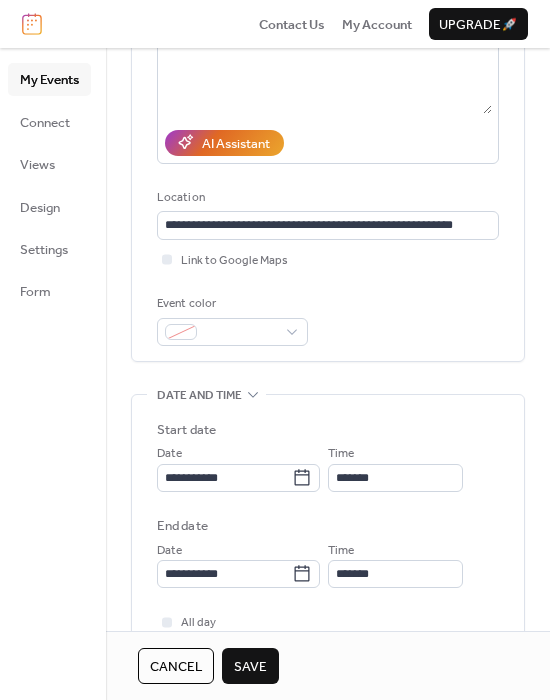 scroll, scrollTop: 289, scrollLeft: 0, axis: vertical 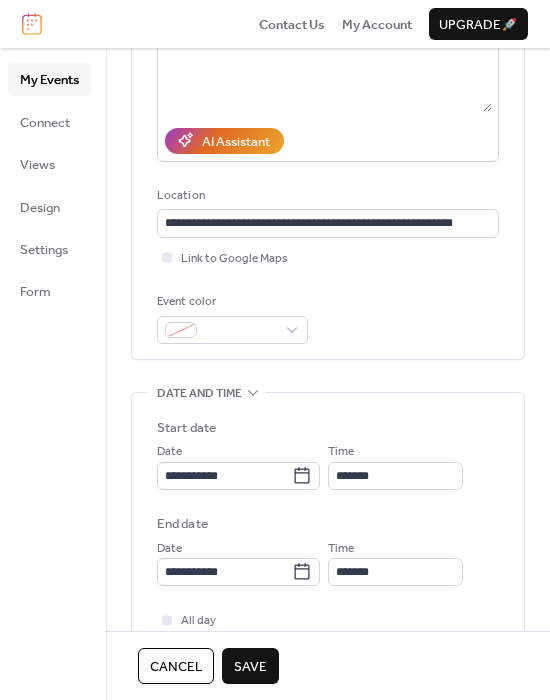 type on "**********" 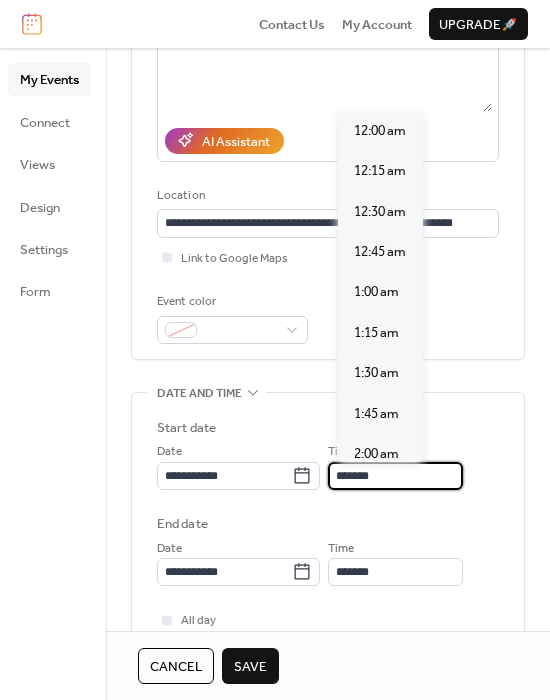 click on "*******" at bounding box center (395, 476) 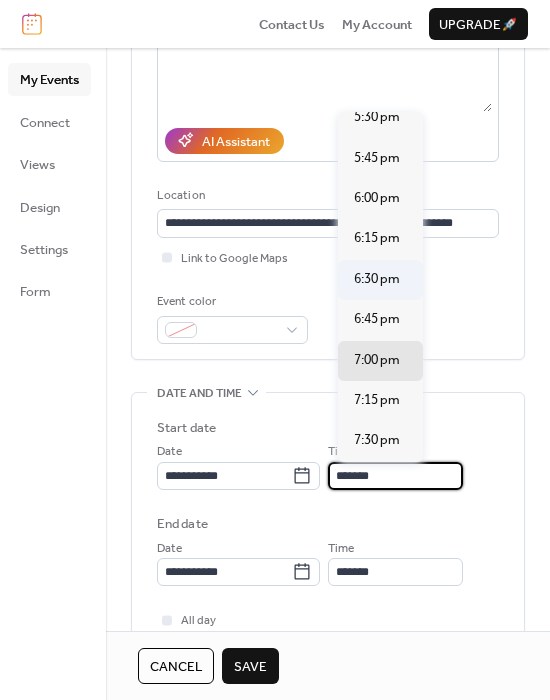 scroll, scrollTop: 2839, scrollLeft: 0, axis: vertical 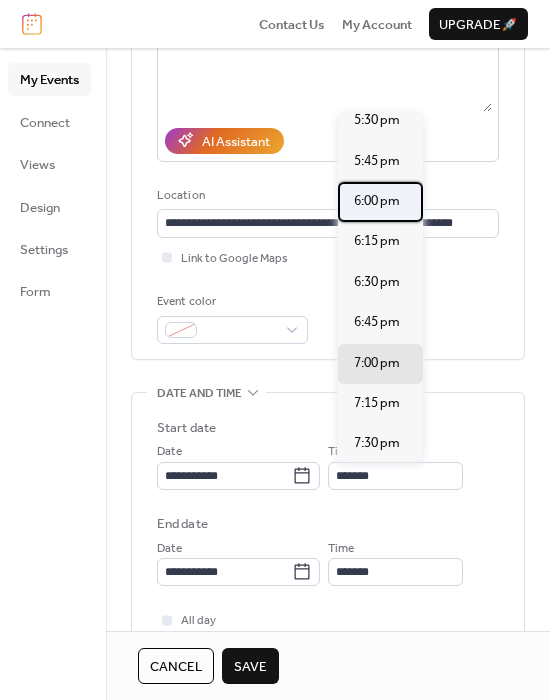 click on "6:00 pm" at bounding box center [377, 201] 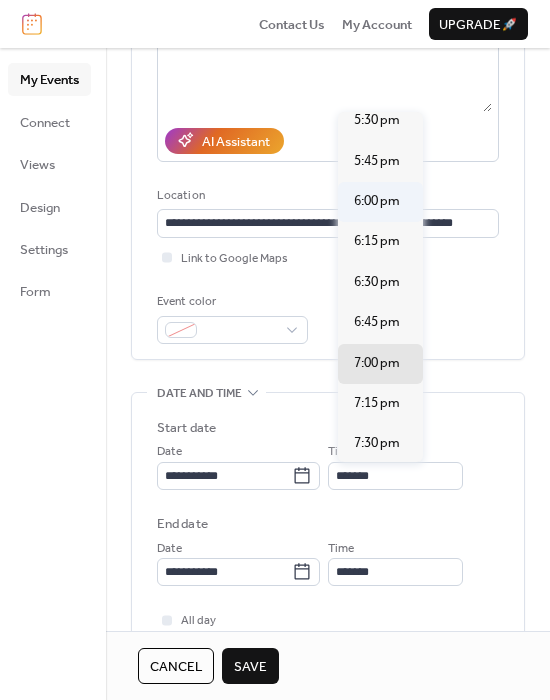 type on "*******" 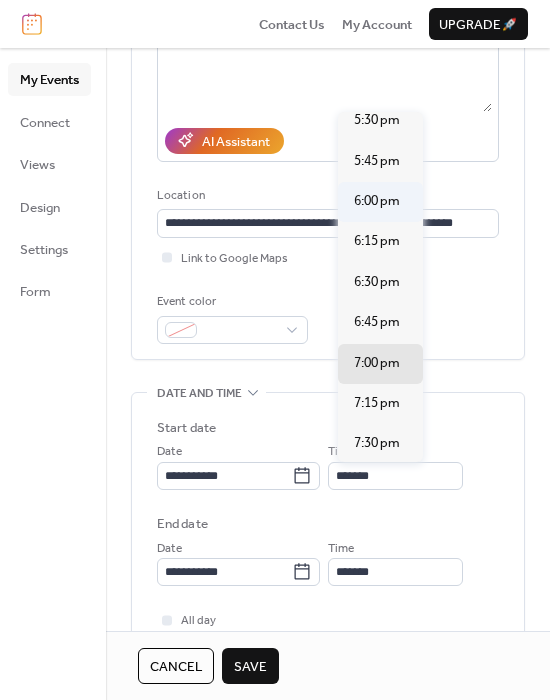 type on "*******" 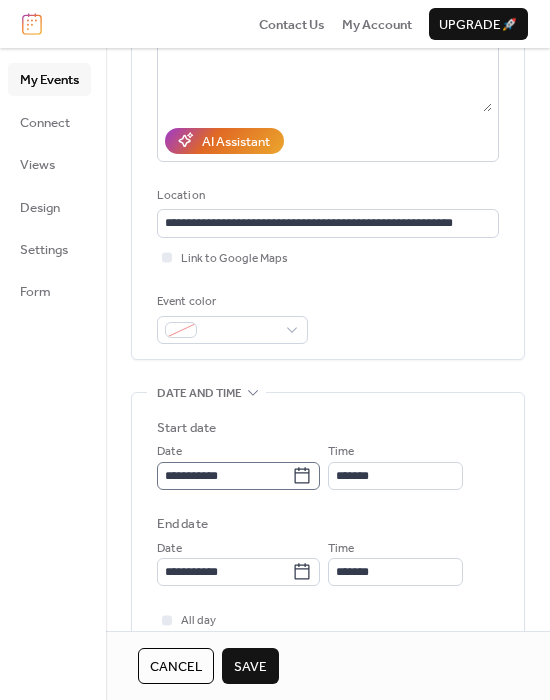 click 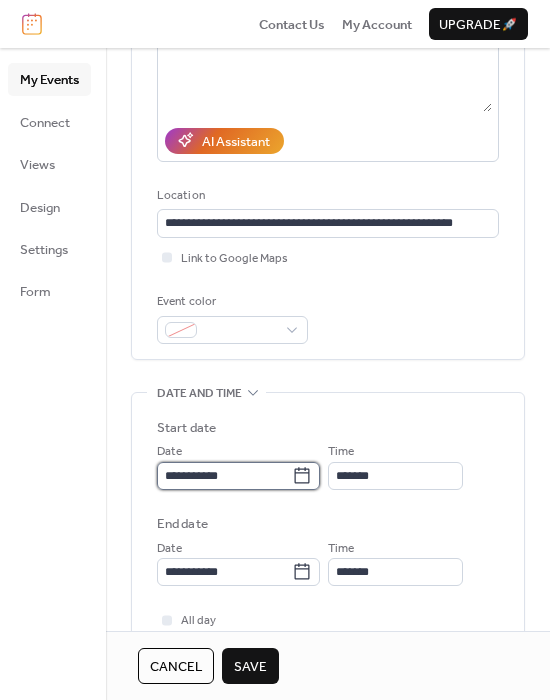 click on "**********" at bounding box center [224, 476] 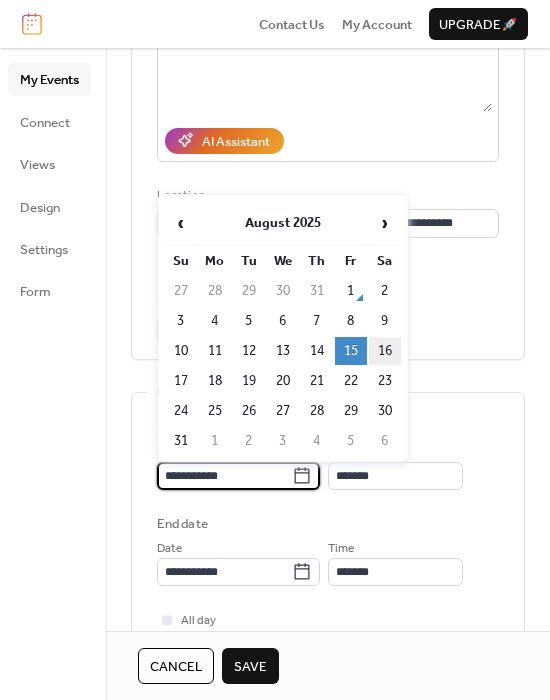 click on "16" at bounding box center [385, 351] 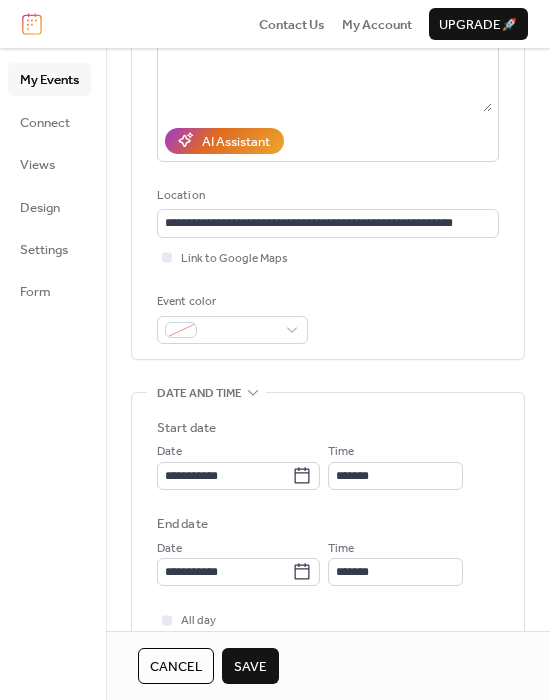 click on "Save" at bounding box center (250, 667) 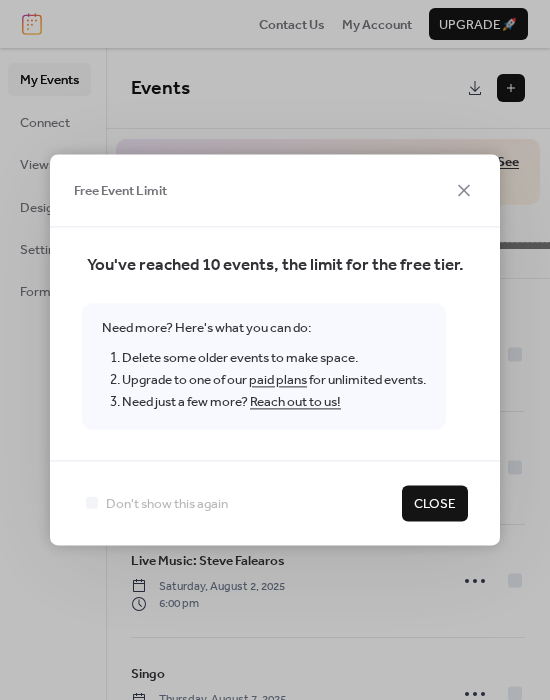 click on "Close" at bounding box center (435, 504) 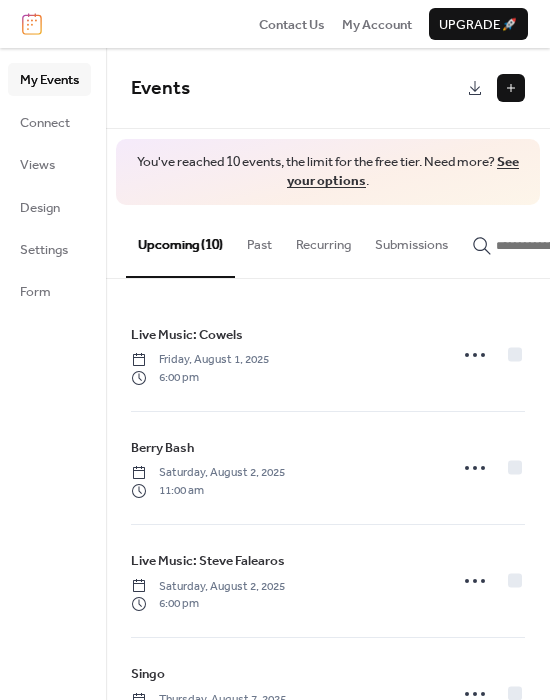 click on "Upgrade  🚀" at bounding box center (478, 25) 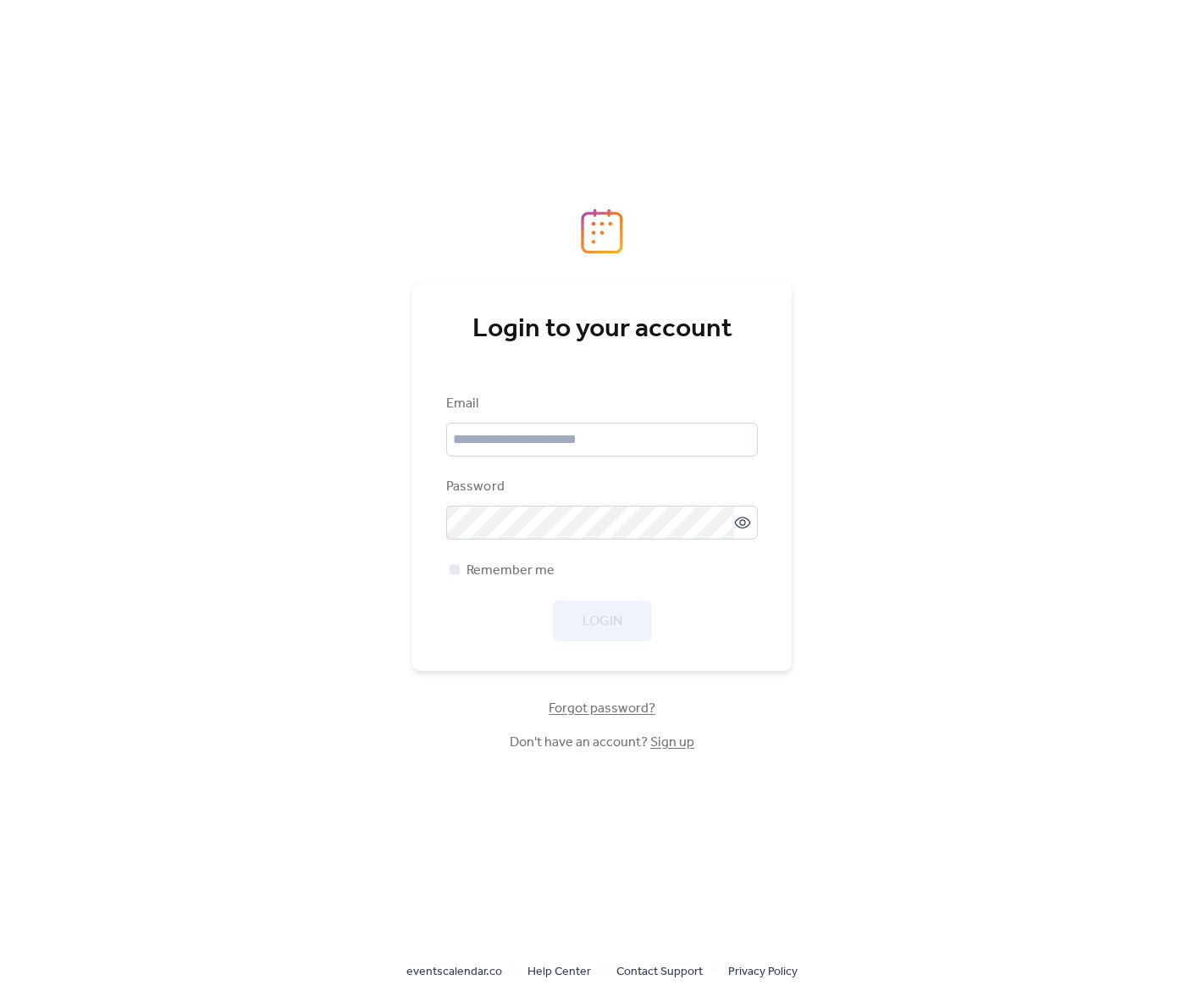 scroll, scrollTop: 0, scrollLeft: 0, axis: both 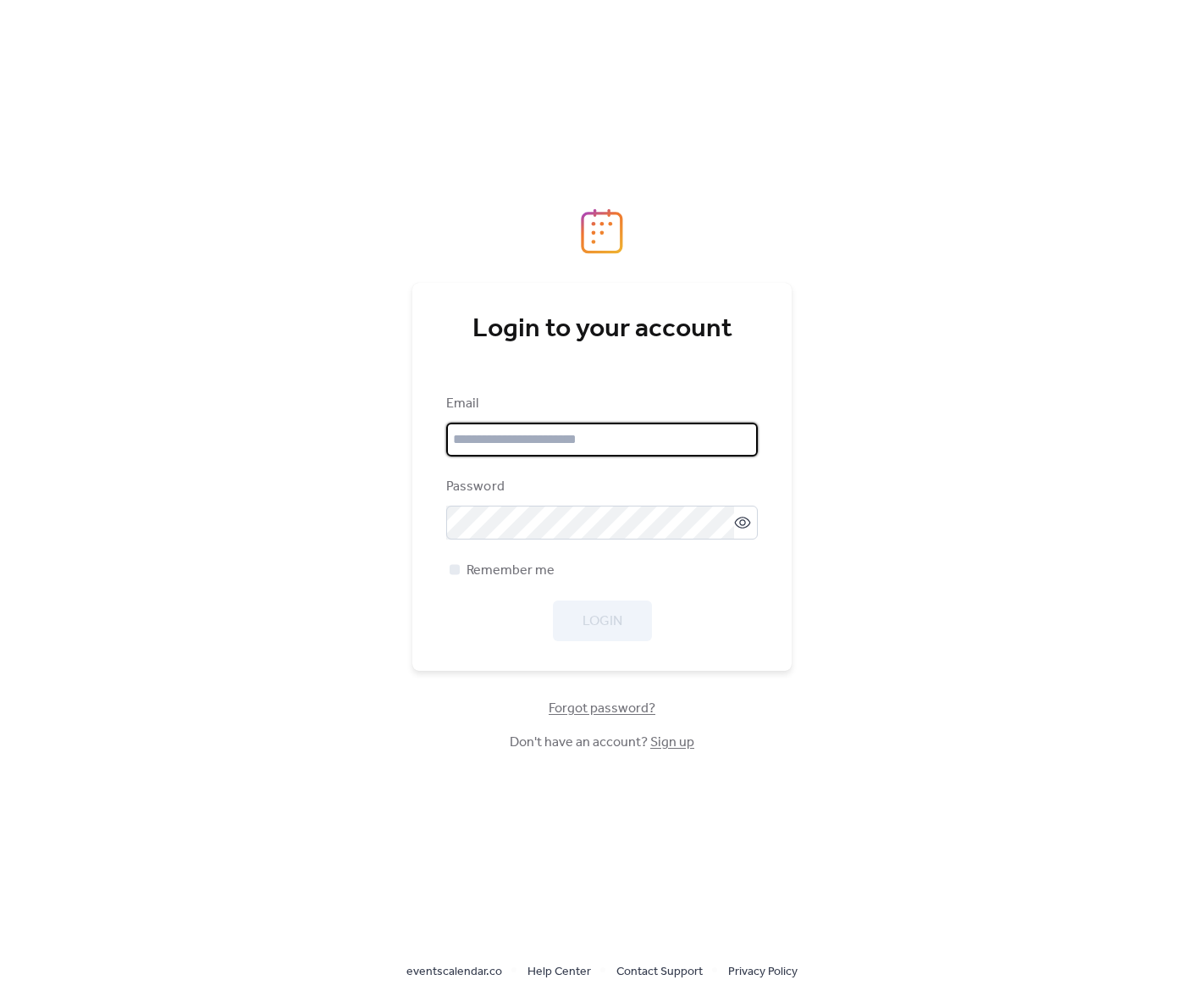 click at bounding box center (602, 440) 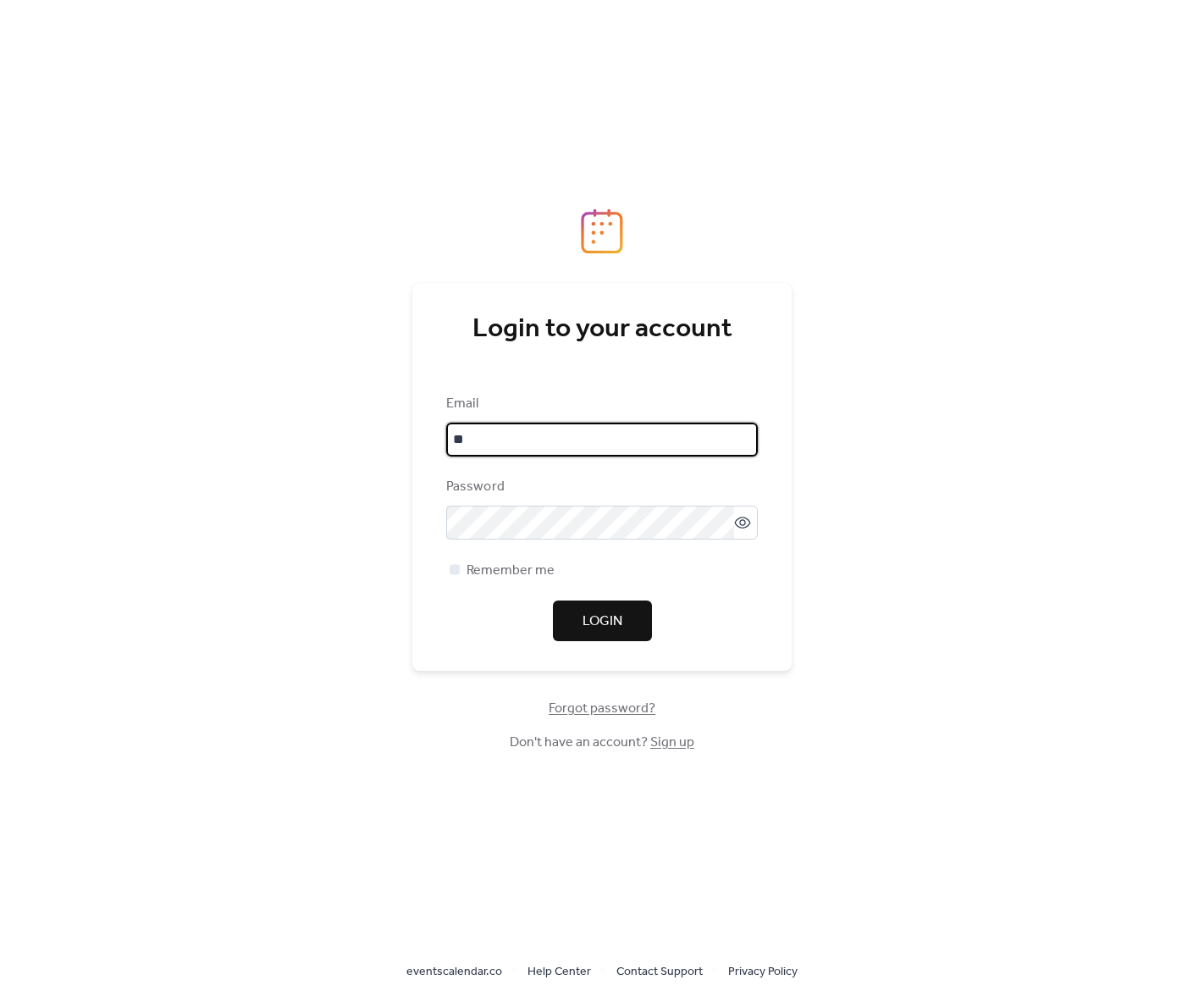 type on "*" 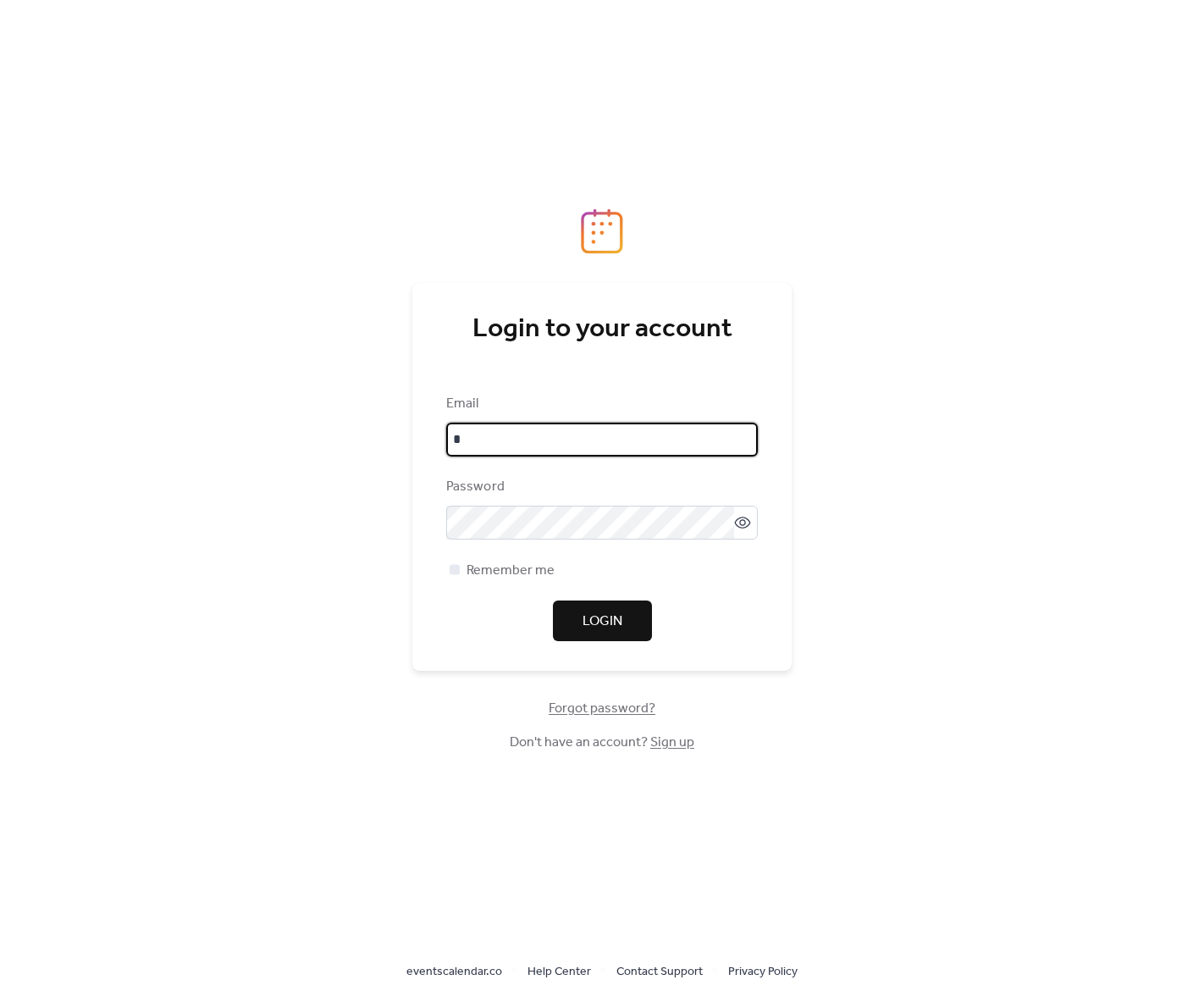 type 